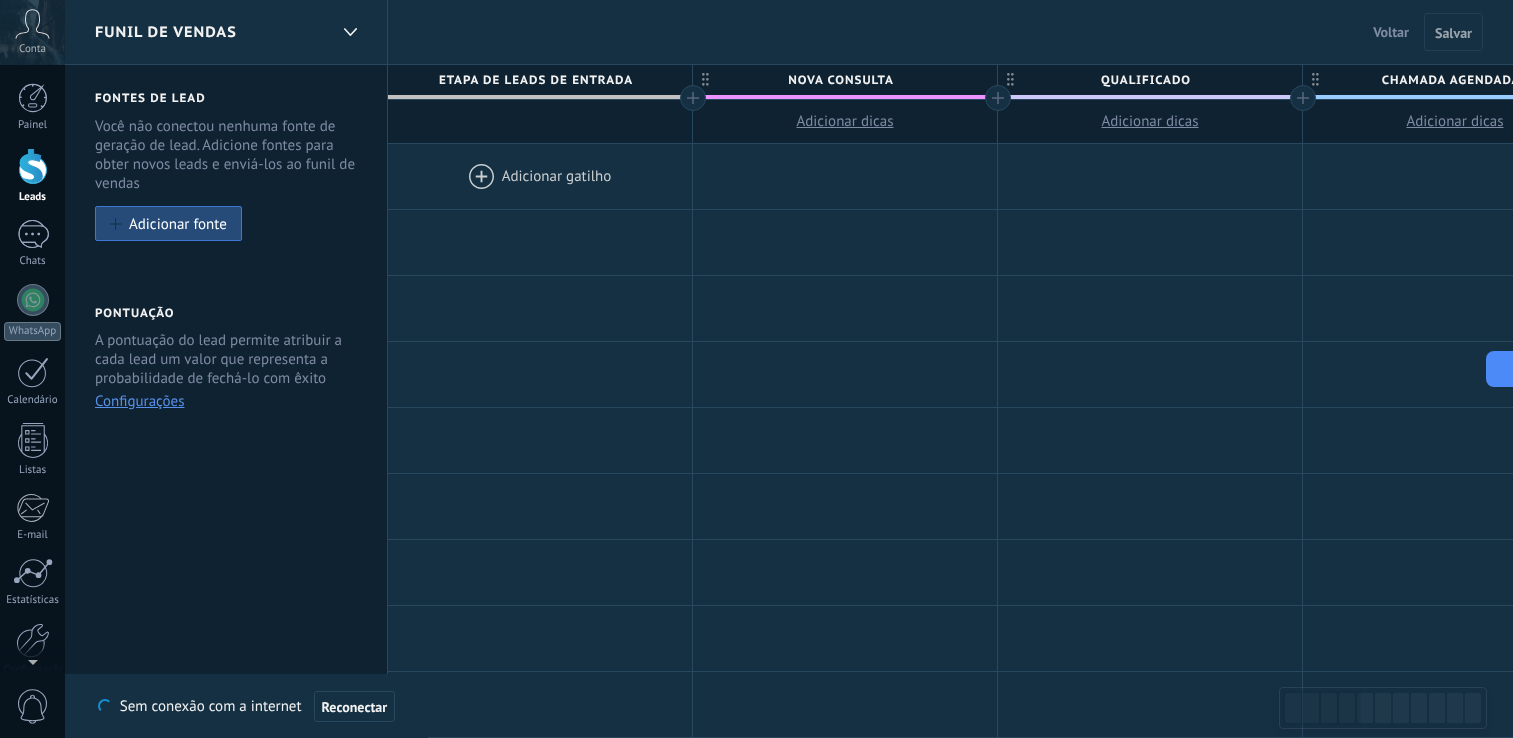 scroll, scrollTop: 0, scrollLeft: 0, axis: both 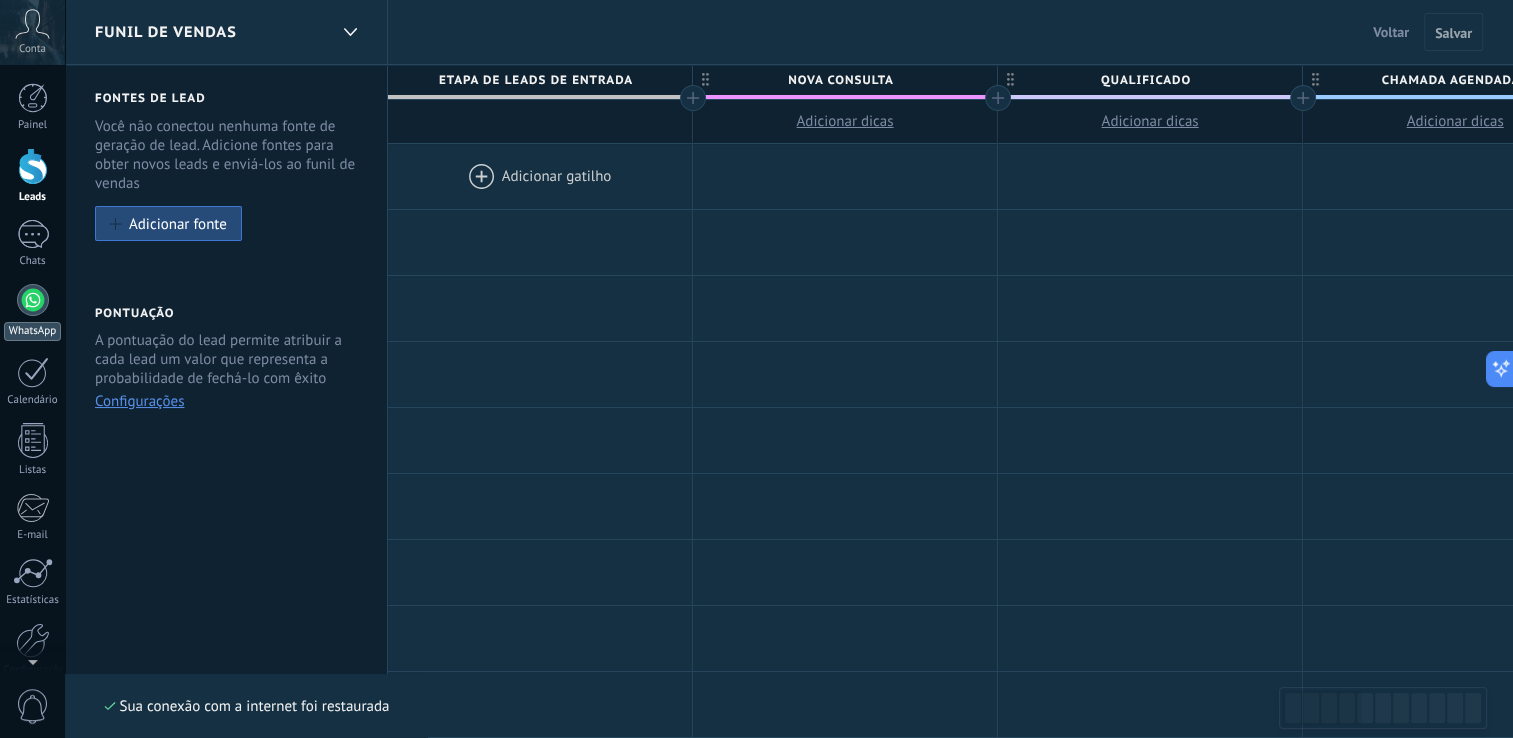 click on "Painel
Leads
Chats
WhatsApp
Clientes" at bounding box center [32, 425] 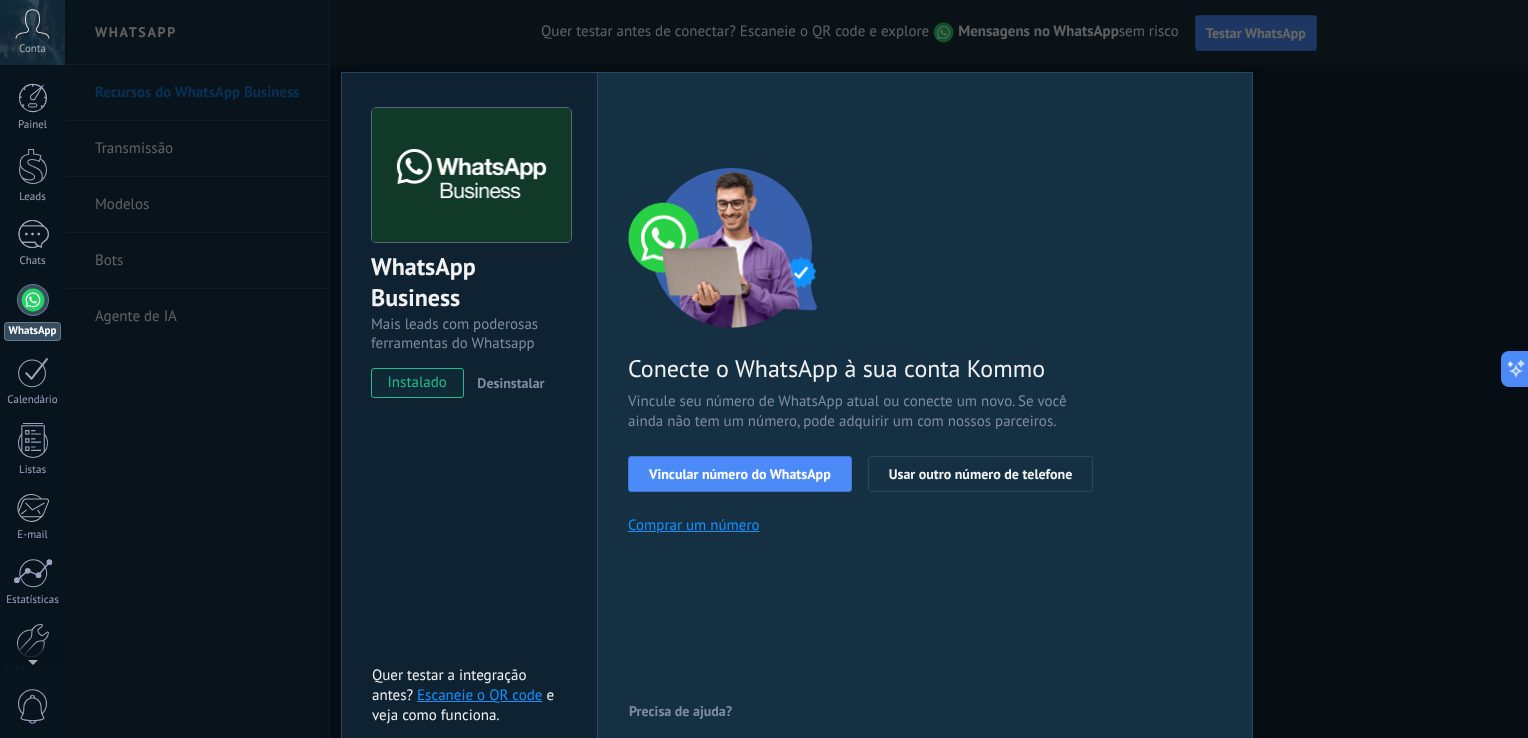 scroll, scrollTop: 24, scrollLeft: 0, axis: vertical 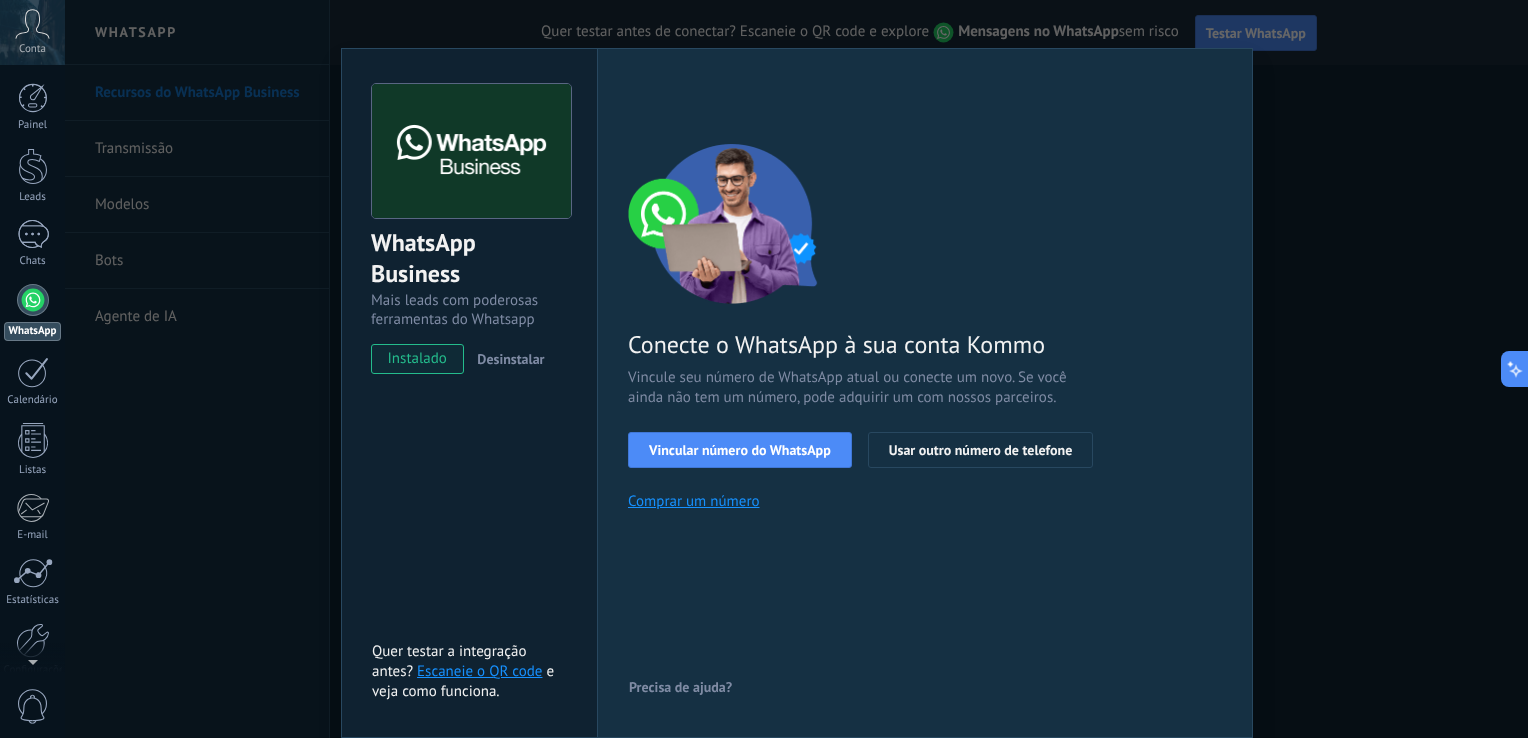 click on "Escaneie o QR code" at bounding box center [479, 671] 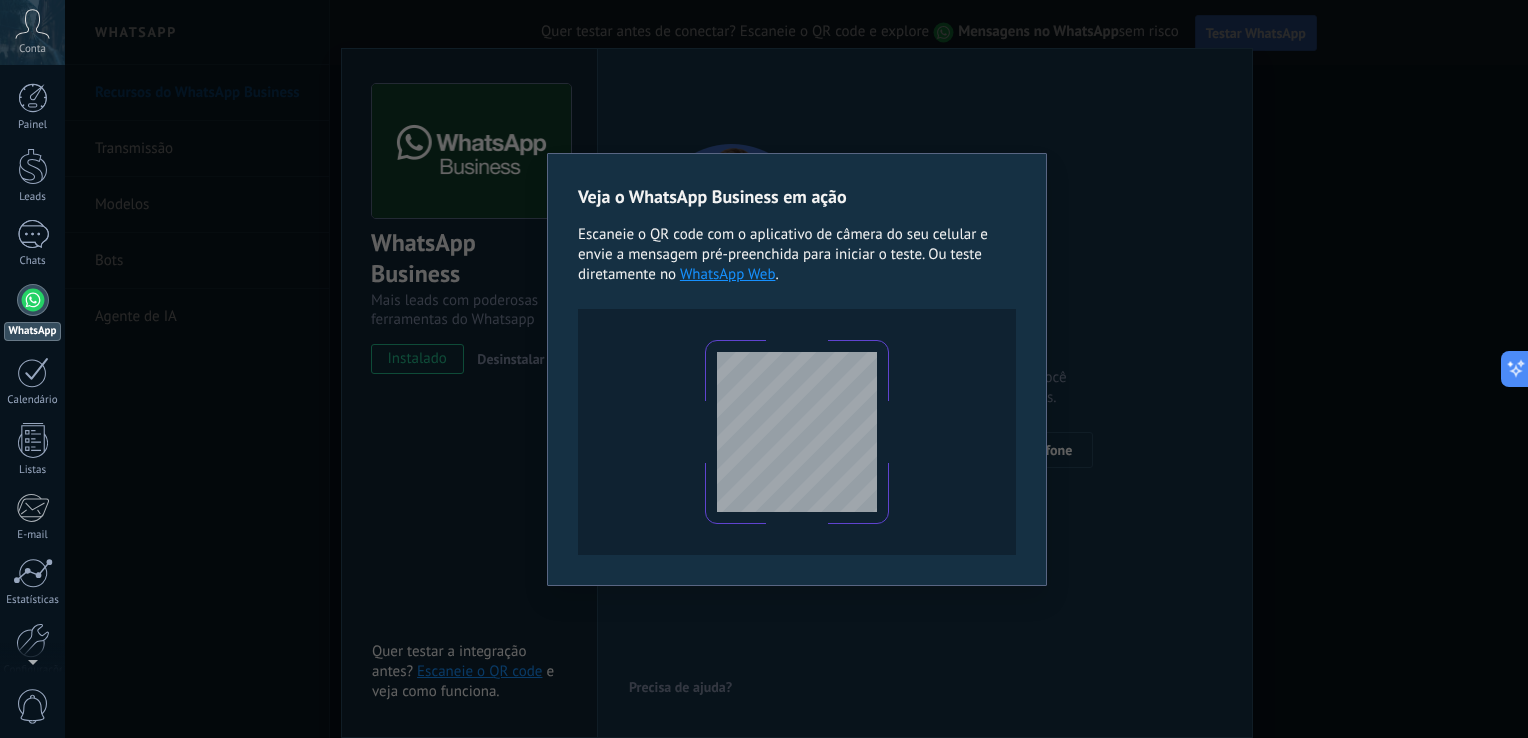 click on "Veja o WhatsApp Business em ação Escaneie o QR code com o aplicativo de câmera do seu celular e envie a mensagem pré-preenchida para iniciar o teste. Ou teste diretamente no   WhatsApp Web ." at bounding box center [796, 369] 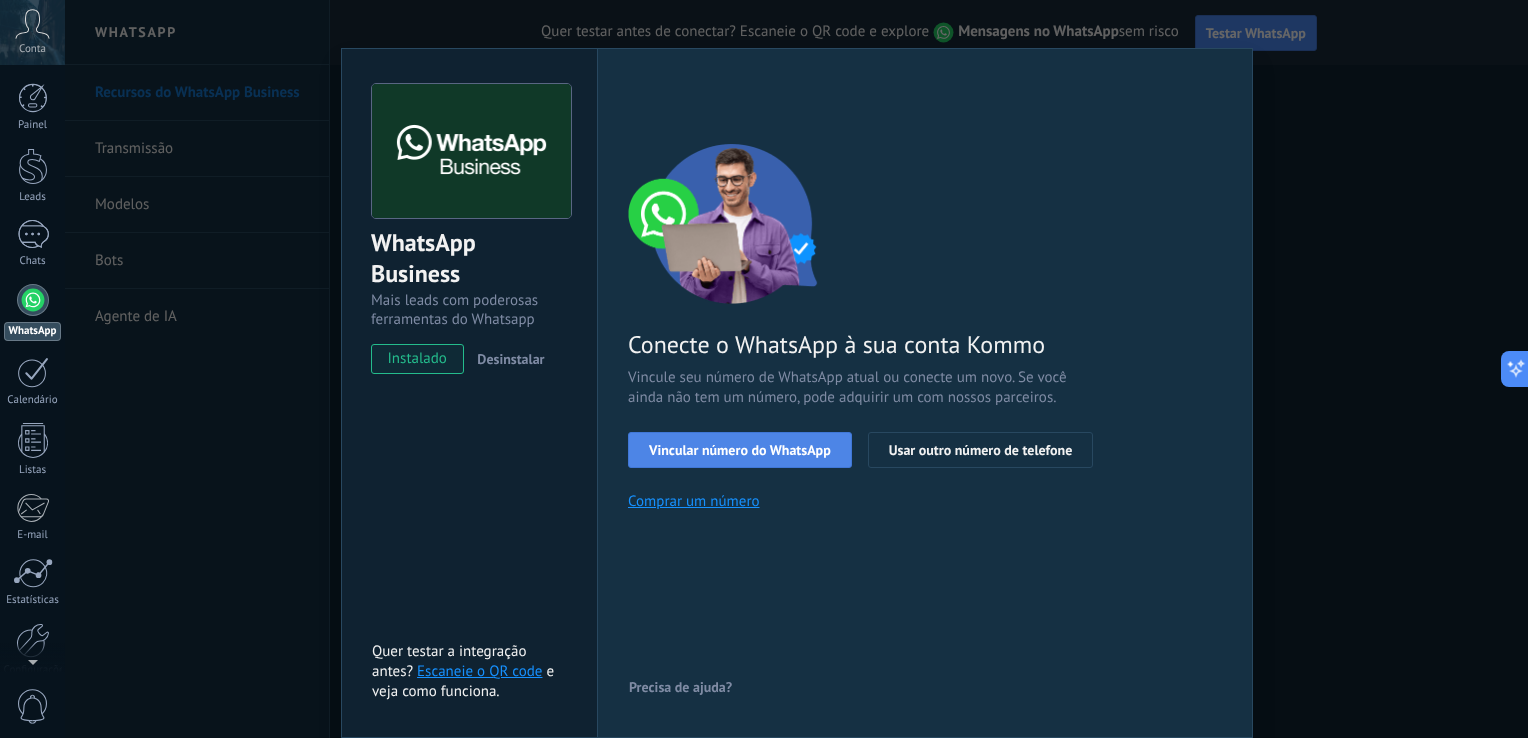 click on "Vincular número do WhatsApp" at bounding box center [740, 450] 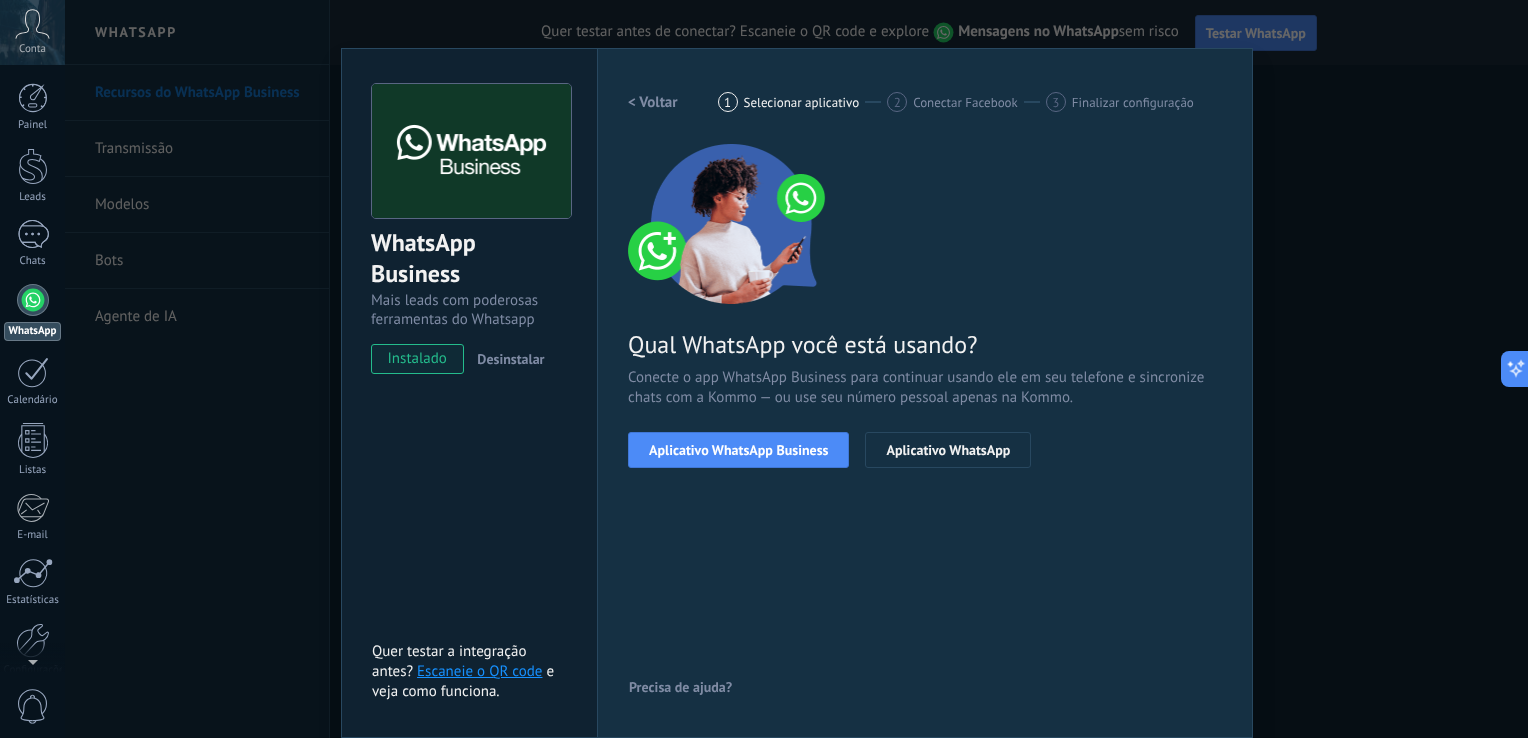 click on "Aplicativo WhatsApp Business" at bounding box center [738, 450] 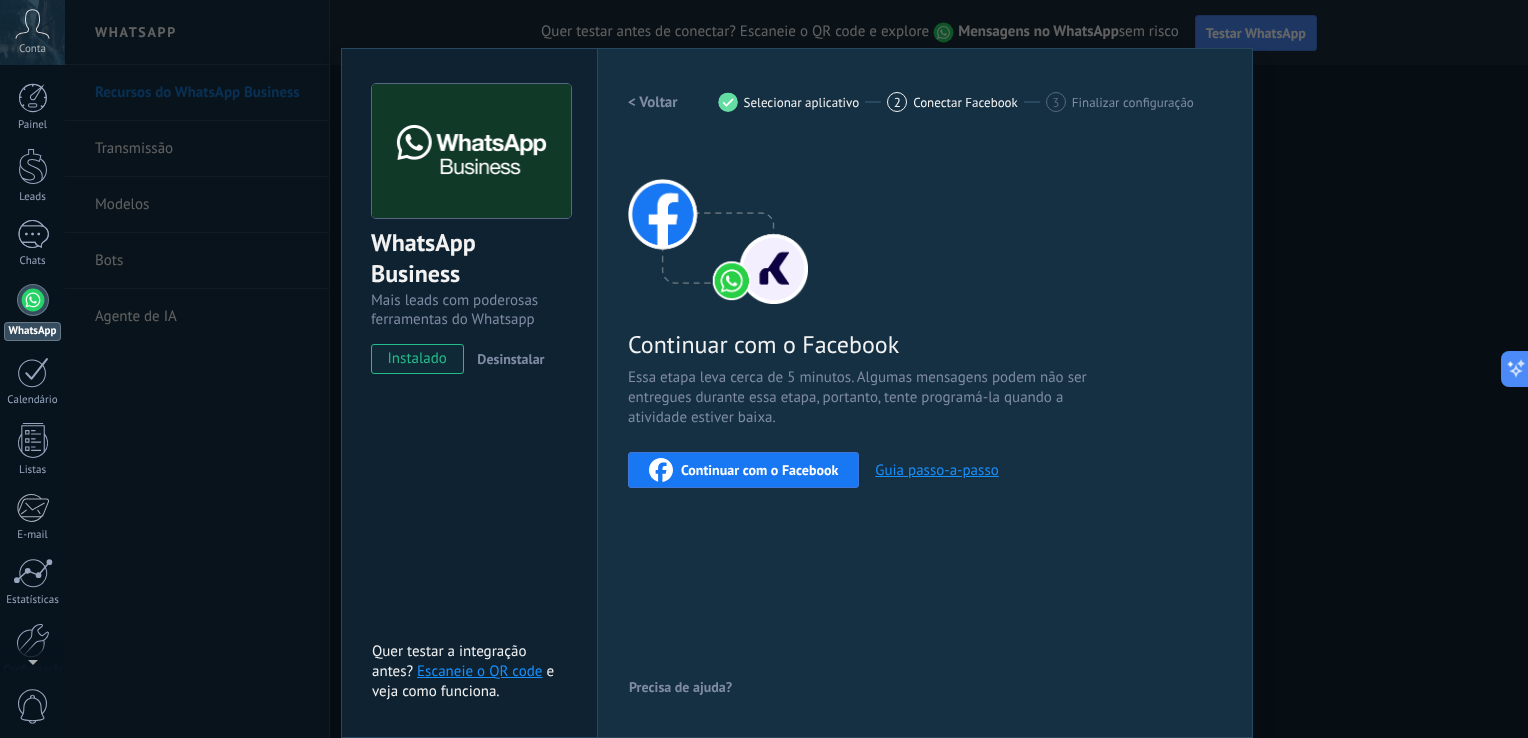 click on "< Voltar" at bounding box center [653, 102] 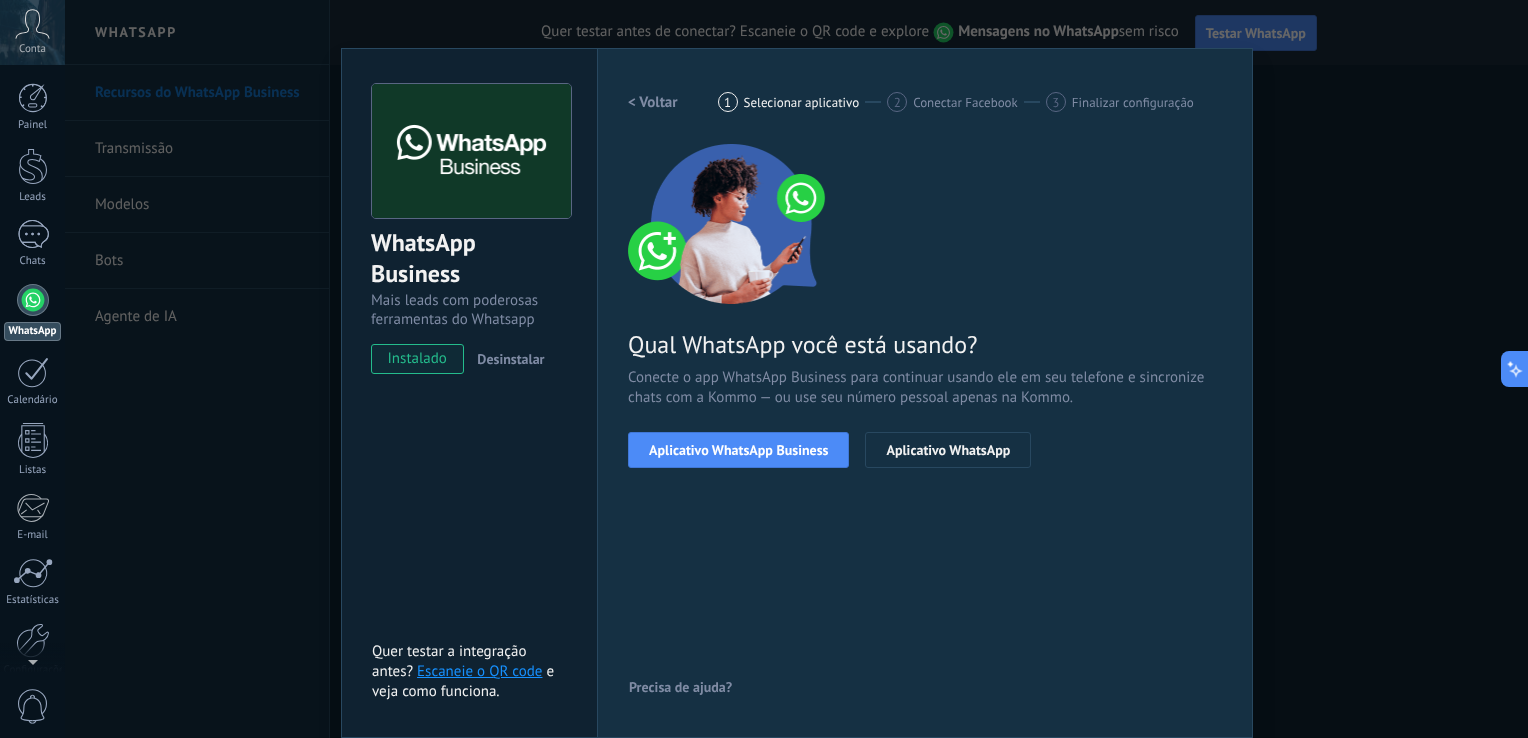 click on "< Voltar" at bounding box center (653, 102) 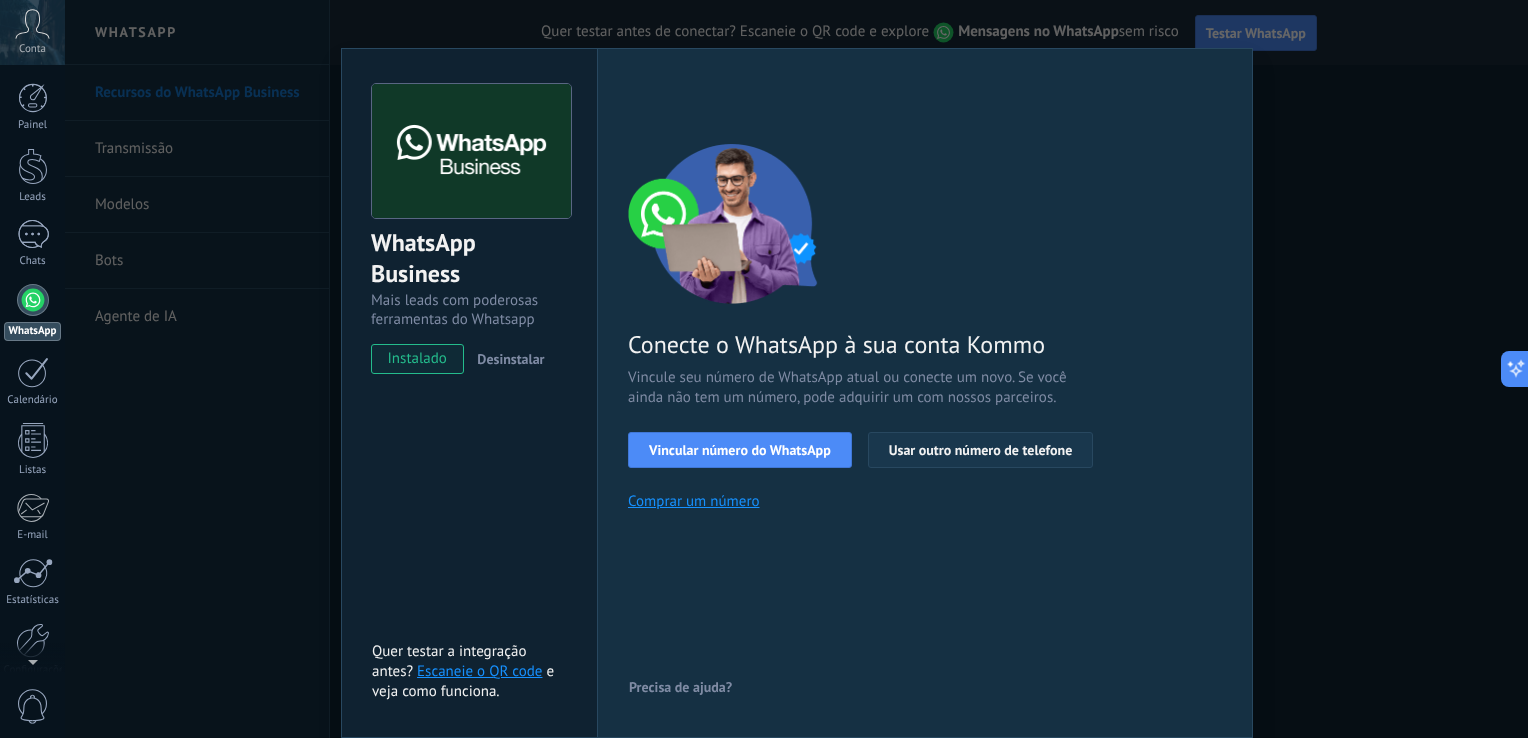 click on "Usar outro número de telefone" at bounding box center (981, 450) 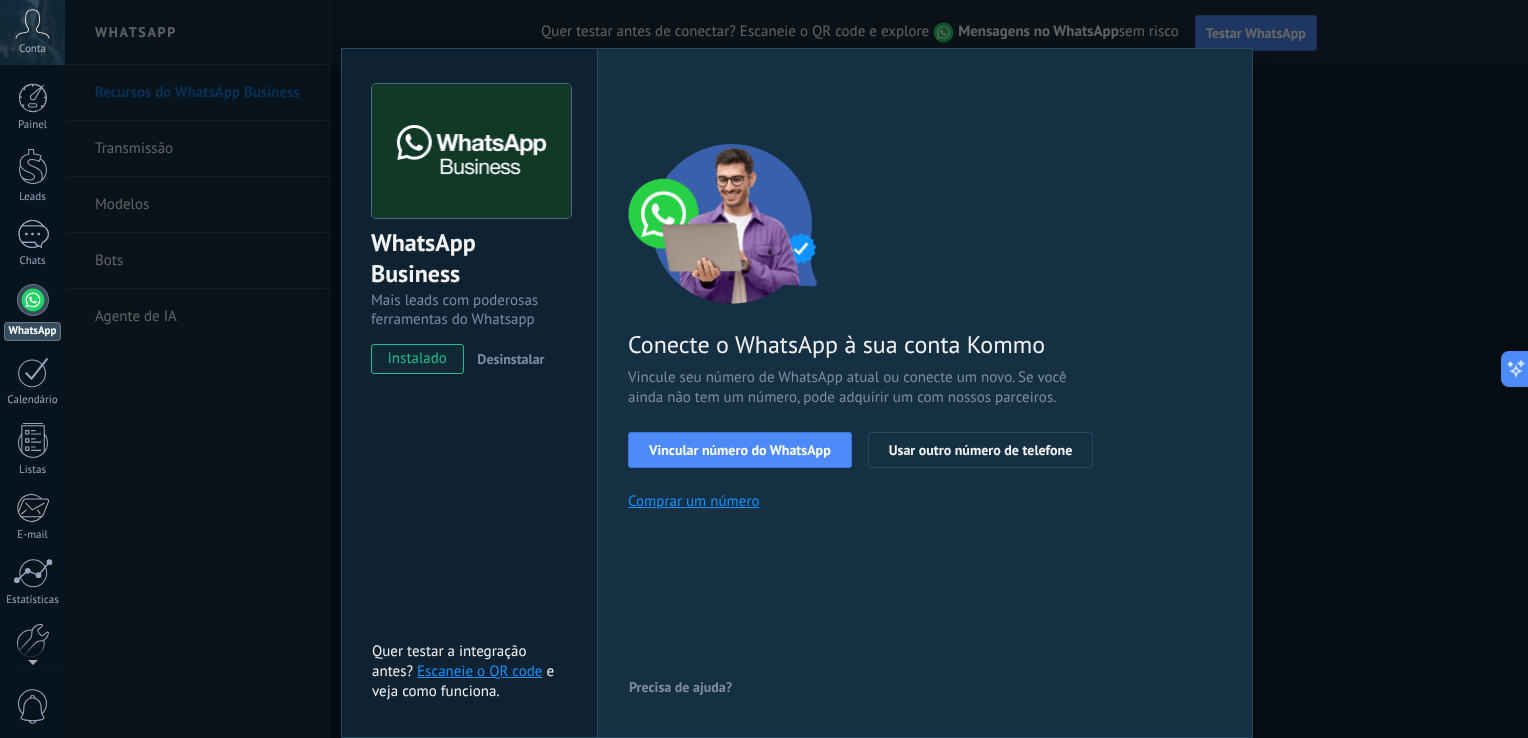 click on "instalado" at bounding box center [417, 359] 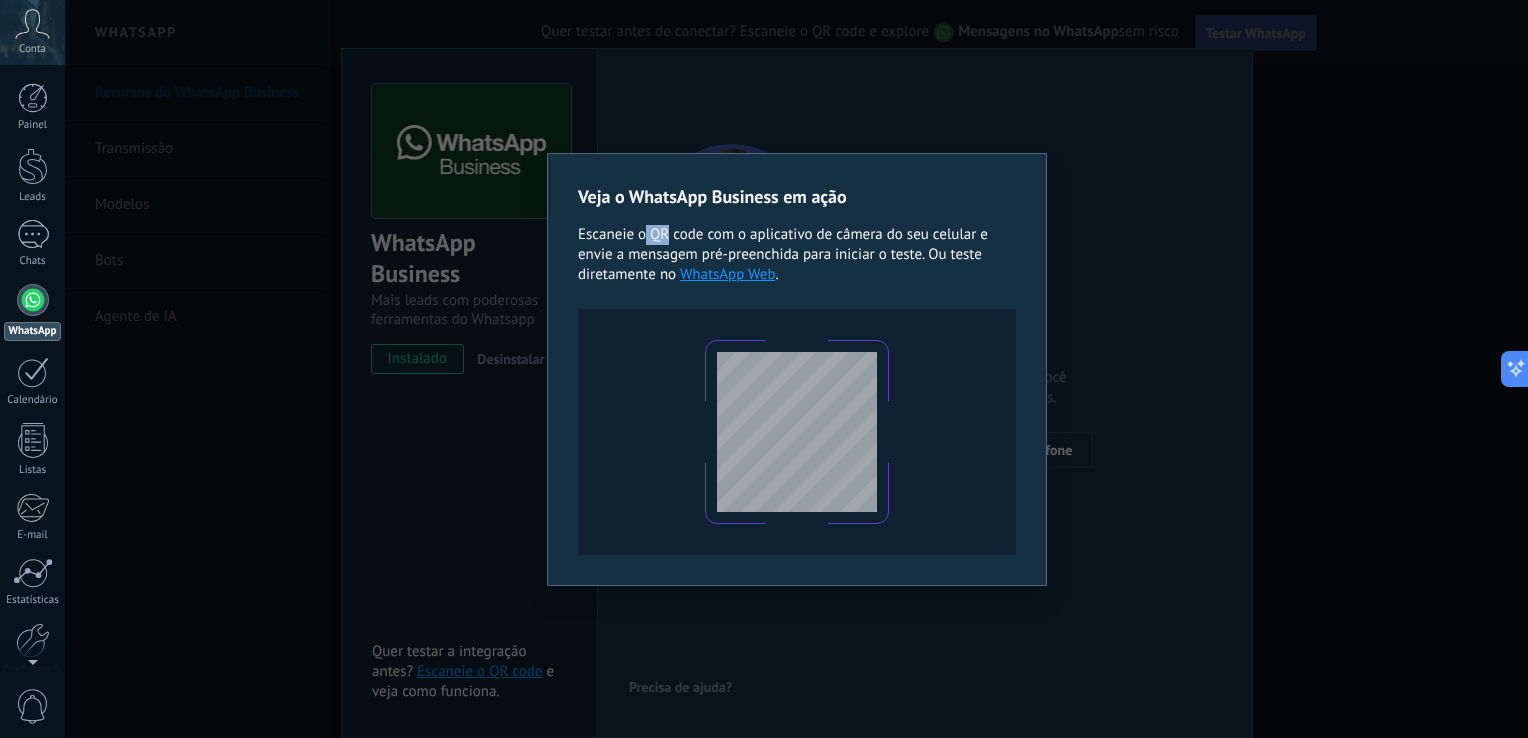 drag, startPoint x: 646, startPoint y: 232, endPoint x: 665, endPoint y: 228, distance: 19.416489 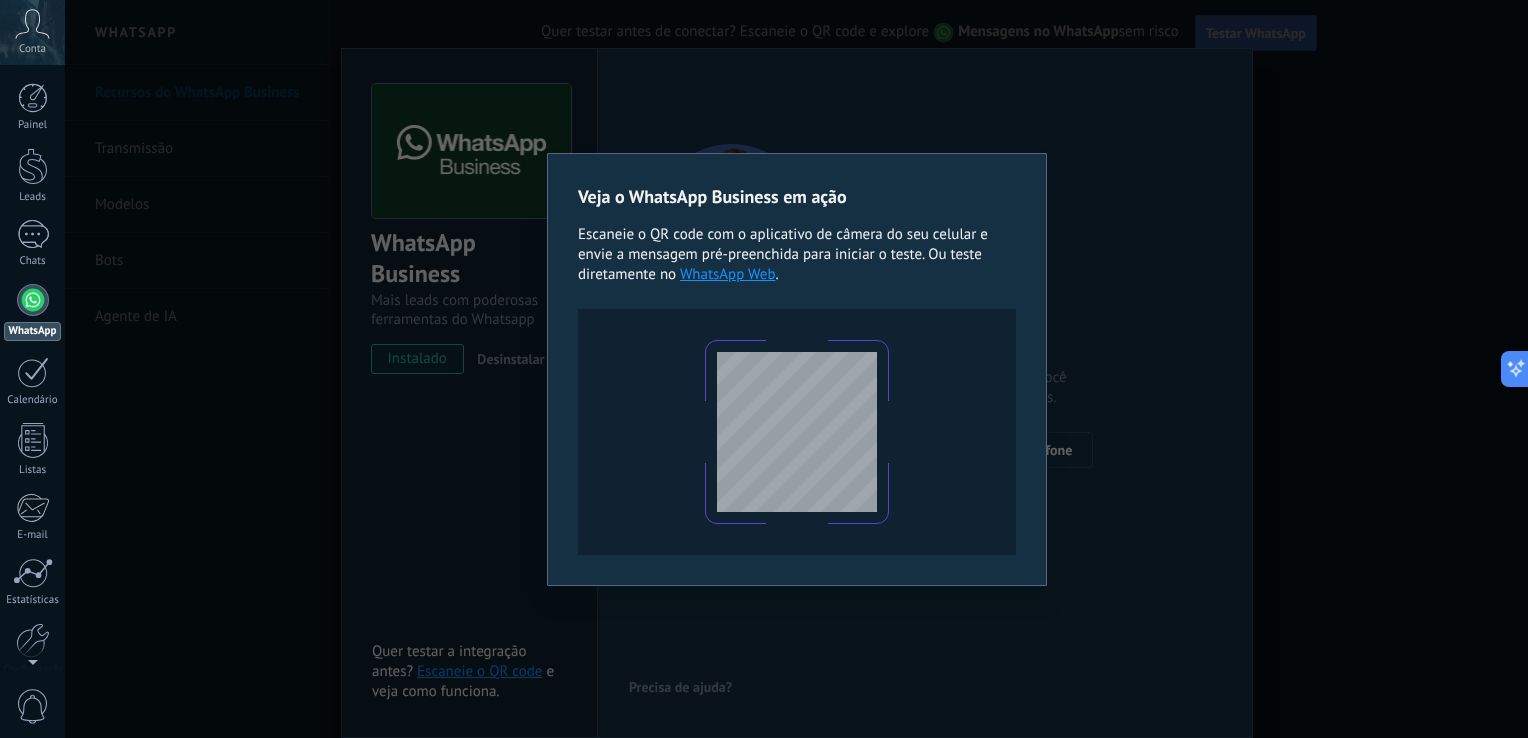 drag, startPoint x: 665, startPoint y: 228, endPoint x: 908, endPoint y: 235, distance: 243.1008 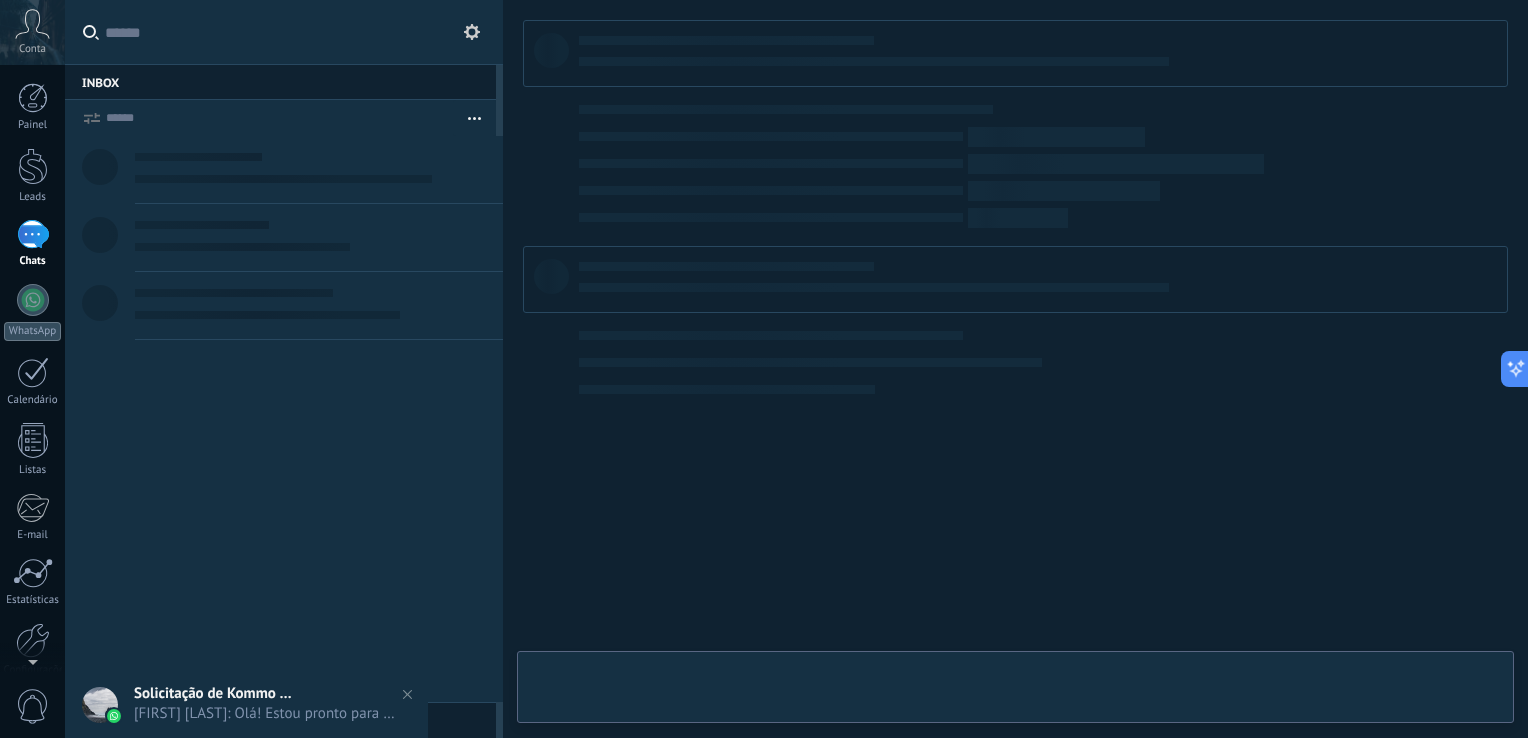 scroll, scrollTop: 0, scrollLeft: 0, axis: both 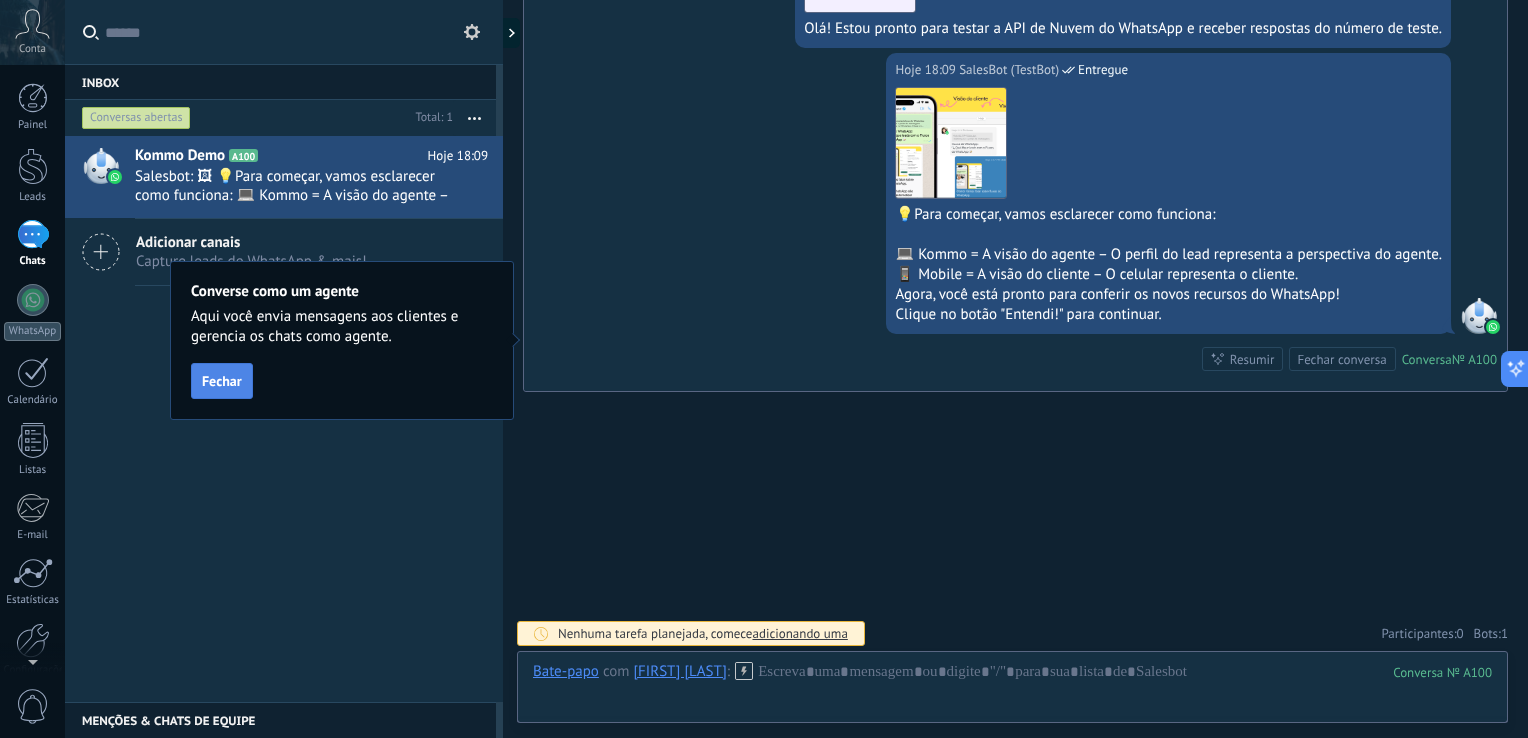 click on "Fechar" at bounding box center (222, 381) 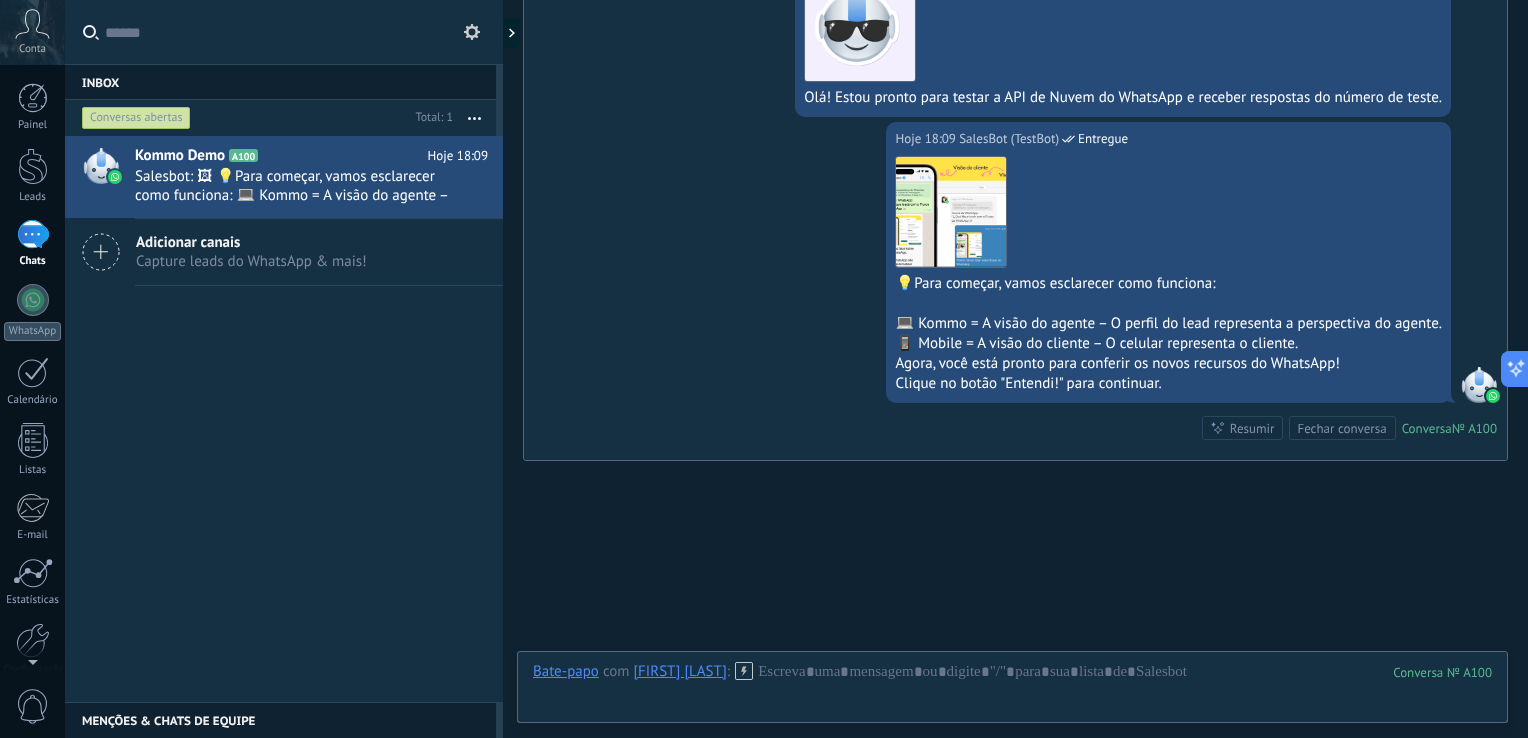 scroll, scrollTop: 524, scrollLeft: 0, axis: vertical 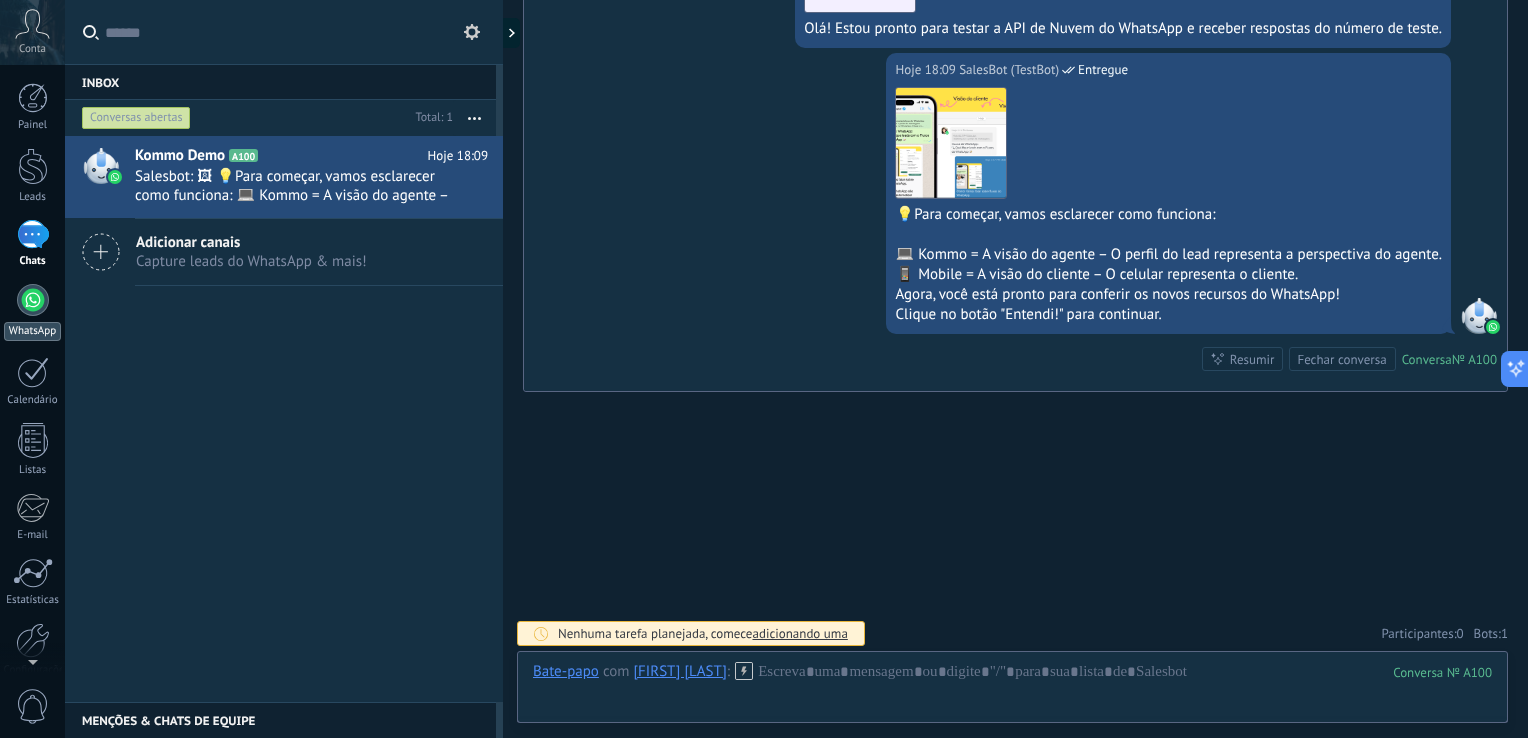 click on "WhatsApp" at bounding box center [32, 312] 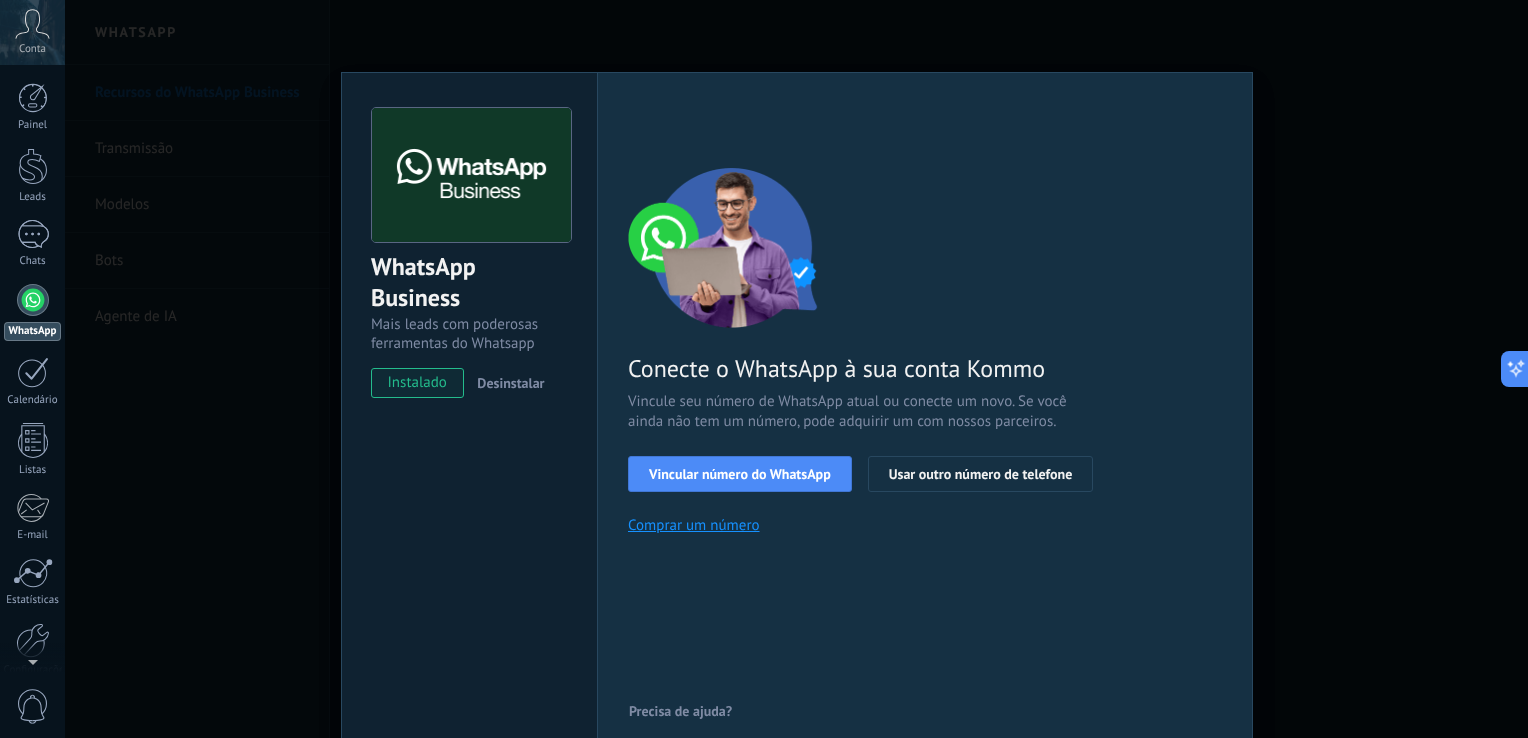 click on "WhatsApp Business Mais leads com poderosas ferramentas do Whatsapp instalado Desinstalar Configurações Autorização Esta aba registra os usuários que permitiram acesso à esta conta. Se você quiser remover a possibilidade de um usuário de enviar solicitações para a conta em relação a esta integração, você pode revogar o acesso. Se o acesso de todos os usuários for revogado, a integração parará de funcionar. Este app está instalado, mas ninguém concedeu acesso ainda. WhatsApp Cloud API Mais _:  Salvar < Voltar 1 Selecionar aplicativo 2 Conectar Facebook 3 Finalizar configuração Conecte o WhatsApp à sua conta Kommo Vincule seu número de WhatsApp atual ou conecte um novo. Se você ainda não tem um número, pode adquirir um com nossos parceiros. Vincular número do WhatsApp Usar outro número de telefone Comprar um número Precisa de ajuda?" at bounding box center (796, 369) 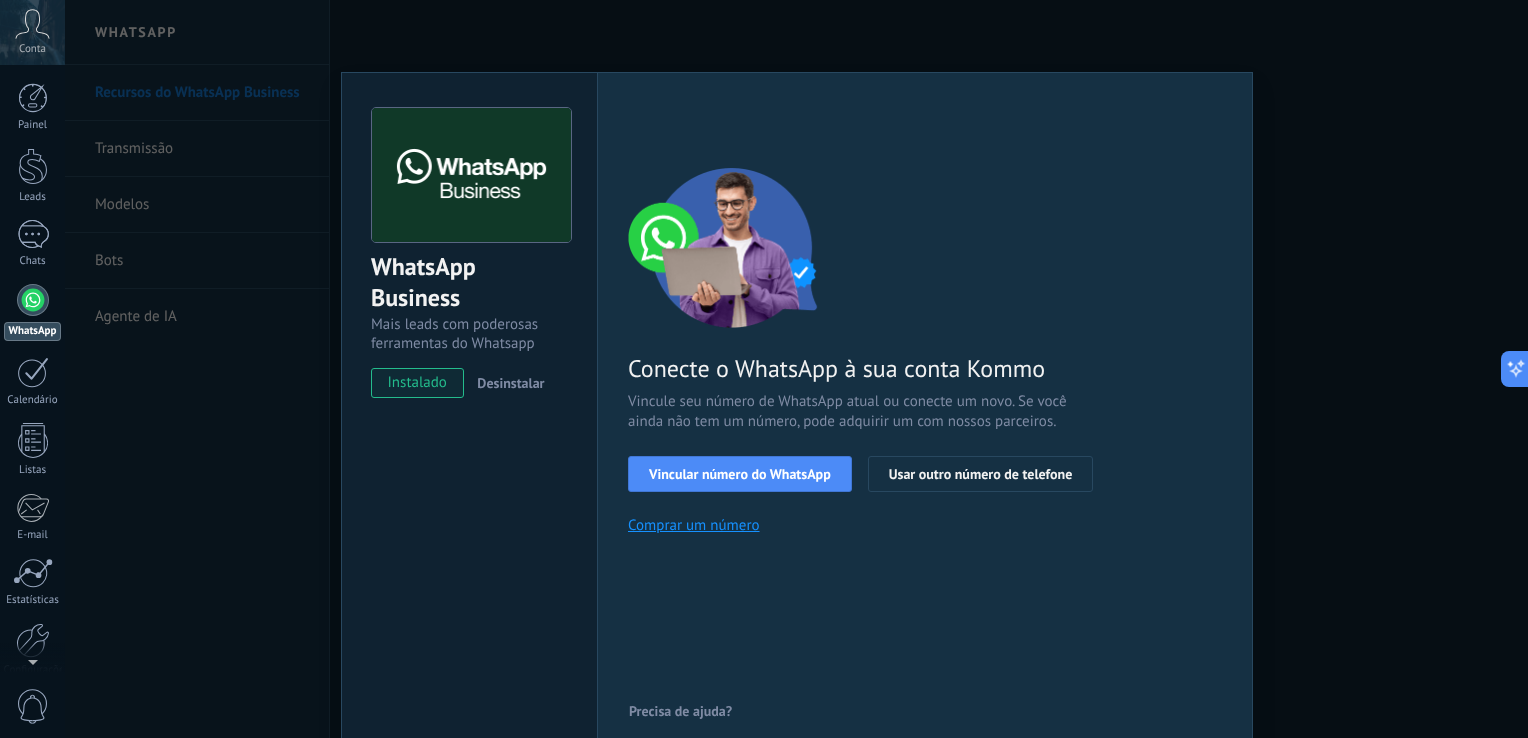 scroll, scrollTop: 24, scrollLeft: 0, axis: vertical 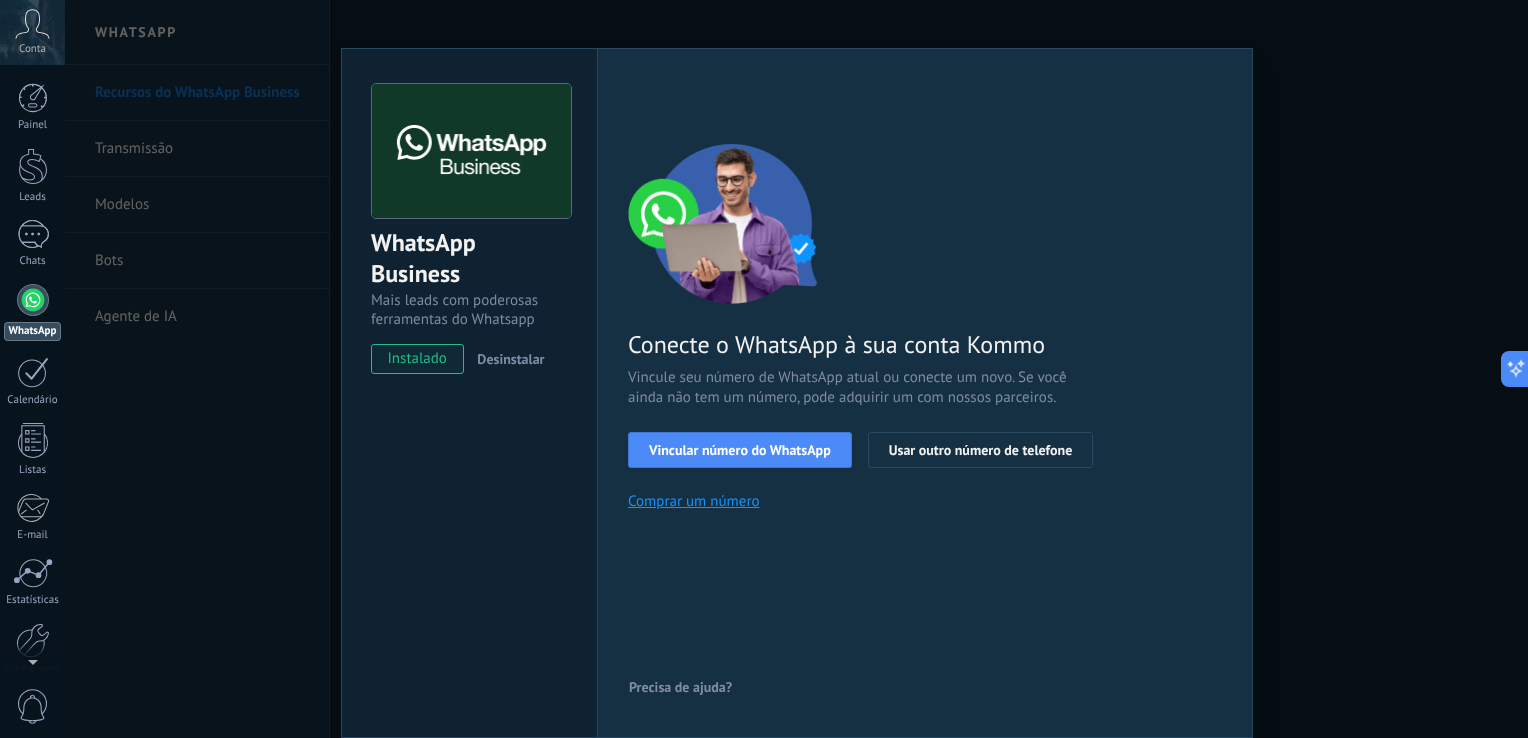 click on "WhatsApp Business Mais leads com poderosas ferramentas do Whatsapp instalado Desinstalar Configurações Autorização Esta aba registra os usuários que permitiram acesso à esta conta. Se você quiser remover a possibilidade de um usuário de enviar solicitações para a conta em relação a esta integração, você pode revogar o acesso. Se o acesso de todos os usuários for revogado, a integração parará de funcionar. Este app está instalado, mas ninguém concedeu acesso ainda. WhatsApp Cloud API Mais _:  Salvar < Voltar 1 Selecionar aplicativo 2 Conectar Facebook 3 Finalizar configuração Conecte o WhatsApp à sua conta Kommo Vincule seu número de WhatsApp atual ou conecte um novo. Se você ainda não tem um número, pode adquirir um com nossos parceiros. Vincular número do WhatsApp Usar outro número de telefone Comprar um número Precisa de ajuda?" at bounding box center (796, 369) 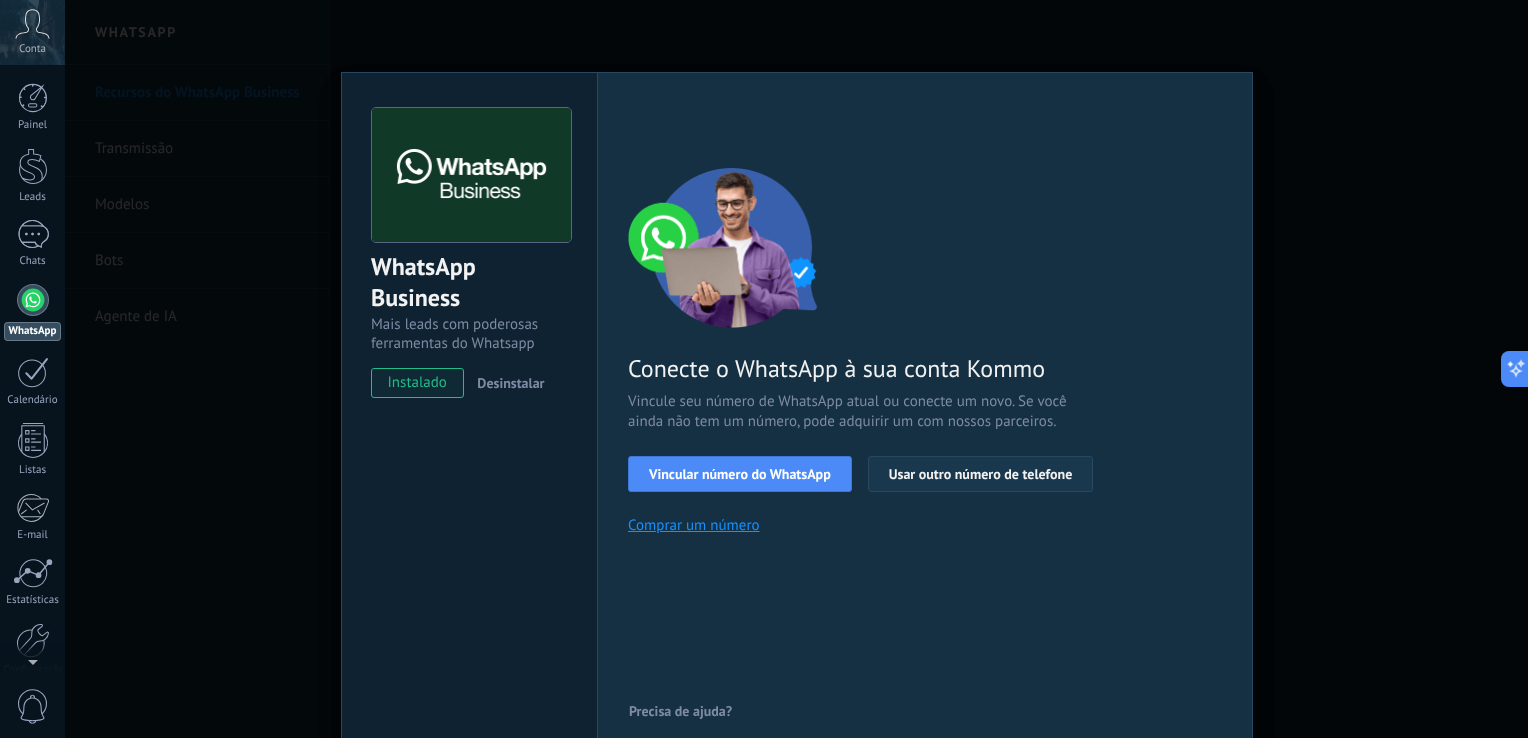 click on "Usar outro número de telefone" at bounding box center [981, 474] 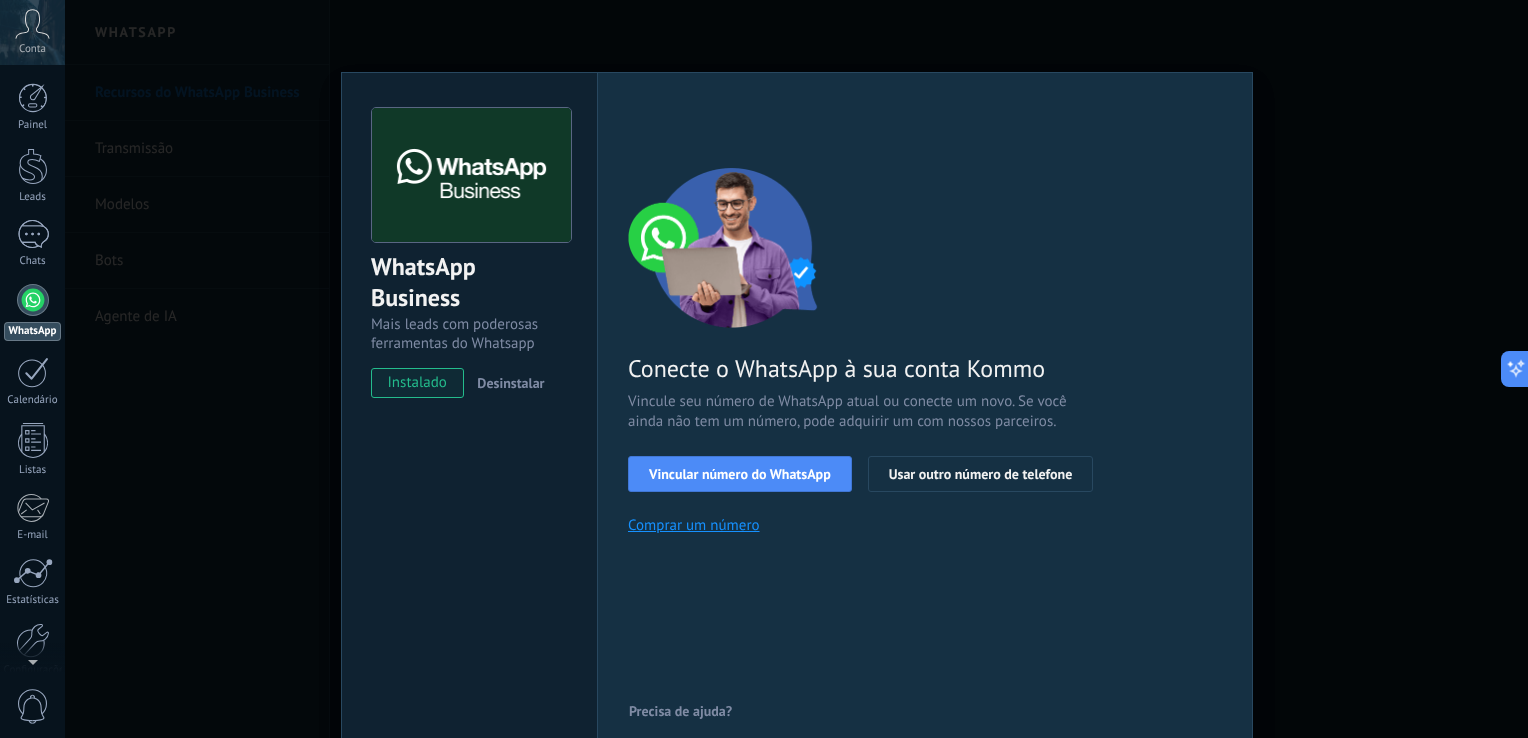 click on "Precisa de ajuda?" at bounding box center (680, 711) 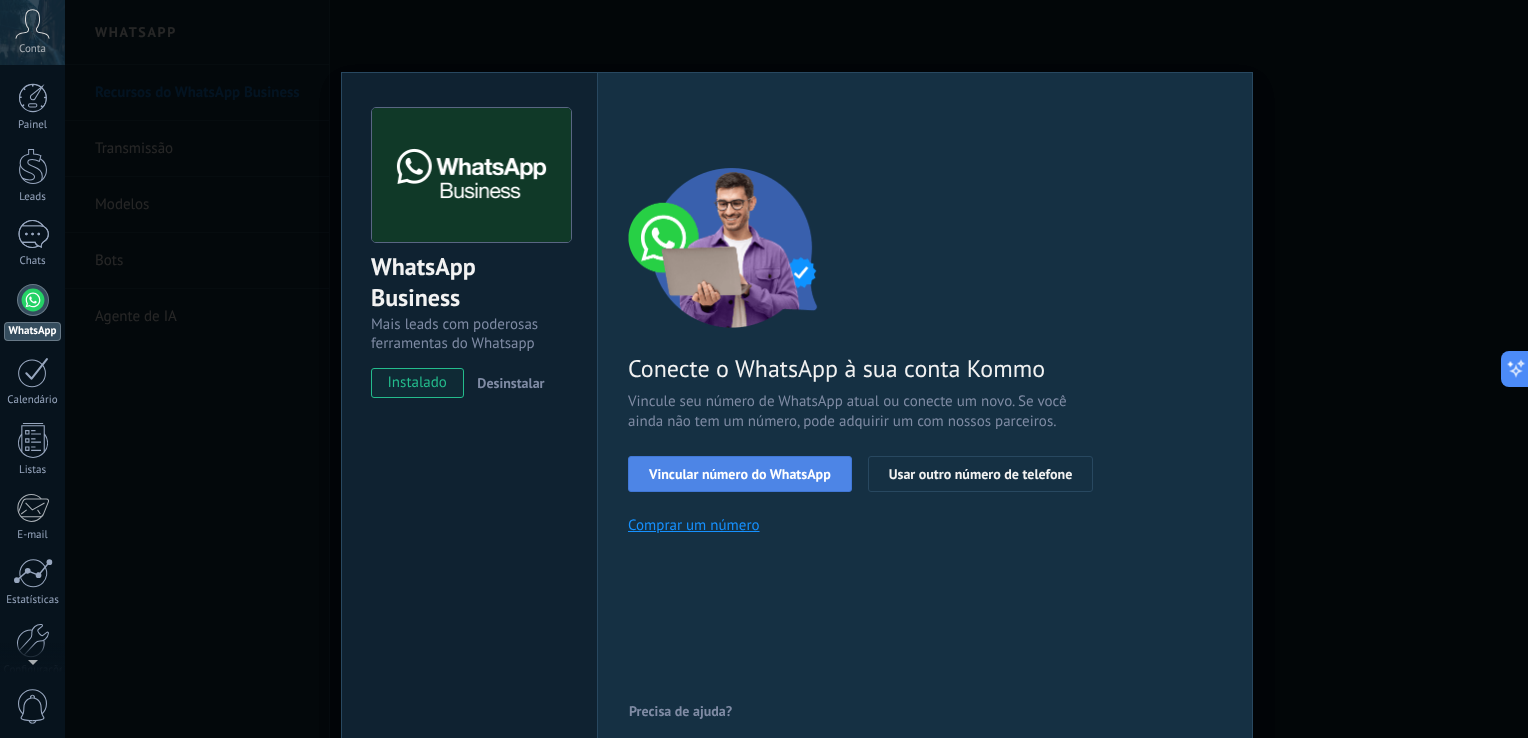 click on "Vincular número do WhatsApp" at bounding box center [740, 474] 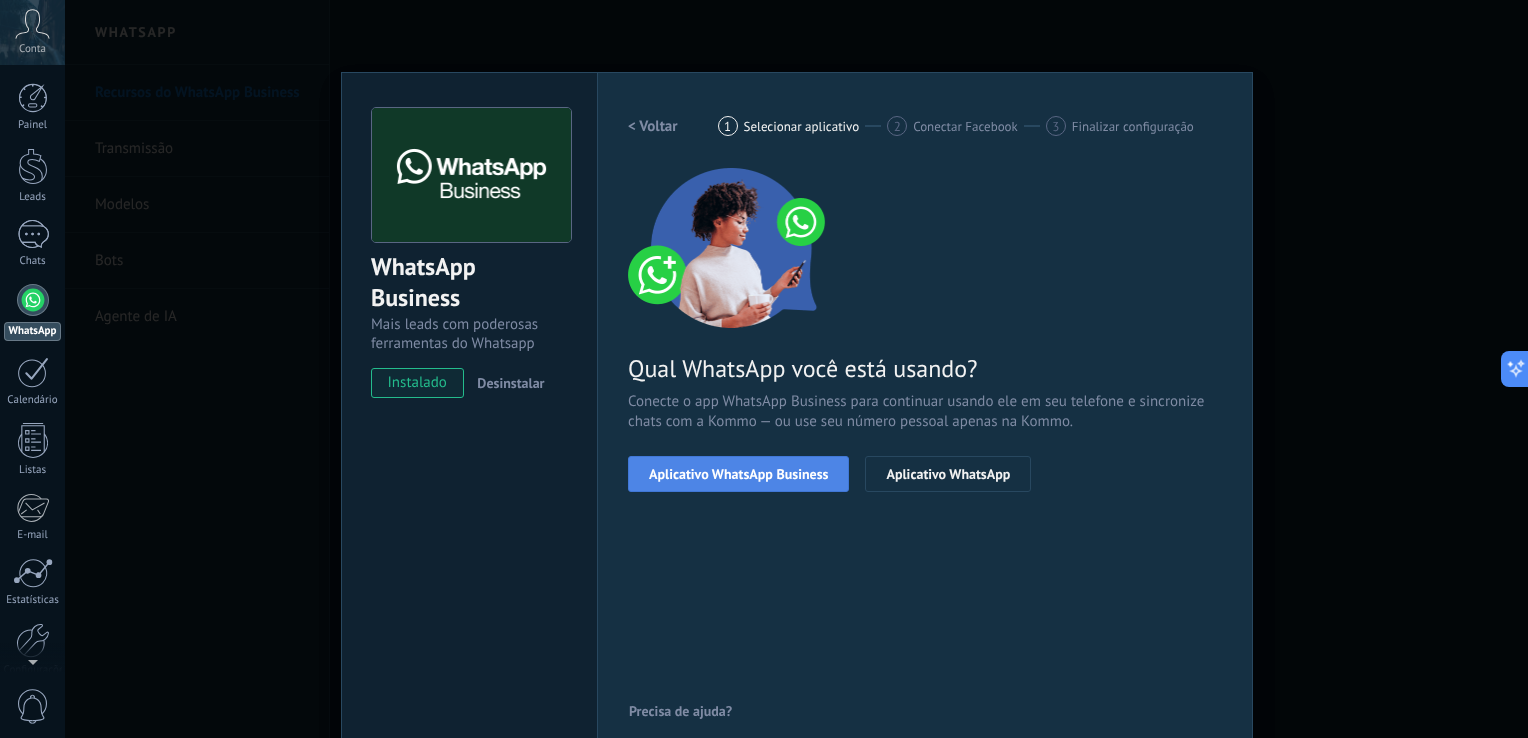 click on "Aplicativo WhatsApp Business" at bounding box center (738, 474) 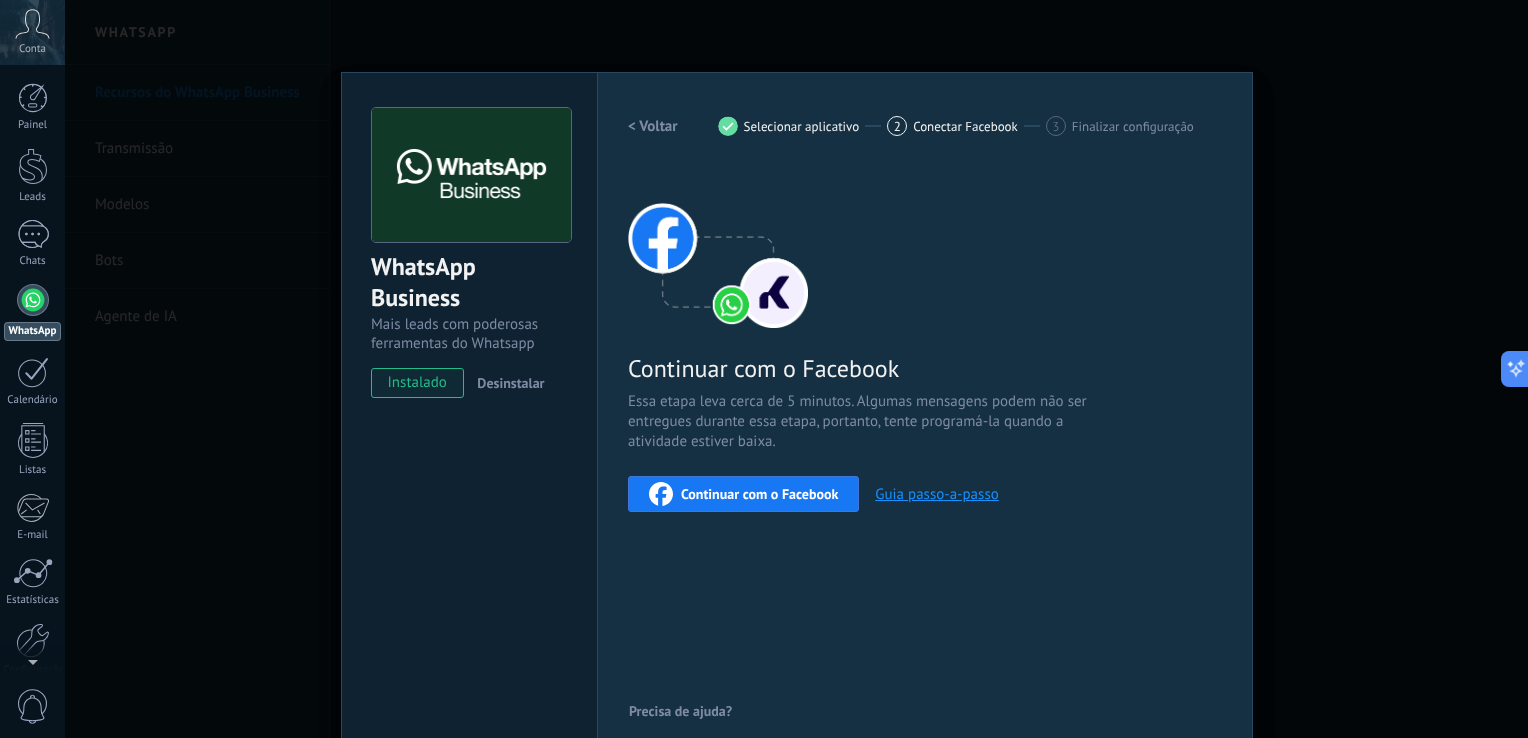 scroll, scrollTop: 24, scrollLeft: 0, axis: vertical 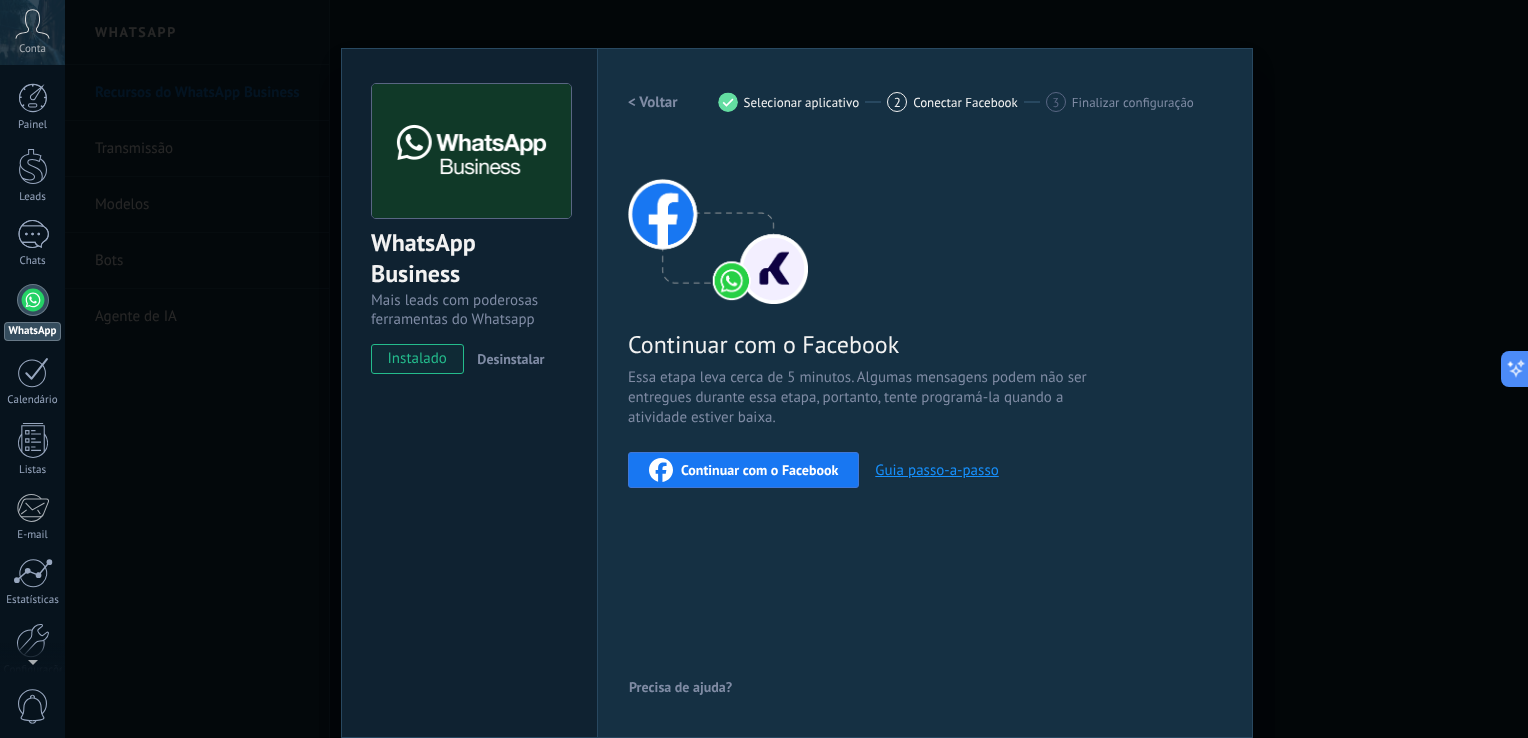 click on "WhatsApp Business Mais leads com poderosas ferramentas do Whatsapp instalado Desinstalar Configurações Autorização Esta aba registra os usuários que permitiram acesso à esta conta. Se você quiser remover a possibilidade de um usuário de enviar solicitações para a conta em relação a esta integração, você pode revogar o acesso. Se o acesso de todos os usuários for revogado, a integração parará de funcionar. Este app está instalado, mas ninguém concedeu acesso ainda. WhatsApp Cloud API Mais _:  Salvar < Voltar 1 Selecionar aplicativo 2 Conectar Facebook 3 Finalizar configuração Continuar com o Facebook Essa etapa leva cerca de 5 minutos. Algumas mensagens podem não ser entregues durante essa etapa, portanto, tente programá-la quando a atividade estiver baixa. Continuar com o Facebook Guia passo-a-passo Precisa de ajuda?" at bounding box center (796, 369) 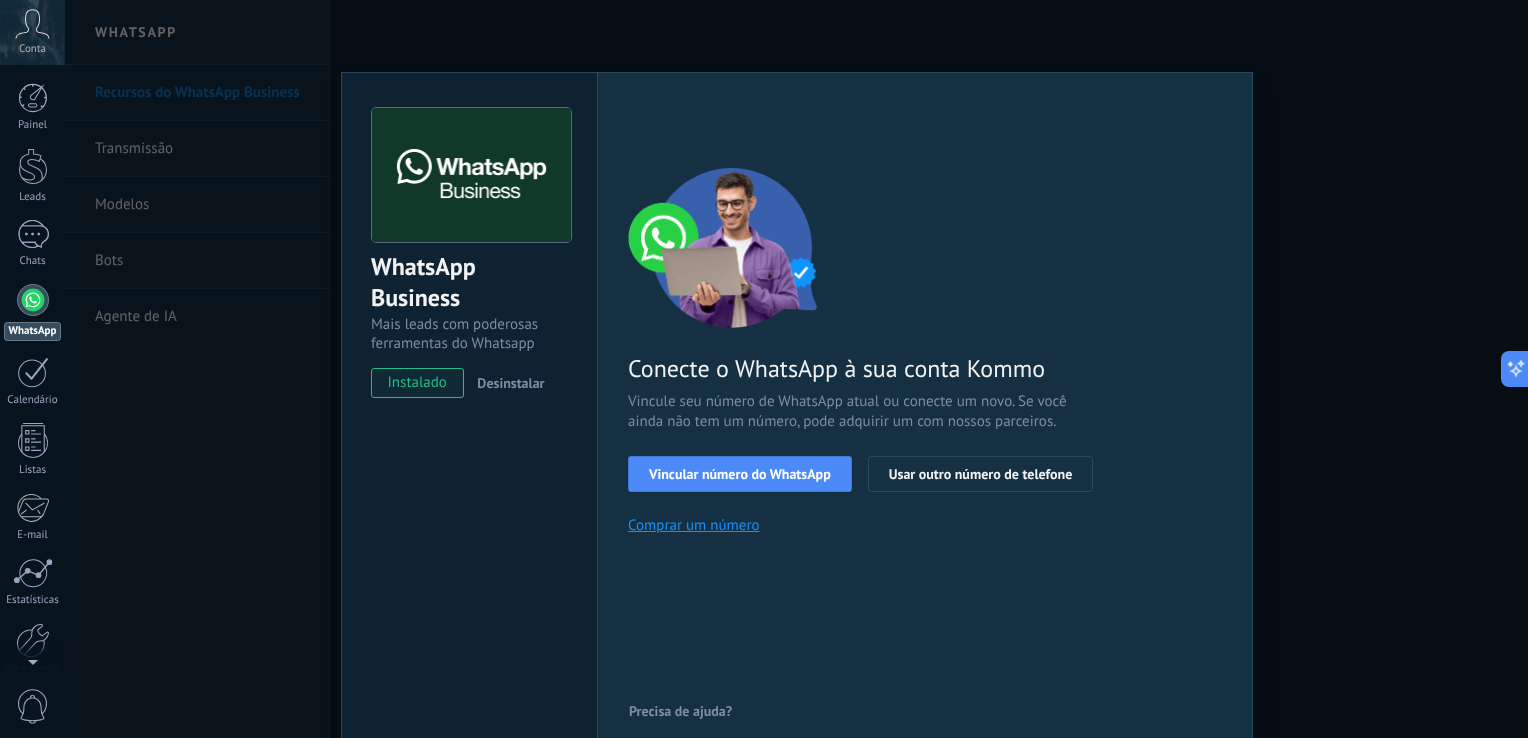 scroll, scrollTop: 0, scrollLeft: 0, axis: both 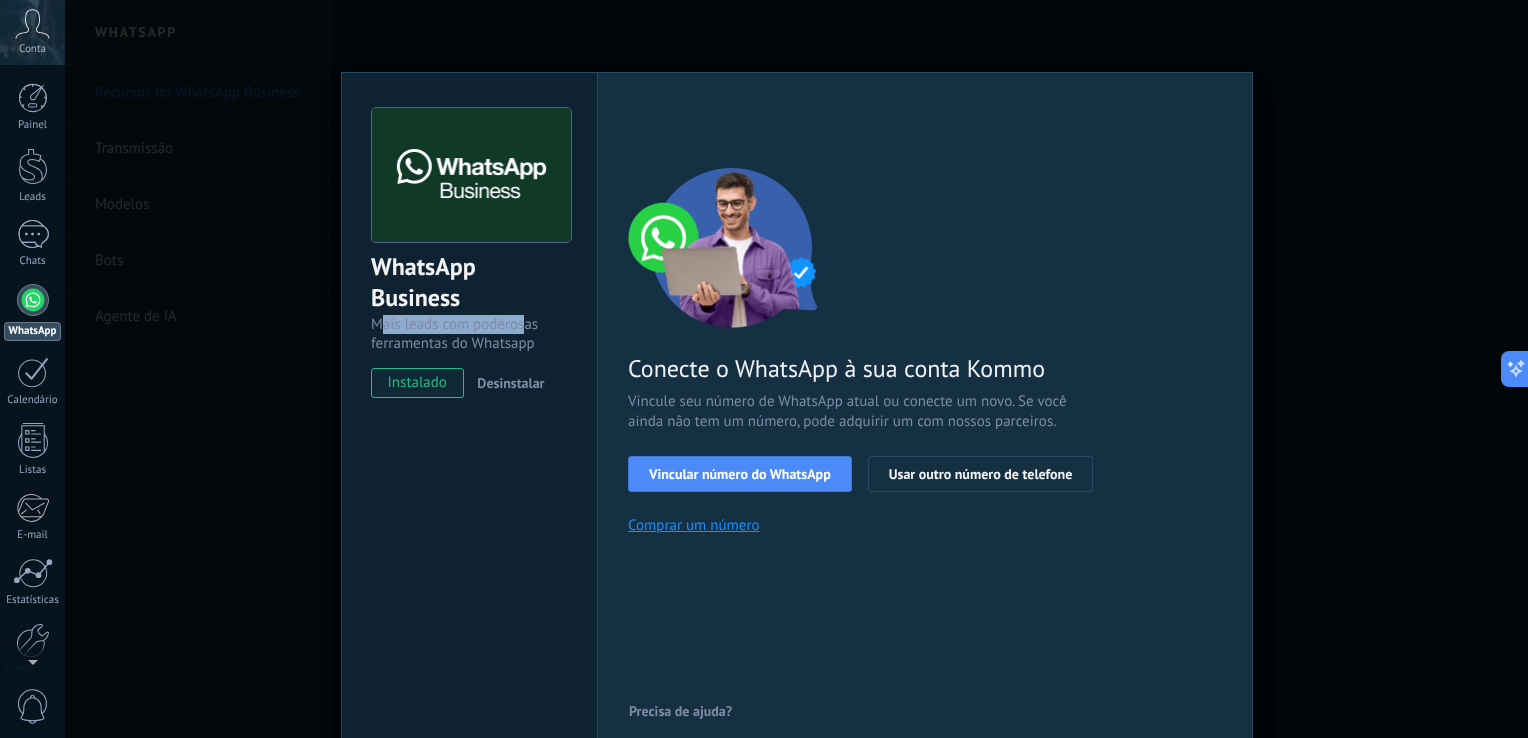 drag, startPoint x: 380, startPoint y: 328, endPoint x: 524, endPoint y: 320, distance: 144.22205 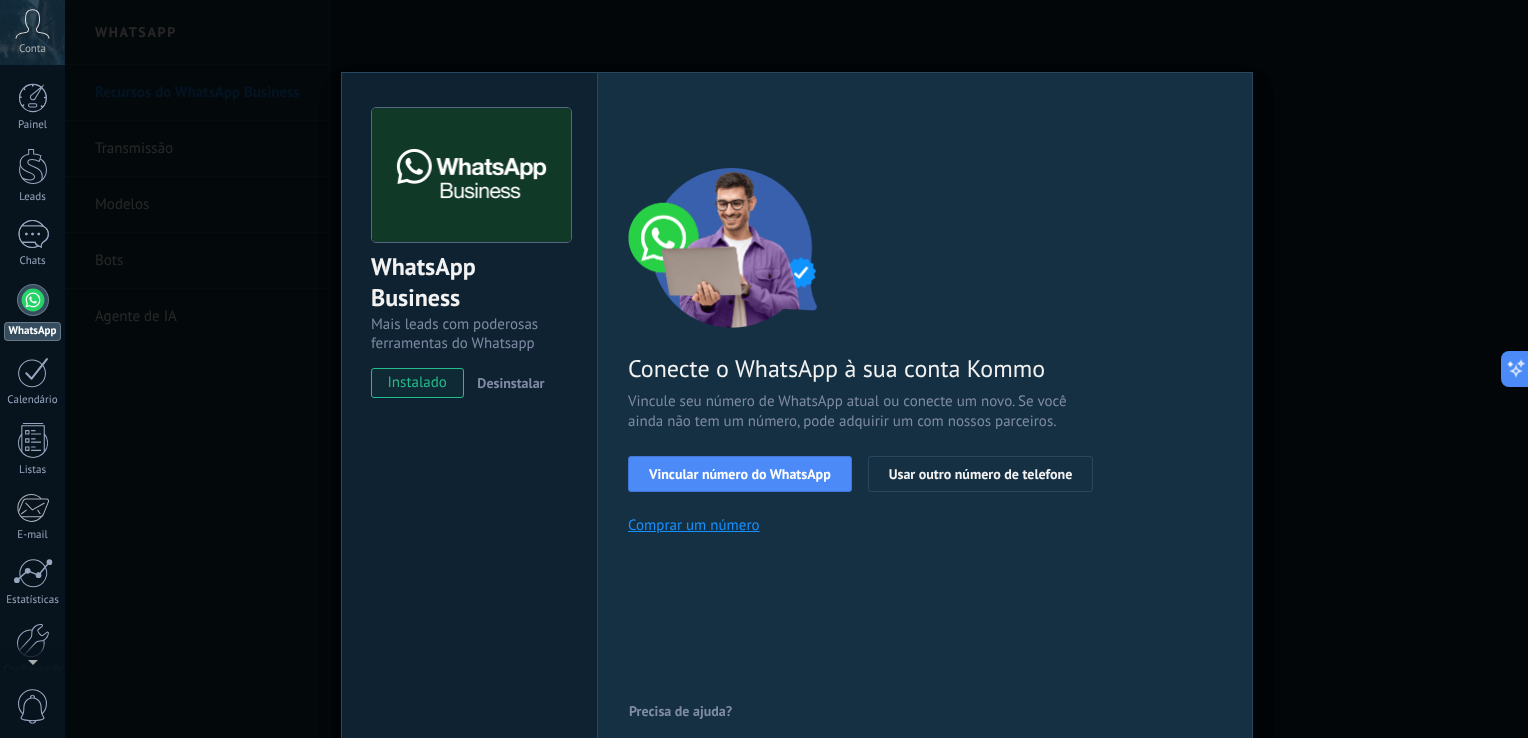 drag, startPoint x: 524, startPoint y: 320, endPoint x: 616, endPoint y: 370, distance: 104.70912 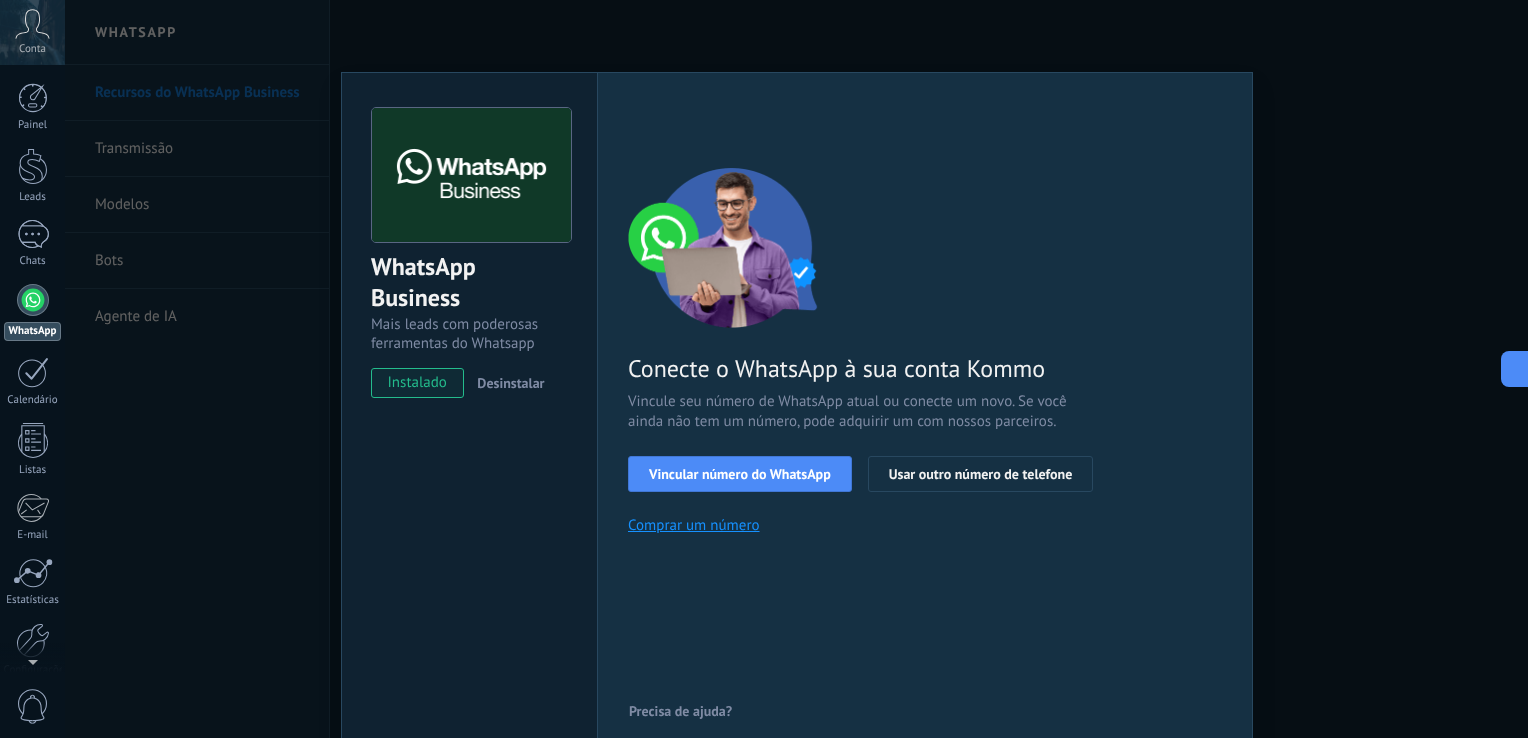 click on "WhatsApp Business Mais leads com poderosas ferramentas do Whatsapp instalado Desinstalar Configurações Autorização Esta aba registra os usuários que permitiram acesso à esta conta. Se você quiser remover a possibilidade de um usuário de enviar solicitações para a conta em relação a esta integração, você pode revogar o acesso. Se o acesso de todos os usuários for revogado, a integração parará de funcionar. Este app está instalado, mas ninguém concedeu acesso ainda. WhatsApp Cloud API Mais _:  Salvar < Voltar 1 Selecionar aplicativo 2 Conectar Facebook 3 Finalizar configuração Conecte o WhatsApp à sua conta Kommo Vincule seu número de WhatsApp atual ou conecte um novo. Se você ainda não tem um número, pode adquirir um com nossos parceiros. Vincular número do WhatsApp Usar outro número de telefone Comprar um número Precisa de ajuda?" at bounding box center [796, 369] 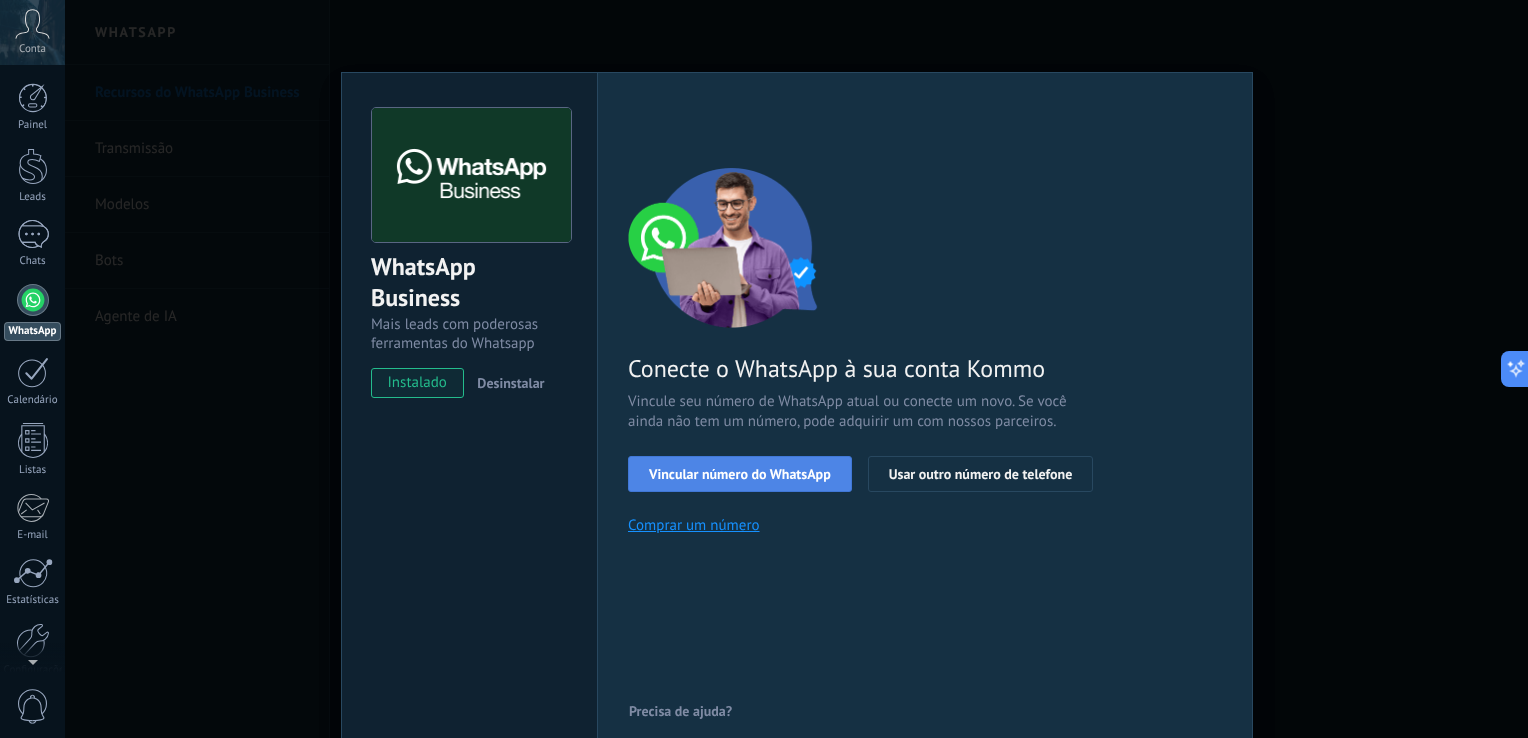 click on "Vincular número do WhatsApp" at bounding box center (740, 474) 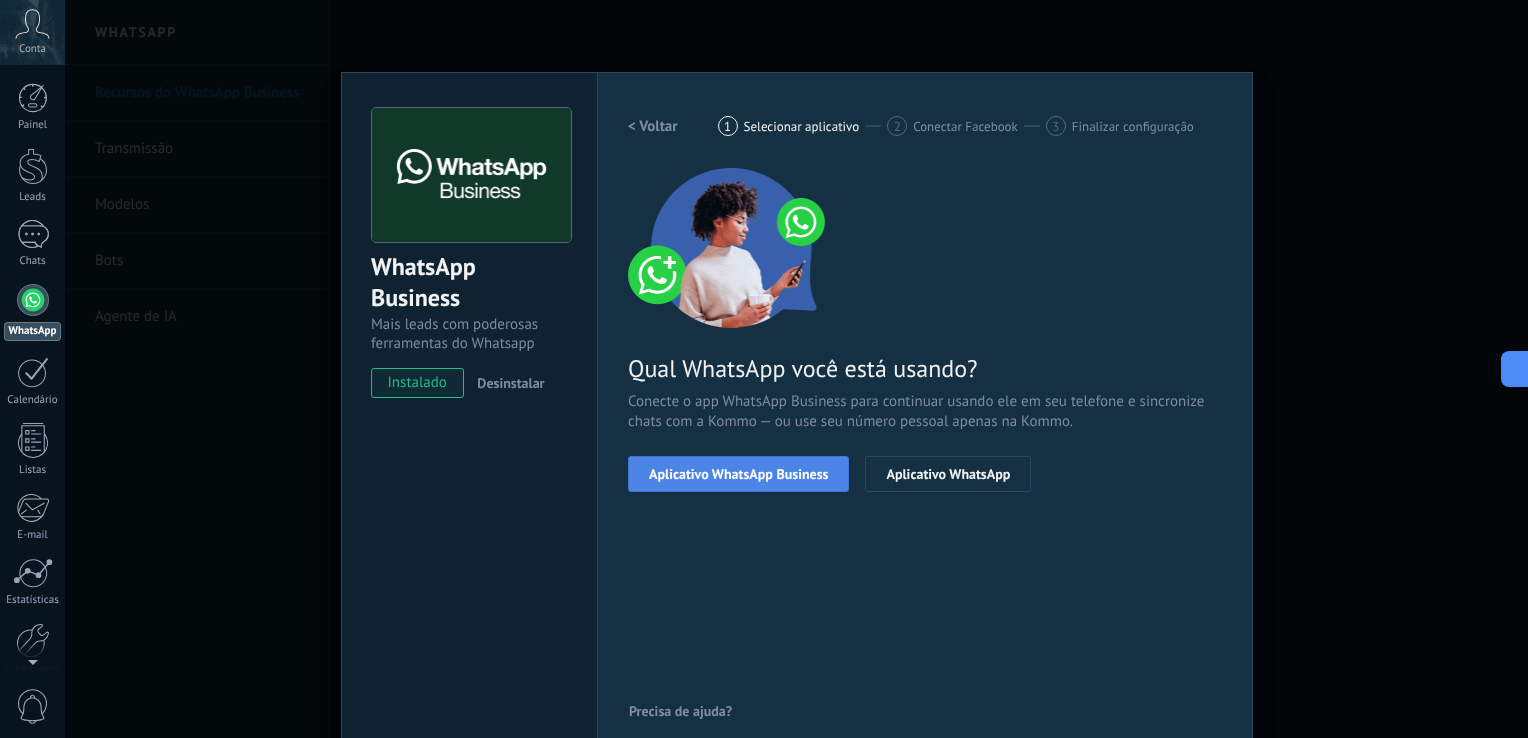 click on "Aplicativo WhatsApp Business" at bounding box center (738, 474) 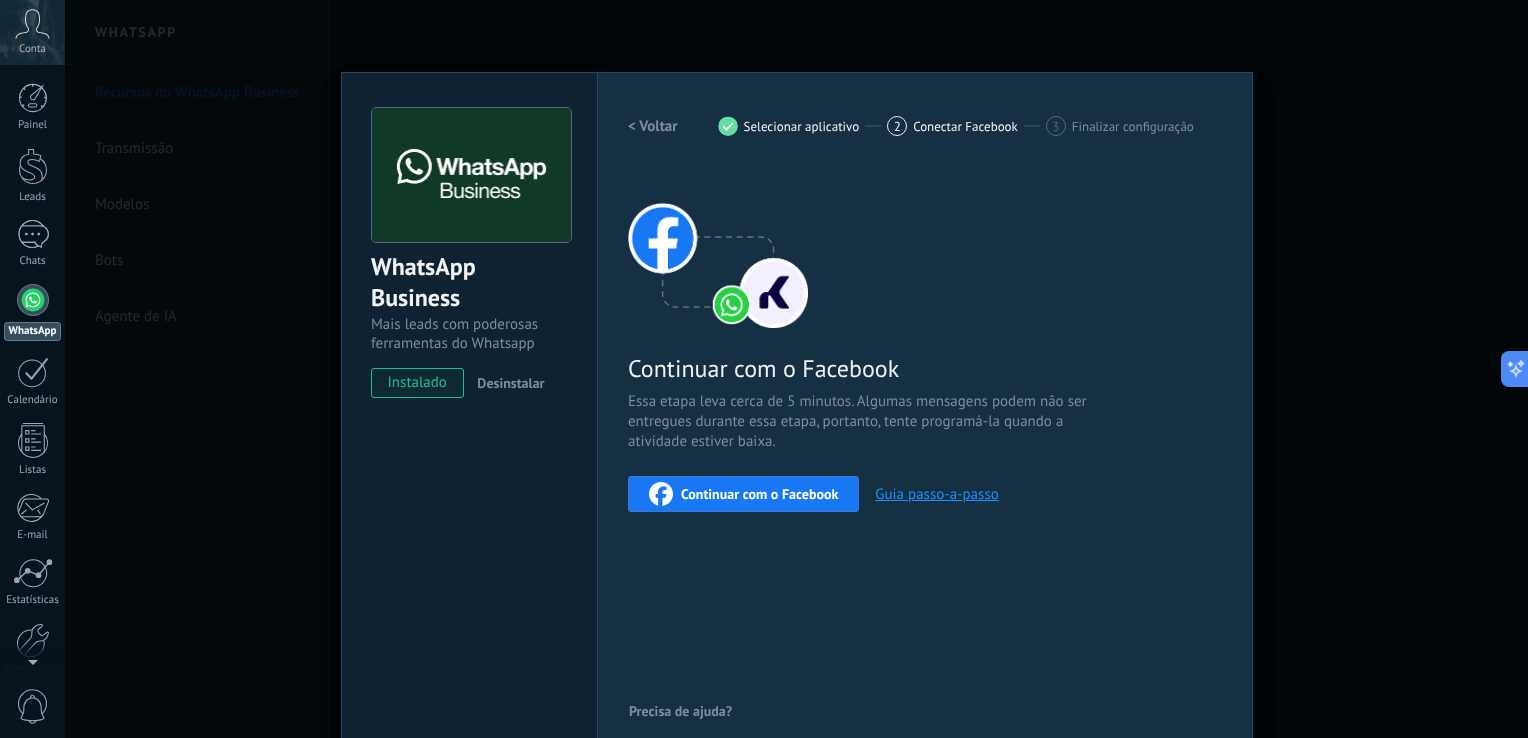 click on "< Voltar" at bounding box center (653, 126) 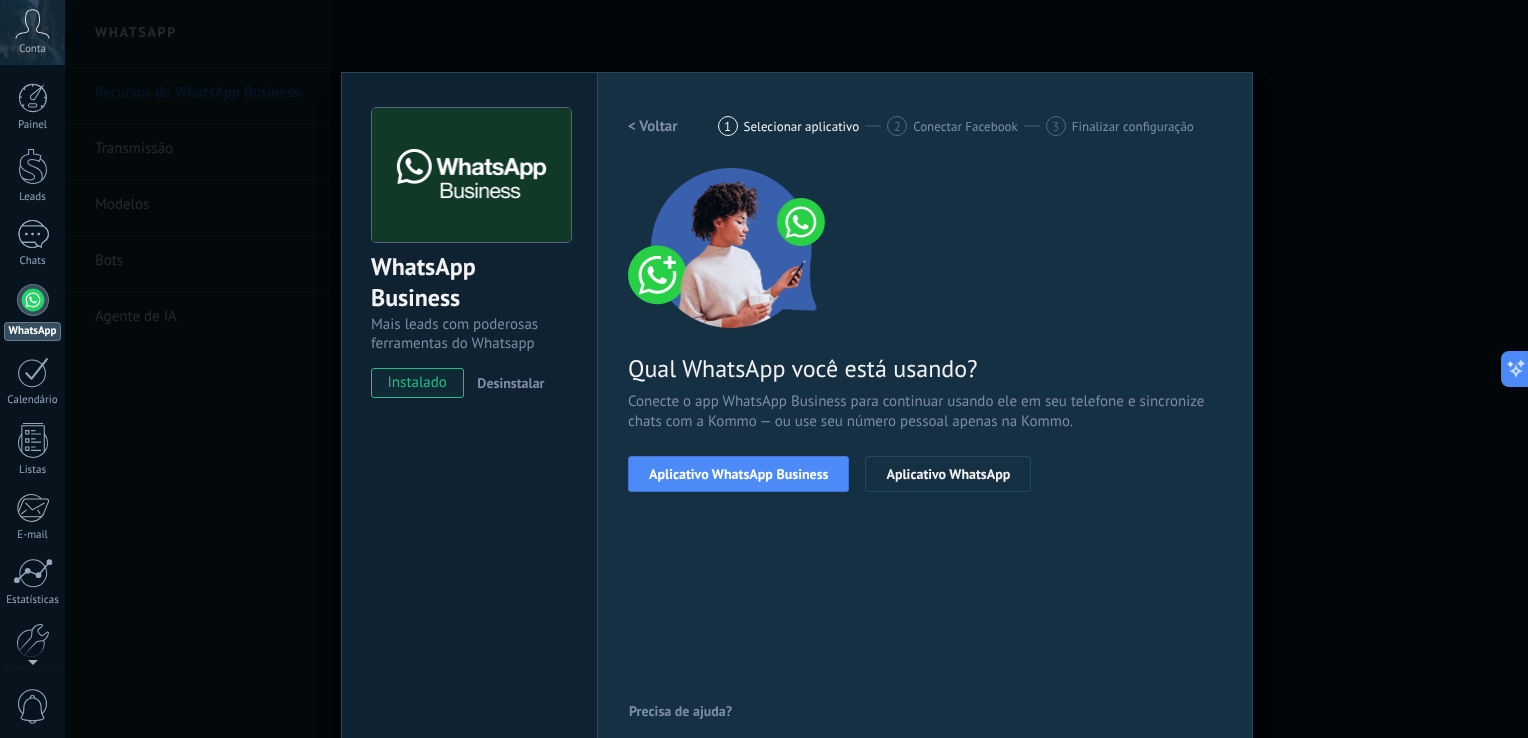 click on "< Voltar" at bounding box center (653, 126) 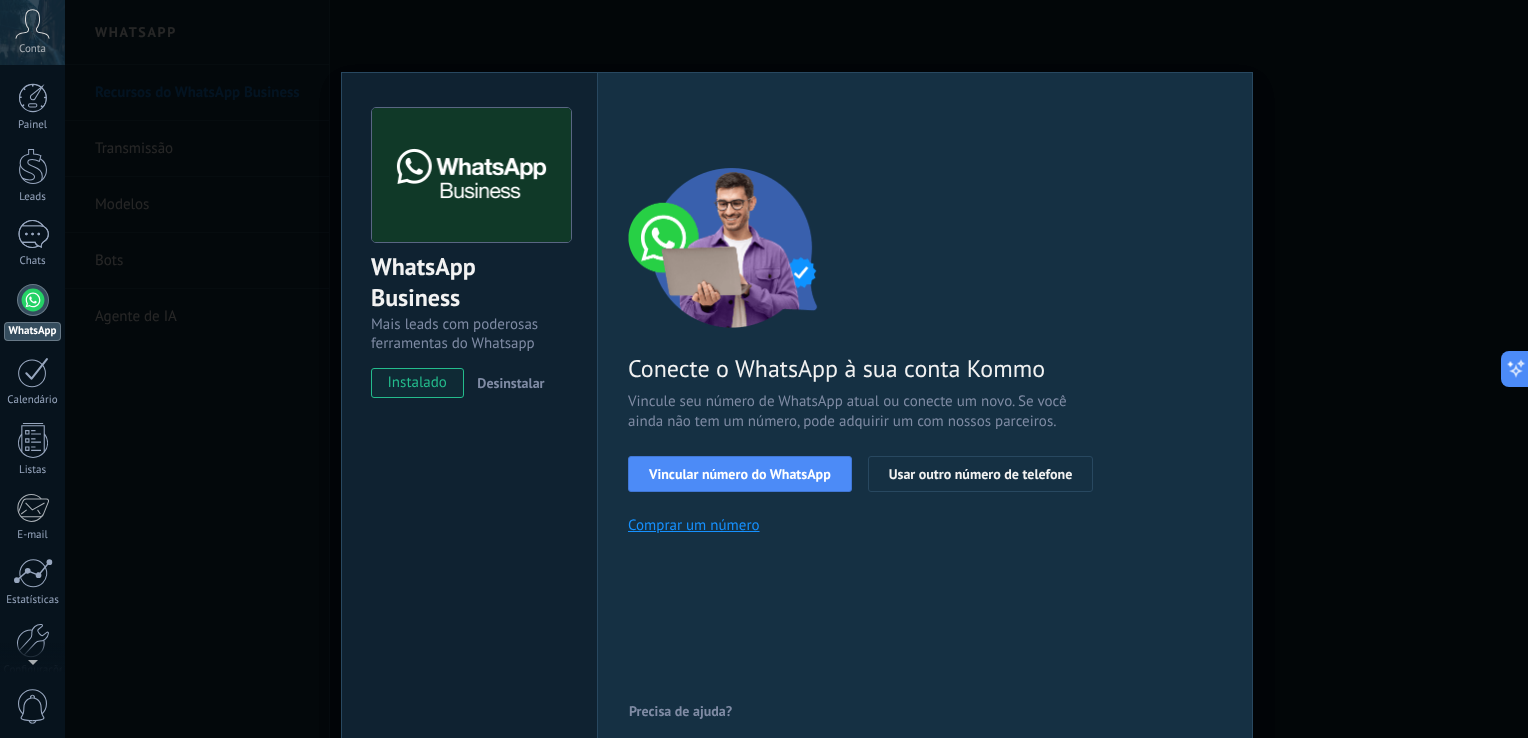 click on "WhatsApp Business Mais leads com poderosas ferramentas do Whatsapp instalado Desinstalar Configurações Autorização Esta aba registra os usuários que permitiram acesso à esta conta. Se você quiser remover a possibilidade de um usuário de enviar solicitações para a conta em relação a esta integração, você pode revogar o acesso. Se o acesso de todos os usuários for revogado, a integração parará de funcionar. Este app está instalado, mas ninguém concedeu acesso ainda. WhatsApp Cloud API Mais _:  Salvar < Voltar 1 Selecionar aplicativo 2 Conectar Facebook 3 Finalizar configuração Conecte o WhatsApp à sua conta Kommo Vincule seu número de WhatsApp atual ou conecte um novo. Se você ainda não tem um número, pode adquirir um com nossos parceiros. Vincular número do WhatsApp Usar outro número de telefone Comprar um número Precisa de ajuda?" at bounding box center [796, 369] 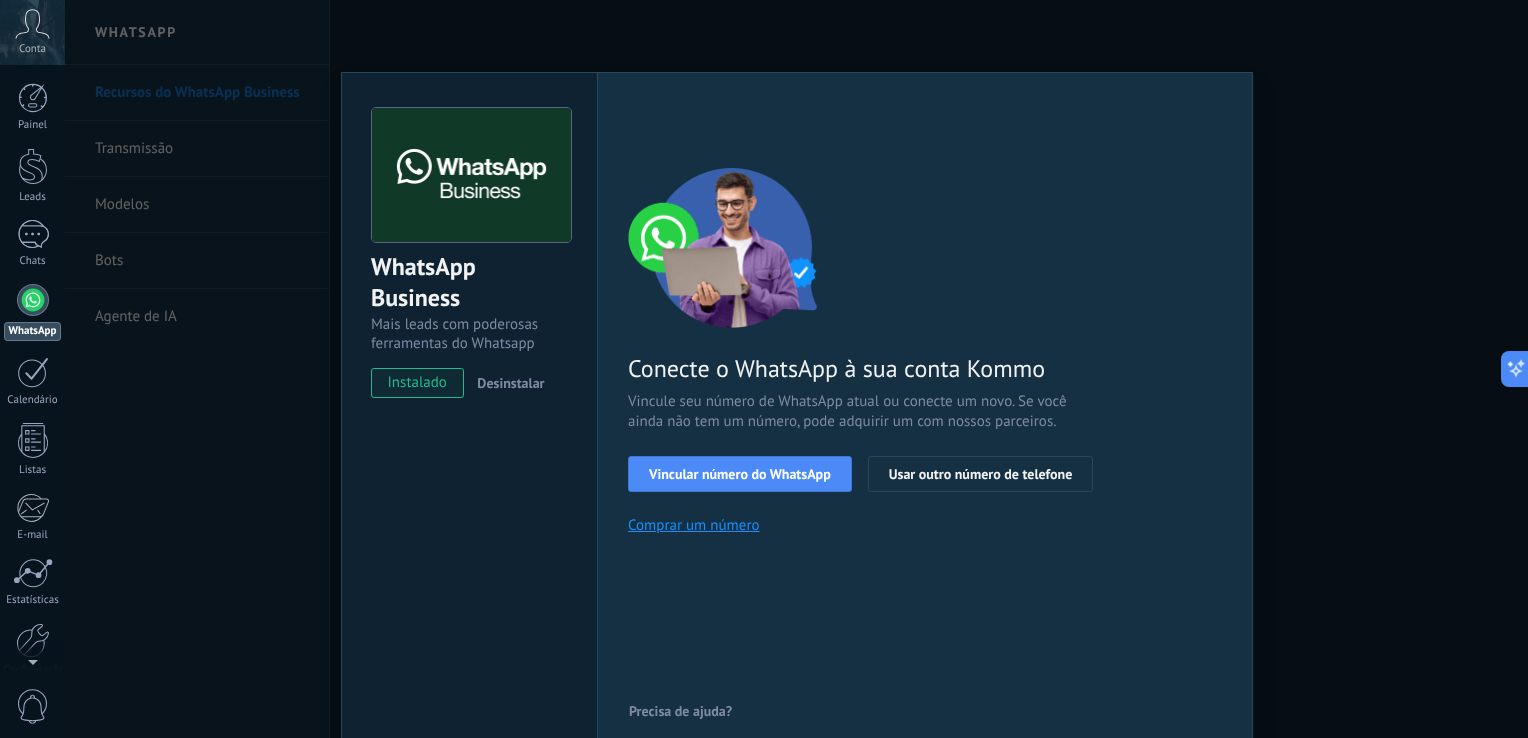 click on "WhatsApp Business Mais leads com poderosas ferramentas do Whatsapp instalado Desinstalar Configurações Autorização Esta aba registra os usuários que permitiram acesso à esta conta. Se você quiser remover a possibilidade de um usuário de enviar solicitações para a conta em relação a esta integração, você pode revogar o acesso. Se o acesso de todos os usuários for revogado, a integração parará de funcionar. Este app está instalado, mas ninguém concedeu acesso ainda. WhatsApp Cloud API Mais _:  Salvar < Voltar 1 Selecionar aplicativo 2 Conectar Facebook 3 Finalizar configuração Conecte o WhatsApp à sua conta Kommo Vincule seu número de WhatsApp atual ou conecte um novo. Se você ainda não tem um número, pode adquirir um com nossos parceiros. Vincular número do WhatsApp Usar outro número de telefone Comprar um número Precisa de ajuda?" at bounding box center (796, 369) 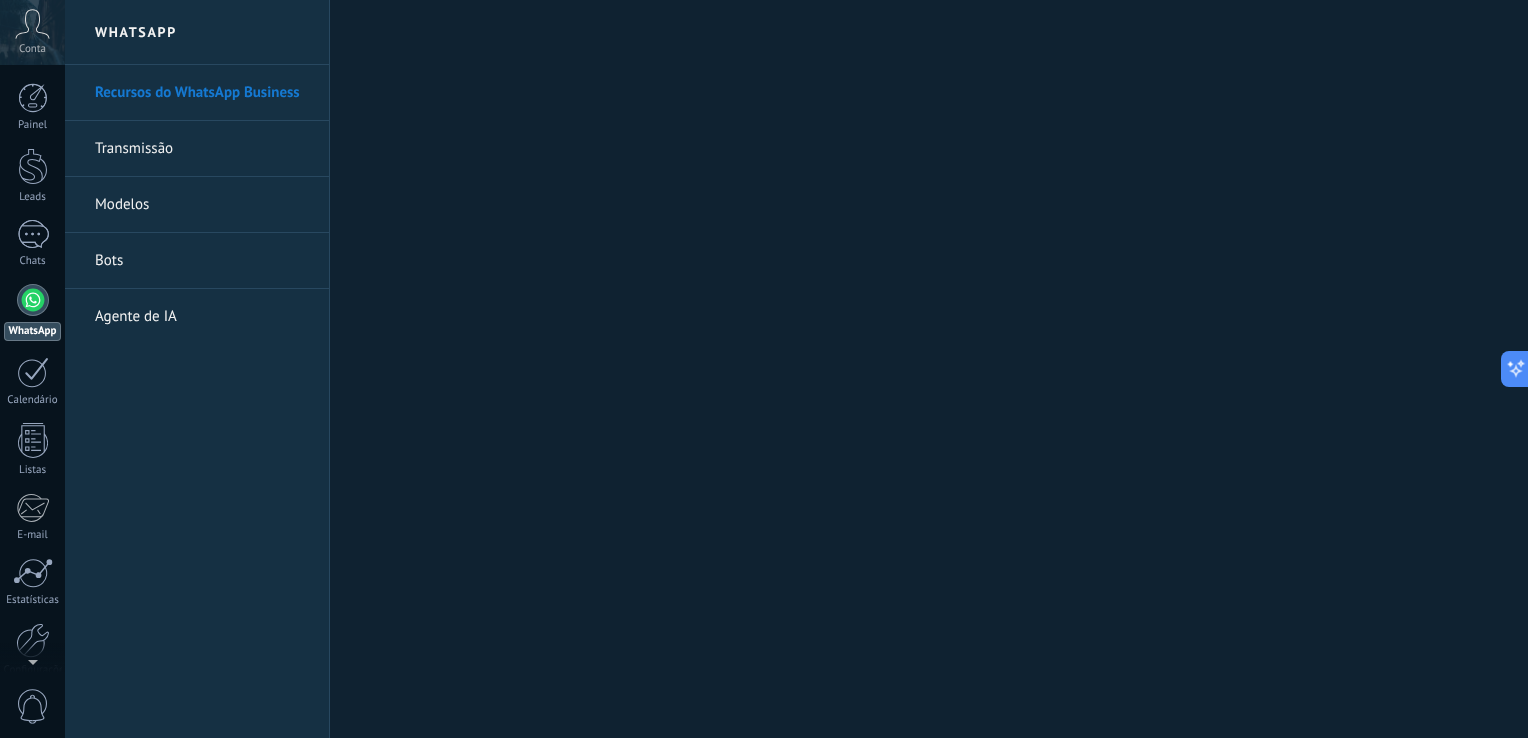 click at bounding box center [33, 300] 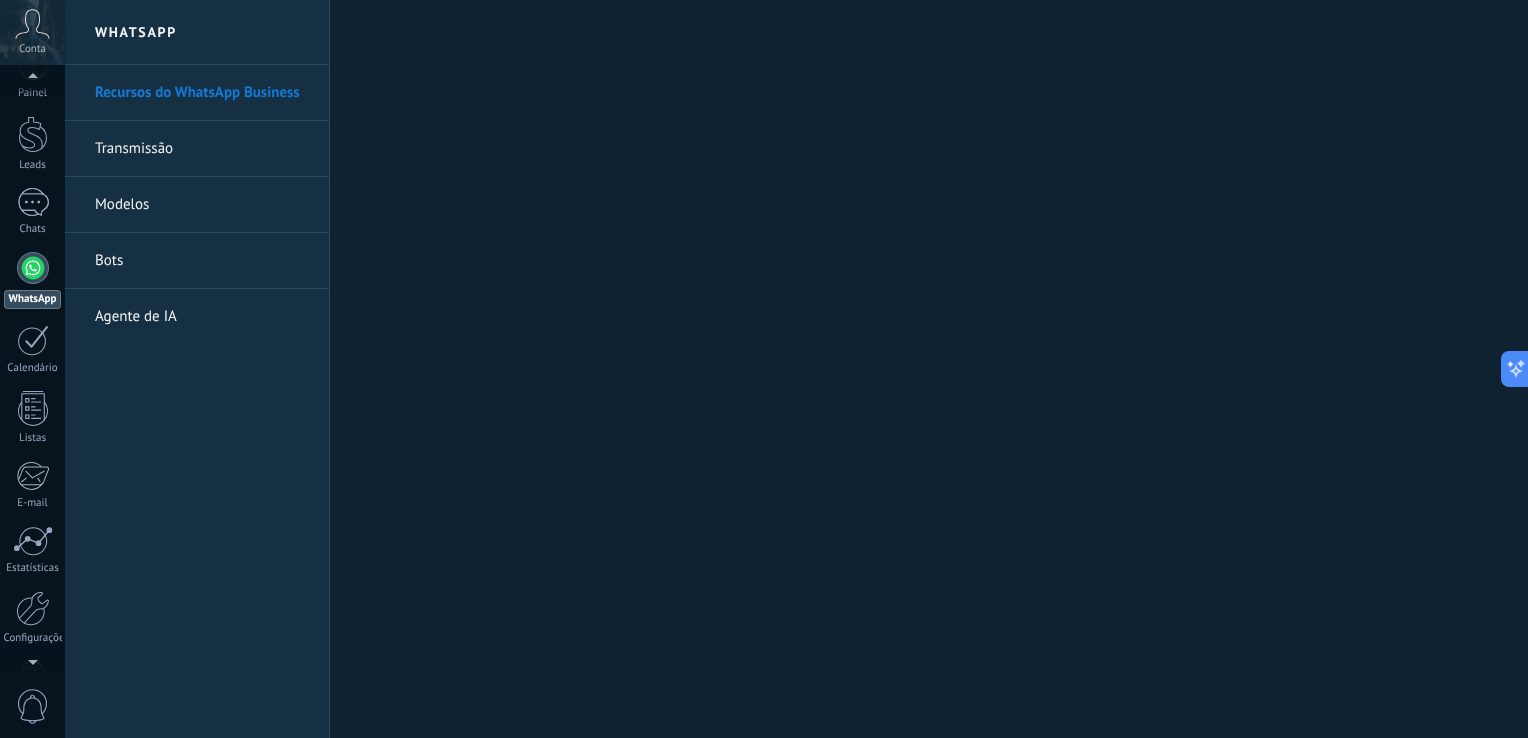 scroll, scrollTop: 0, scrollLeft: 0, axis: both 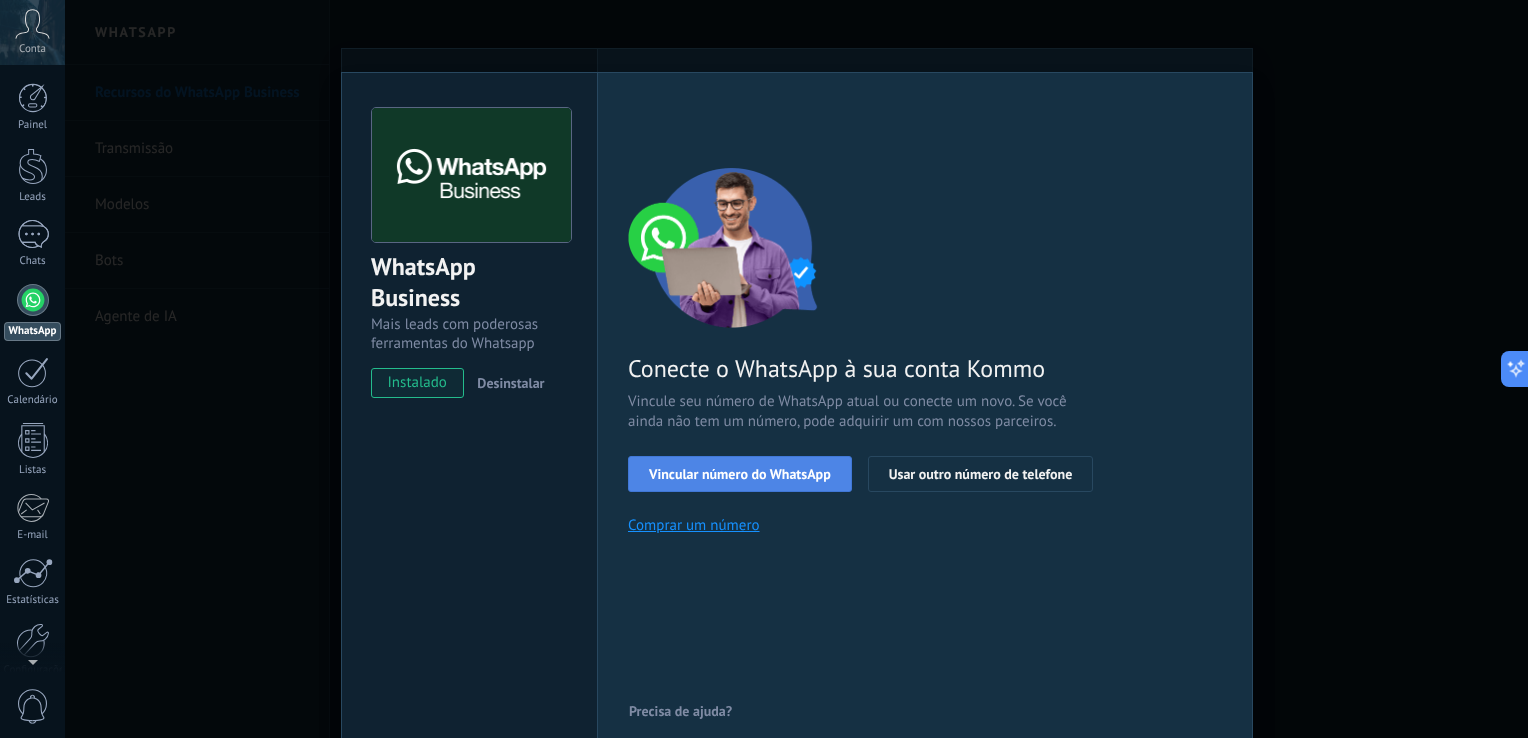 click on "Vincular número do WhatsApp" at bounding box center (740, 474) 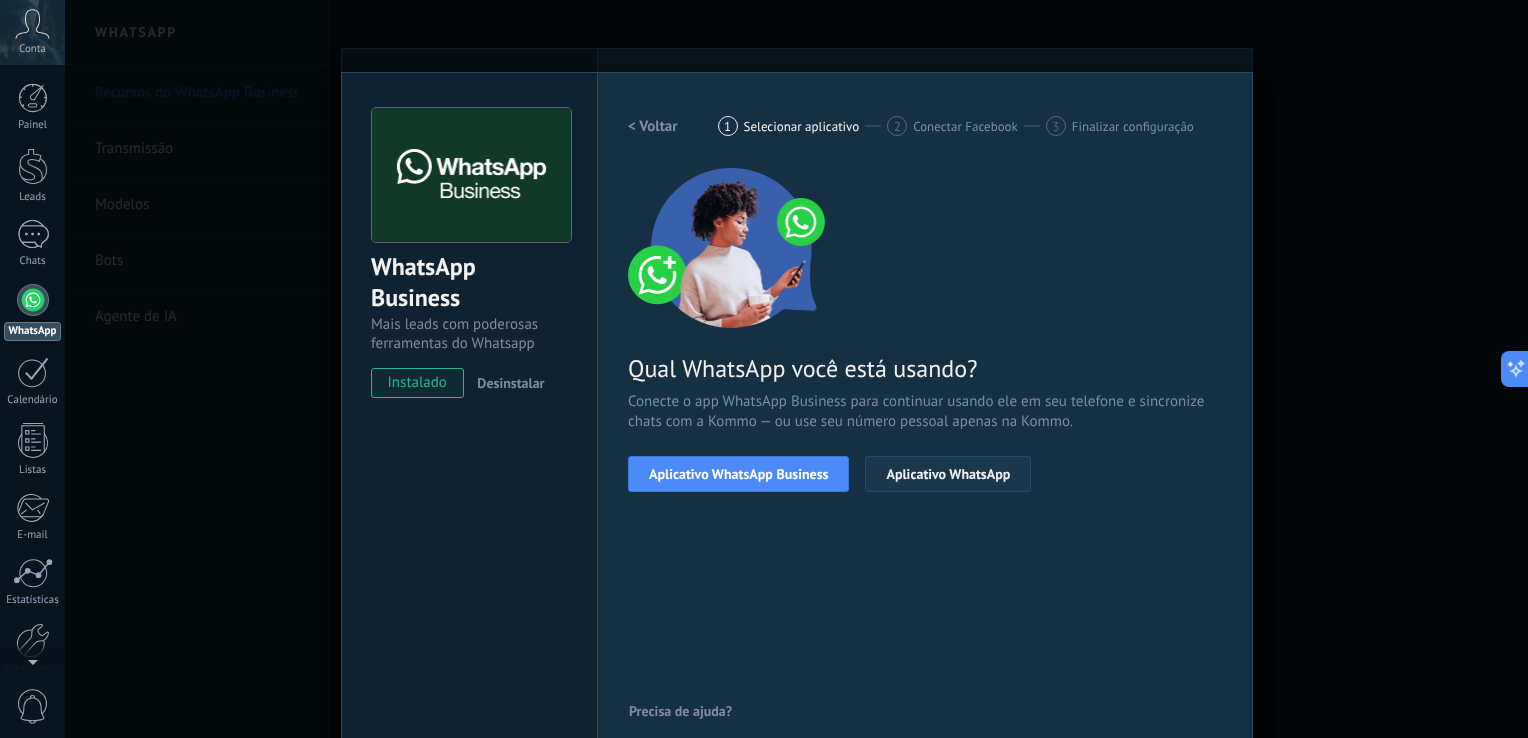 click on "Aplicativo WhatsApp" at bounding box center (948, 474) 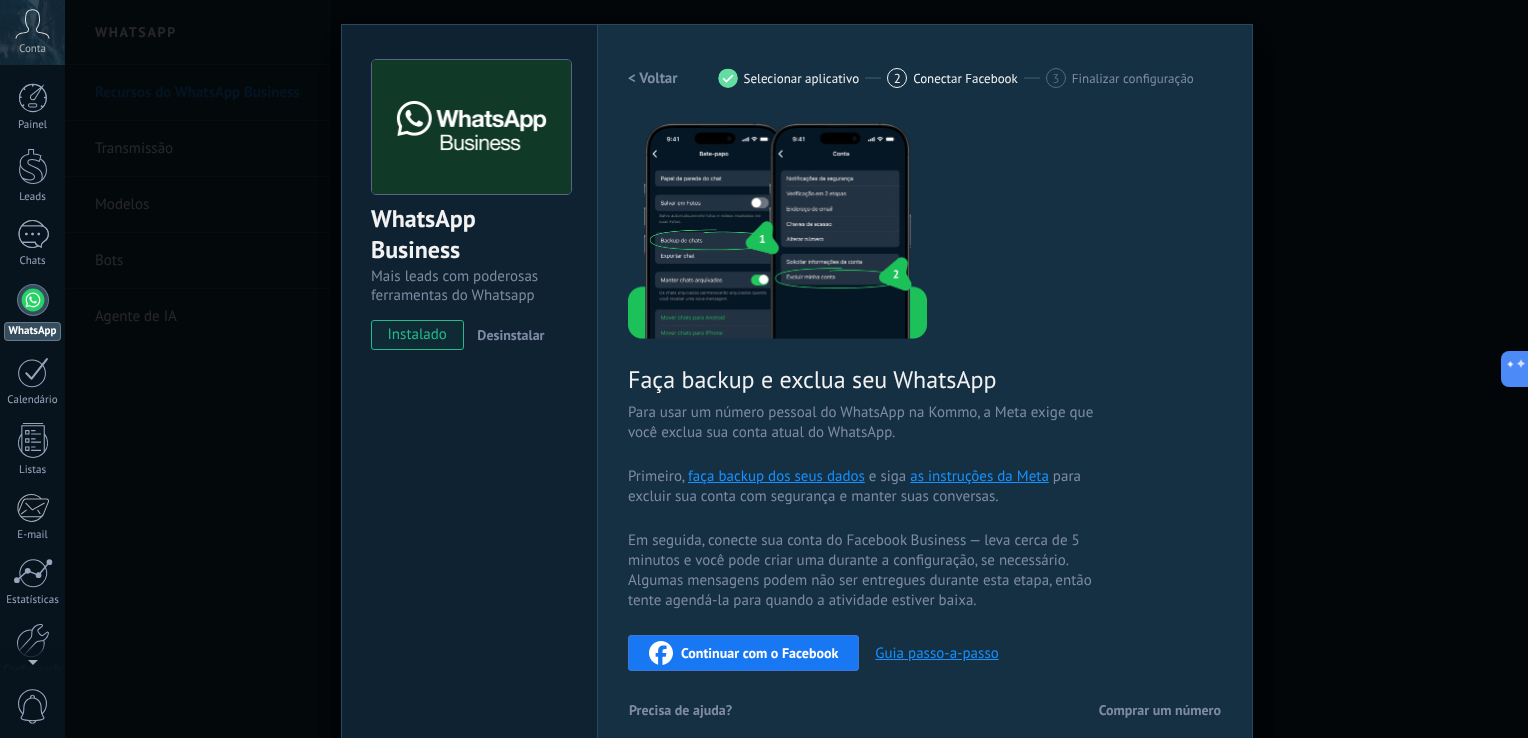 scroll, scrollTop: 70, scrollLeft: 0, axis: vertical 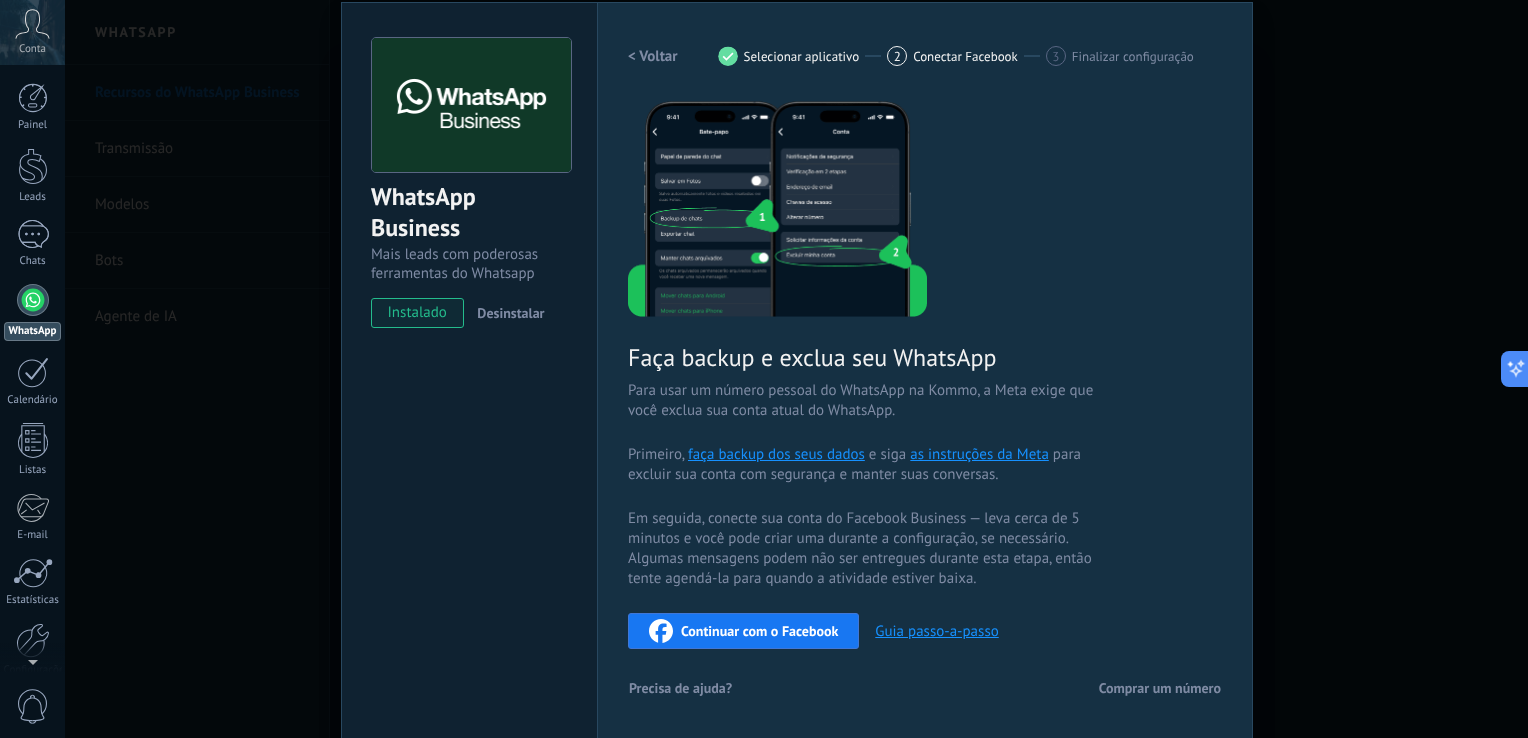 click on "< Voltar" at bounding box center [653, 56] 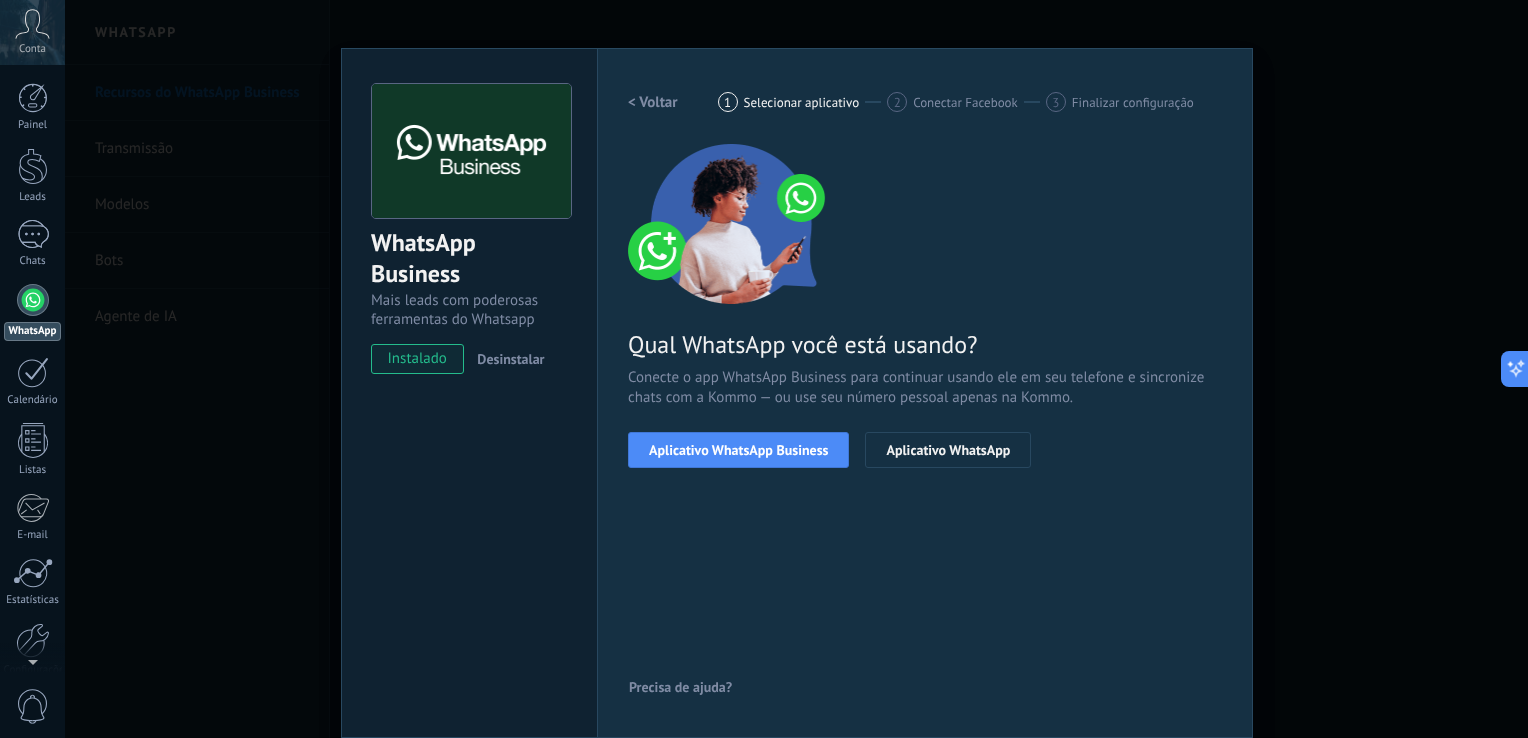 scroll, scrollTop: 24, scrollLeft: 0, axis: vertical 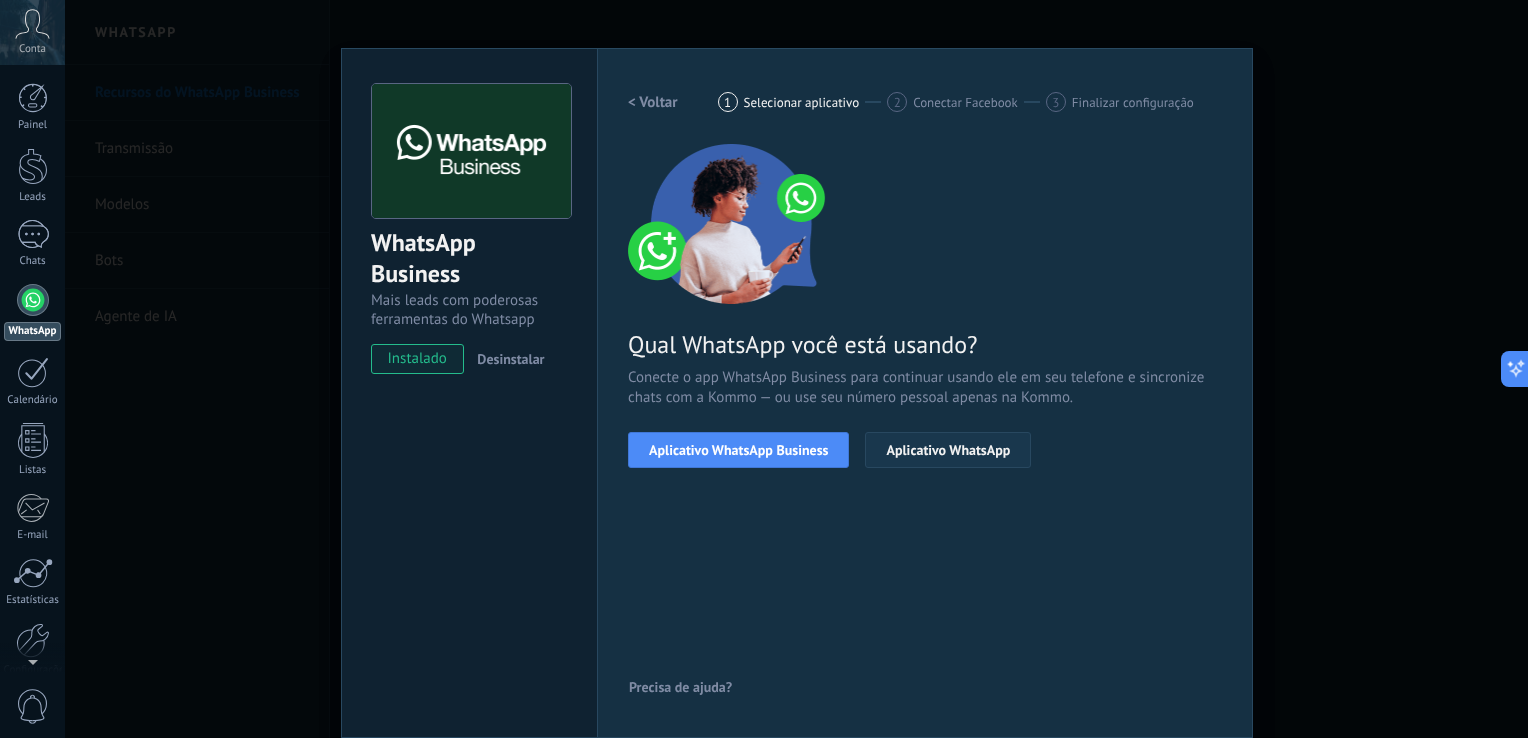 click on "Aplicativo WhatsApp" at bounding box center (948, 450) 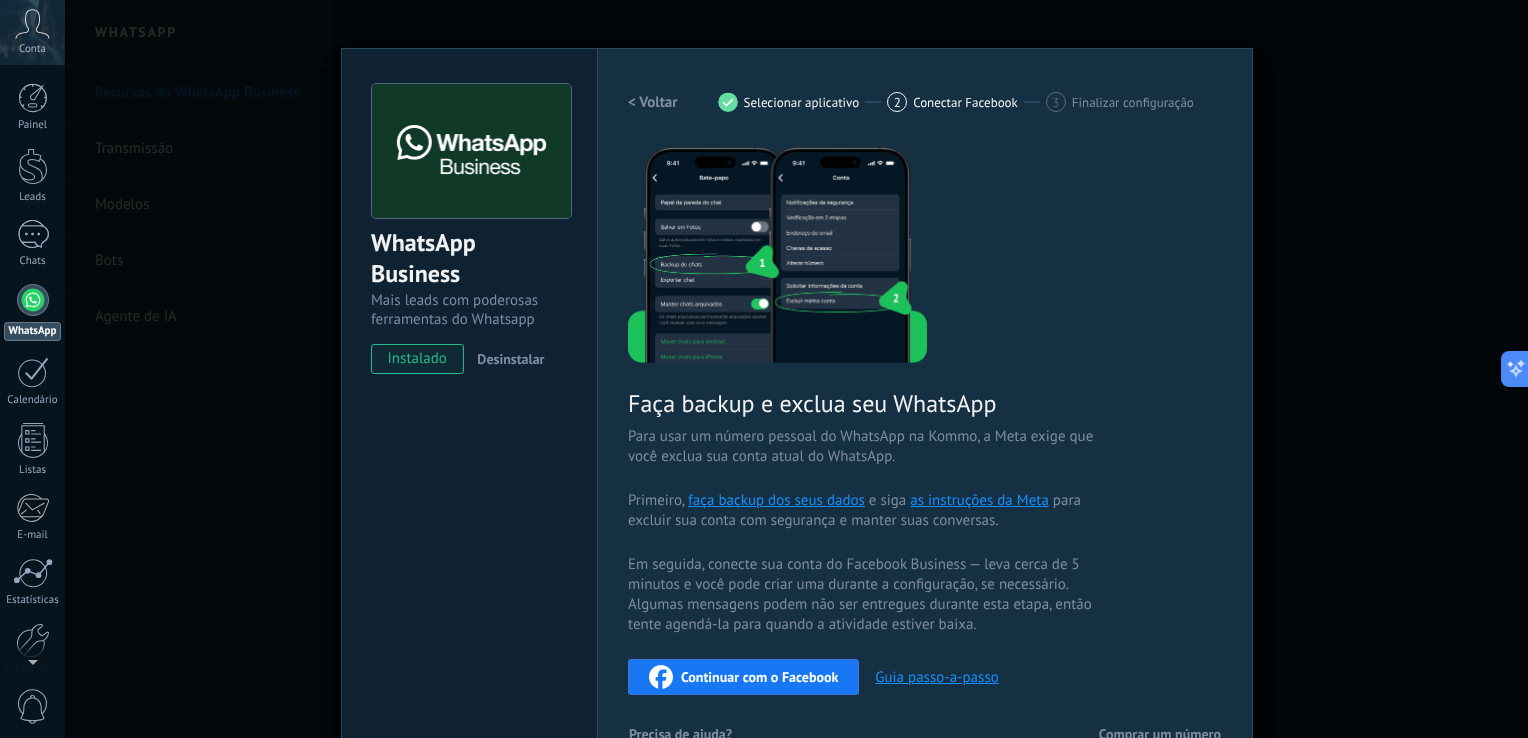 scroll, scrollTop: 70, scrollLeft: 0, axis: vertical 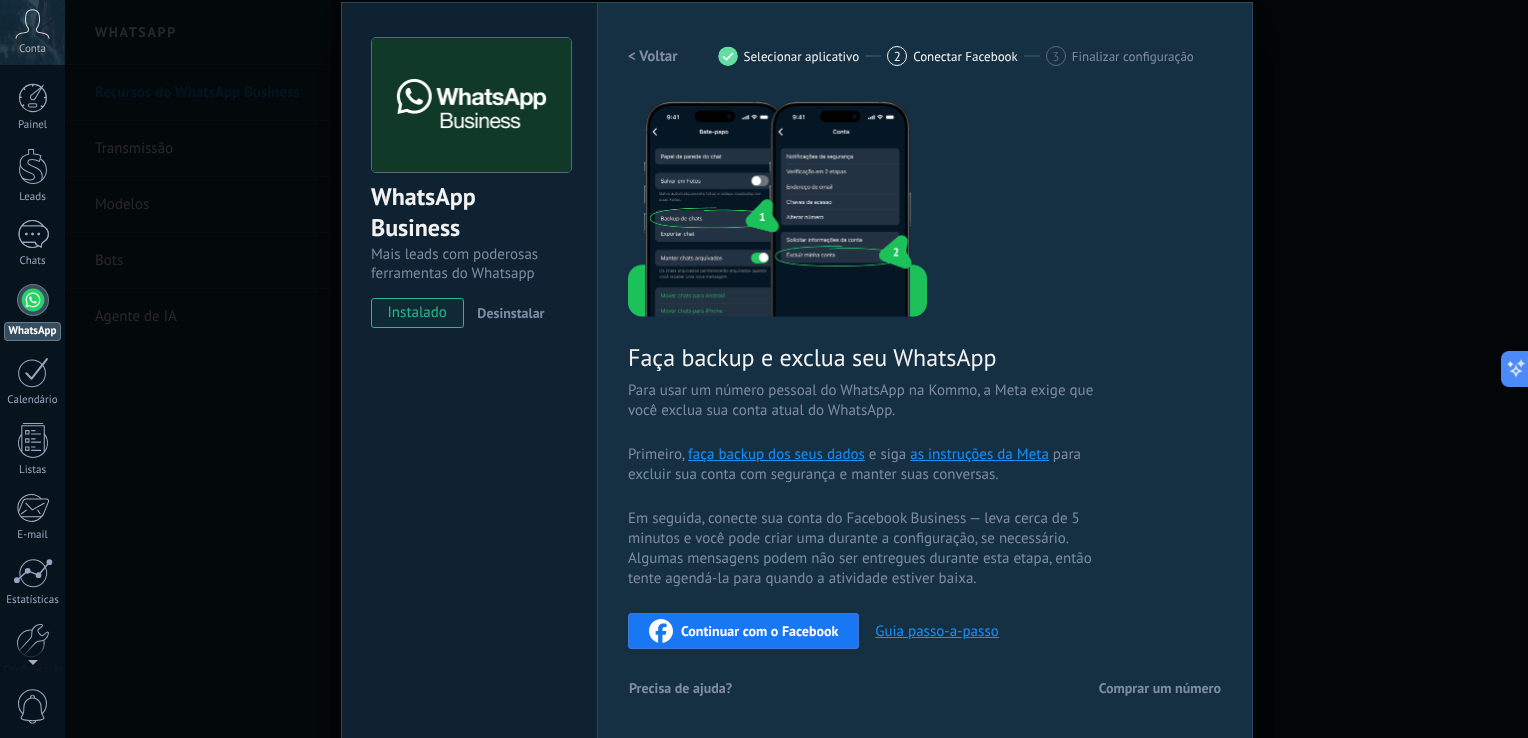 click on "< Voltar" at bounding box center [653, 56] 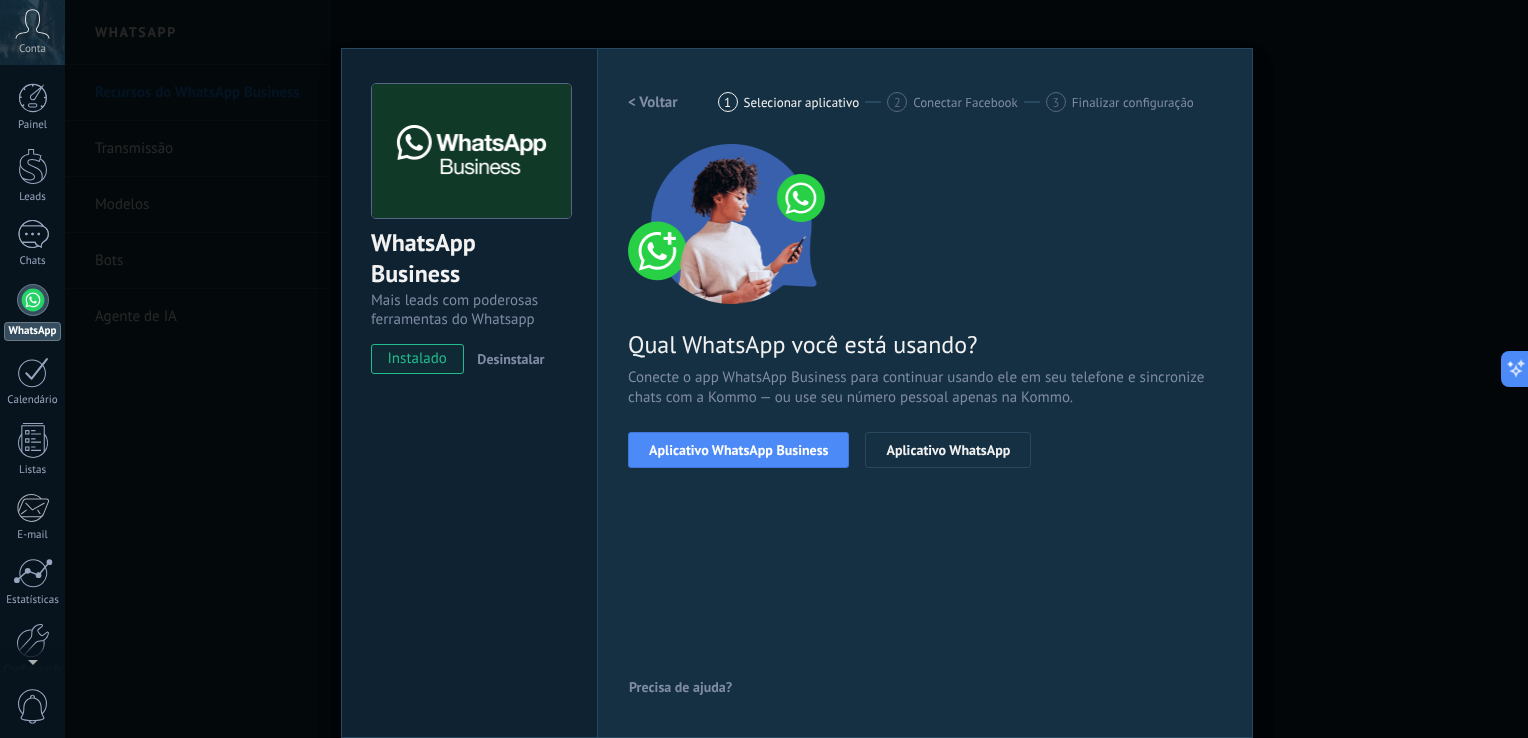 scroll, scrollTop: 24, scrollLeft: 0, axis: vertical 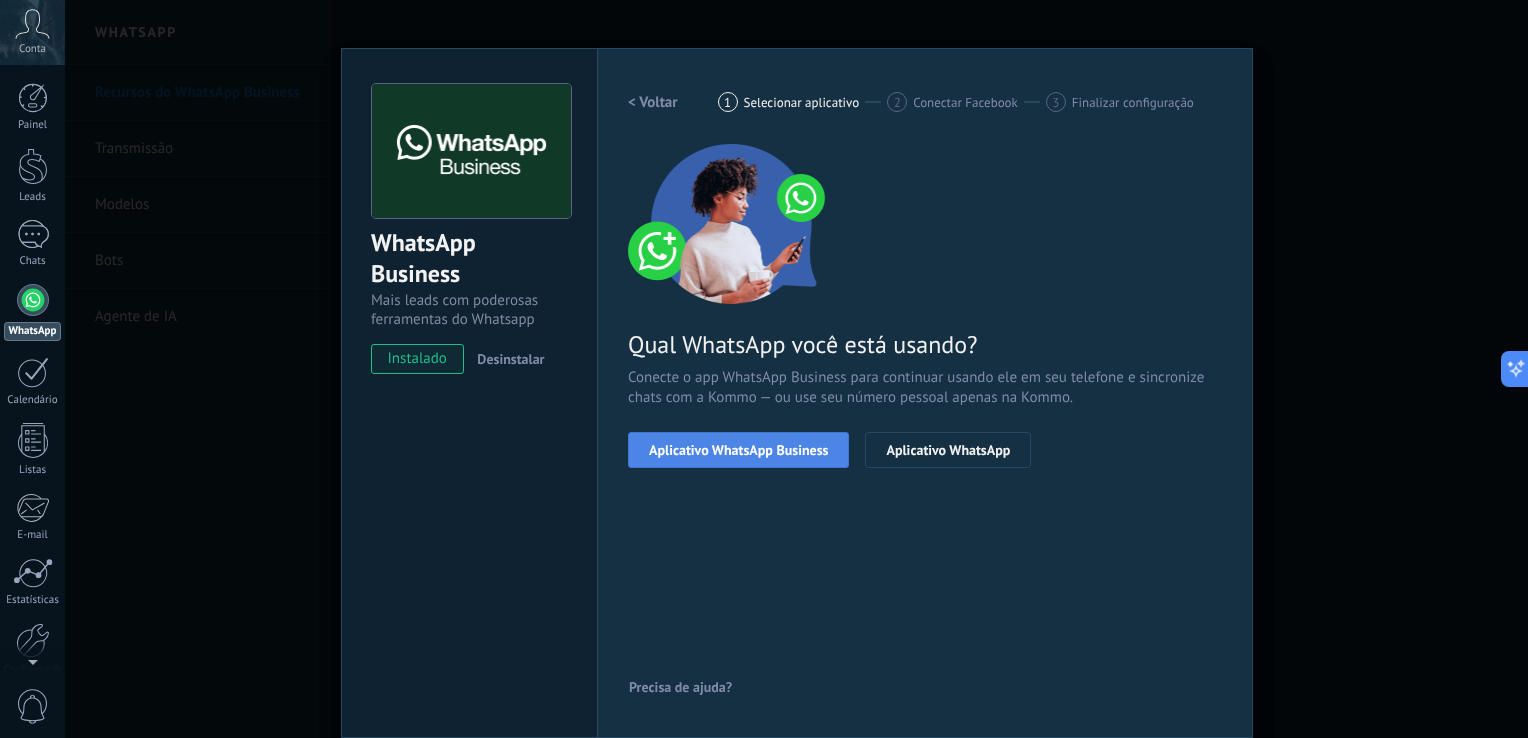 click on "Aplicativo WhatsApp Business" at bounding box center [738, 450] 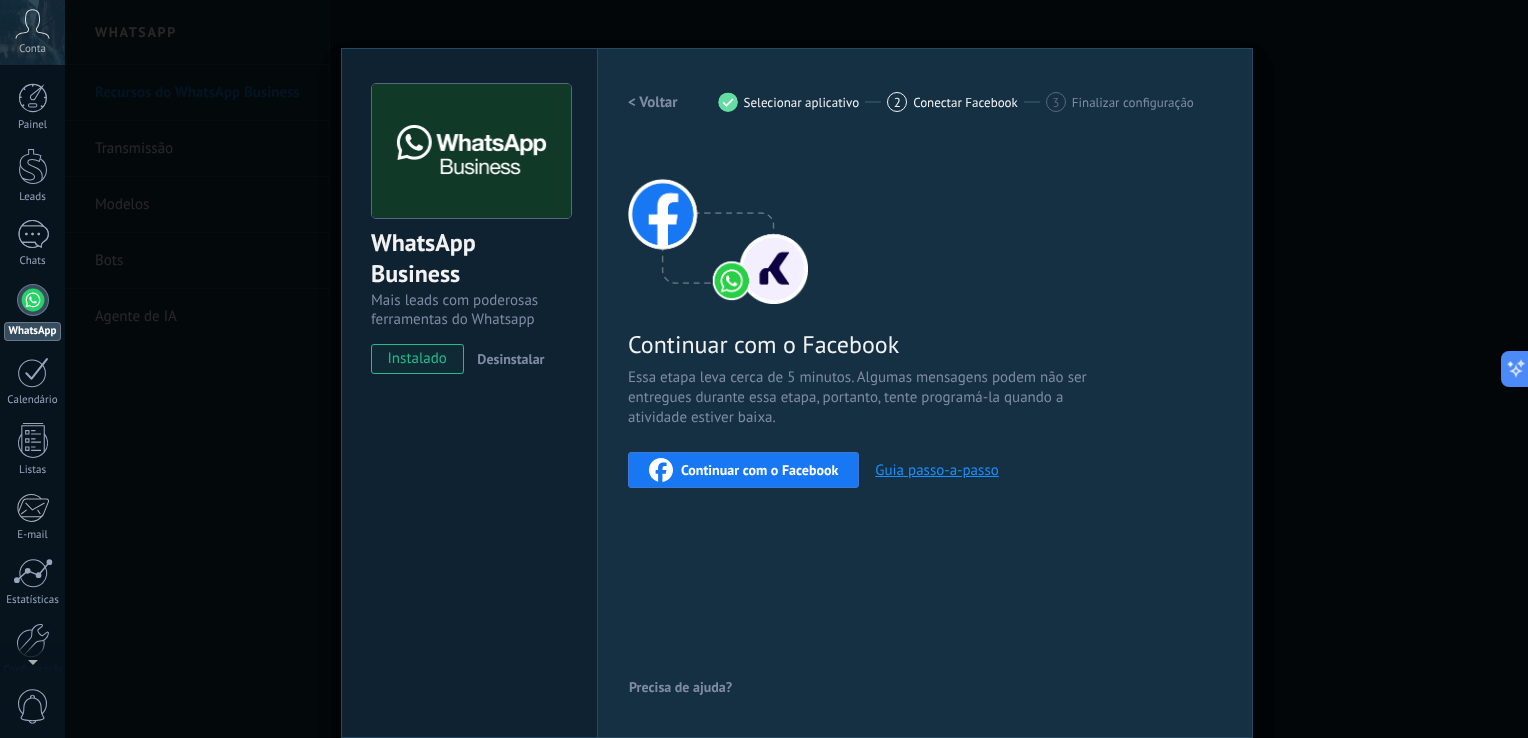 click on "Continuar com o Facebook" at bounding box center [743, 470] 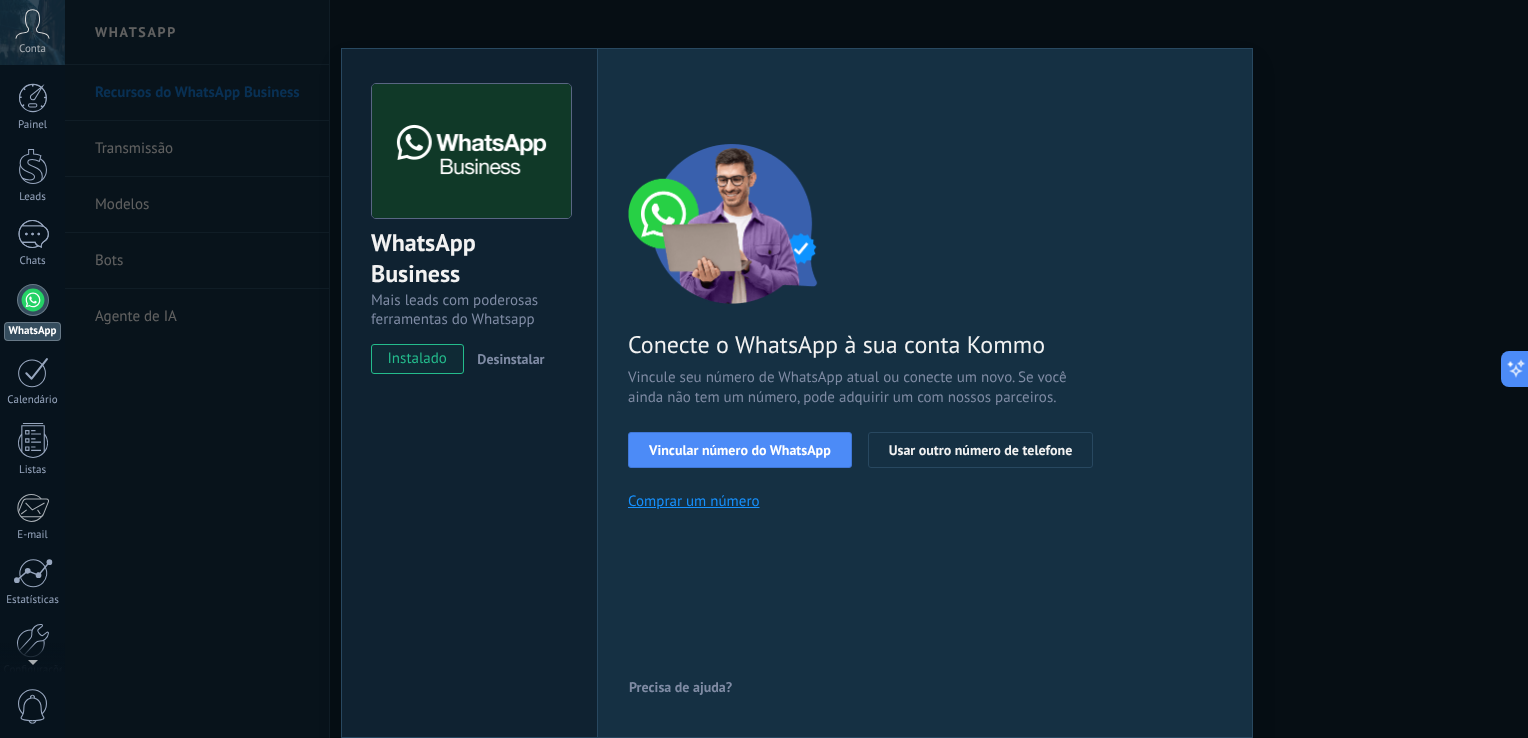scroll, scrollTop: 0, scrollLeft: 0, axis: both 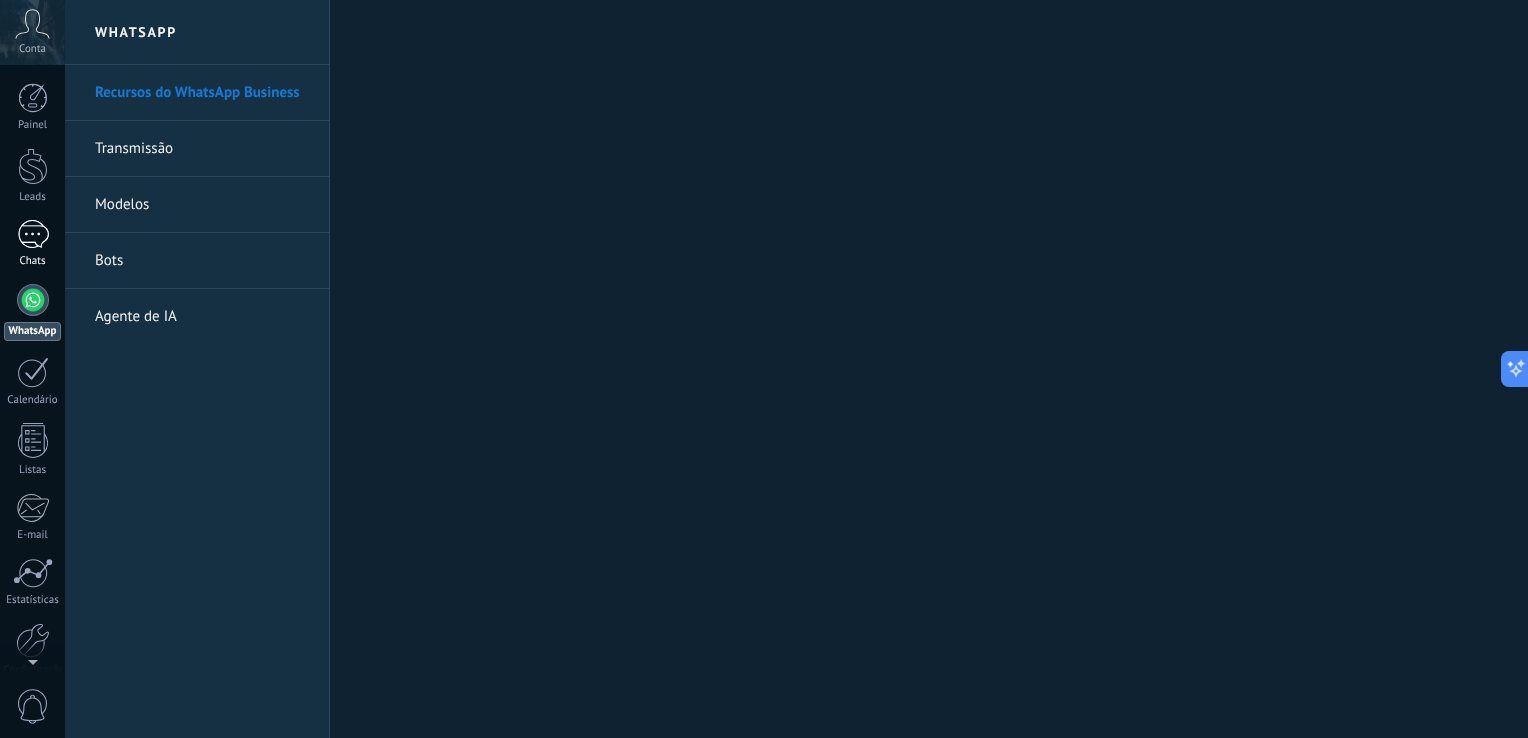 click on "1" at bounding box center (33, 234) 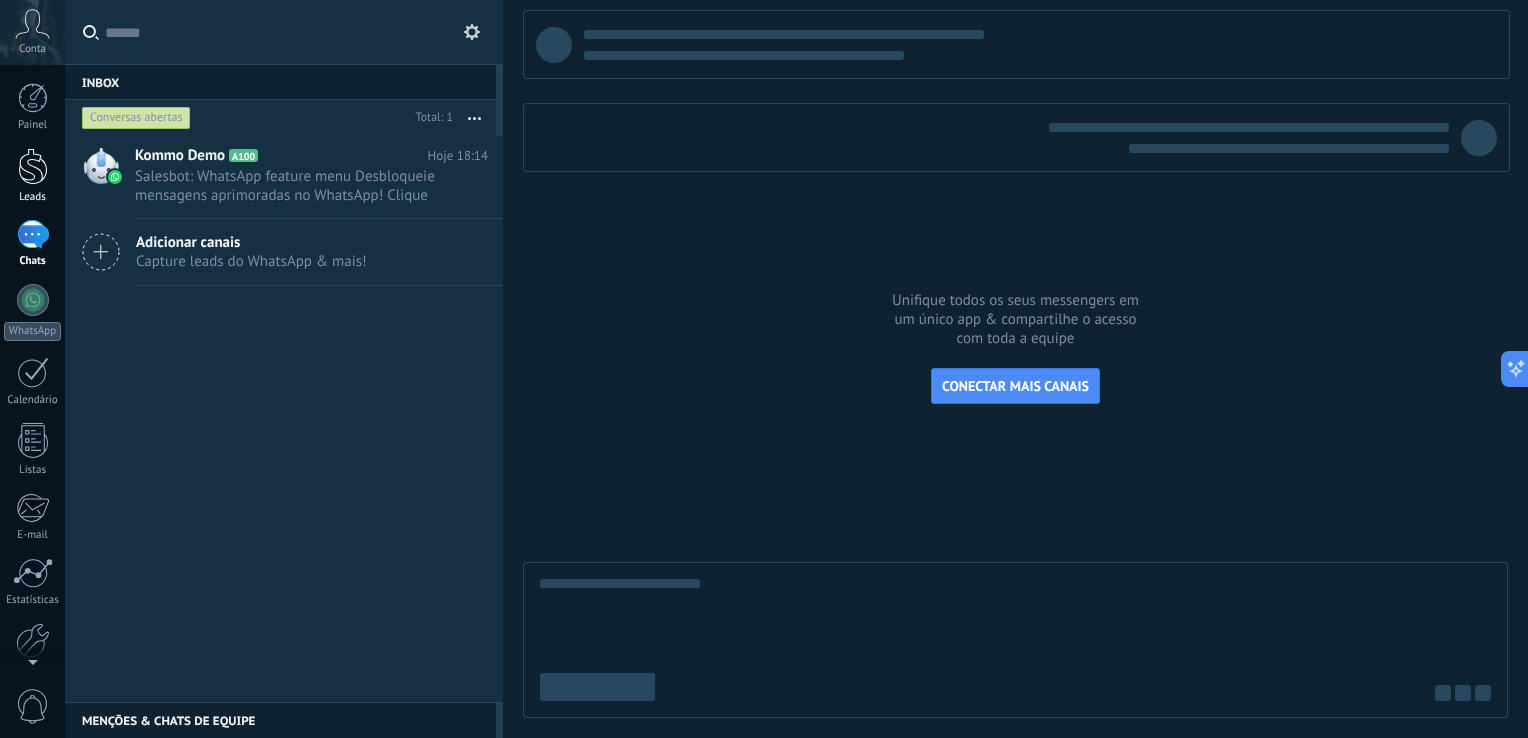 click at bounding box center (33, 166) 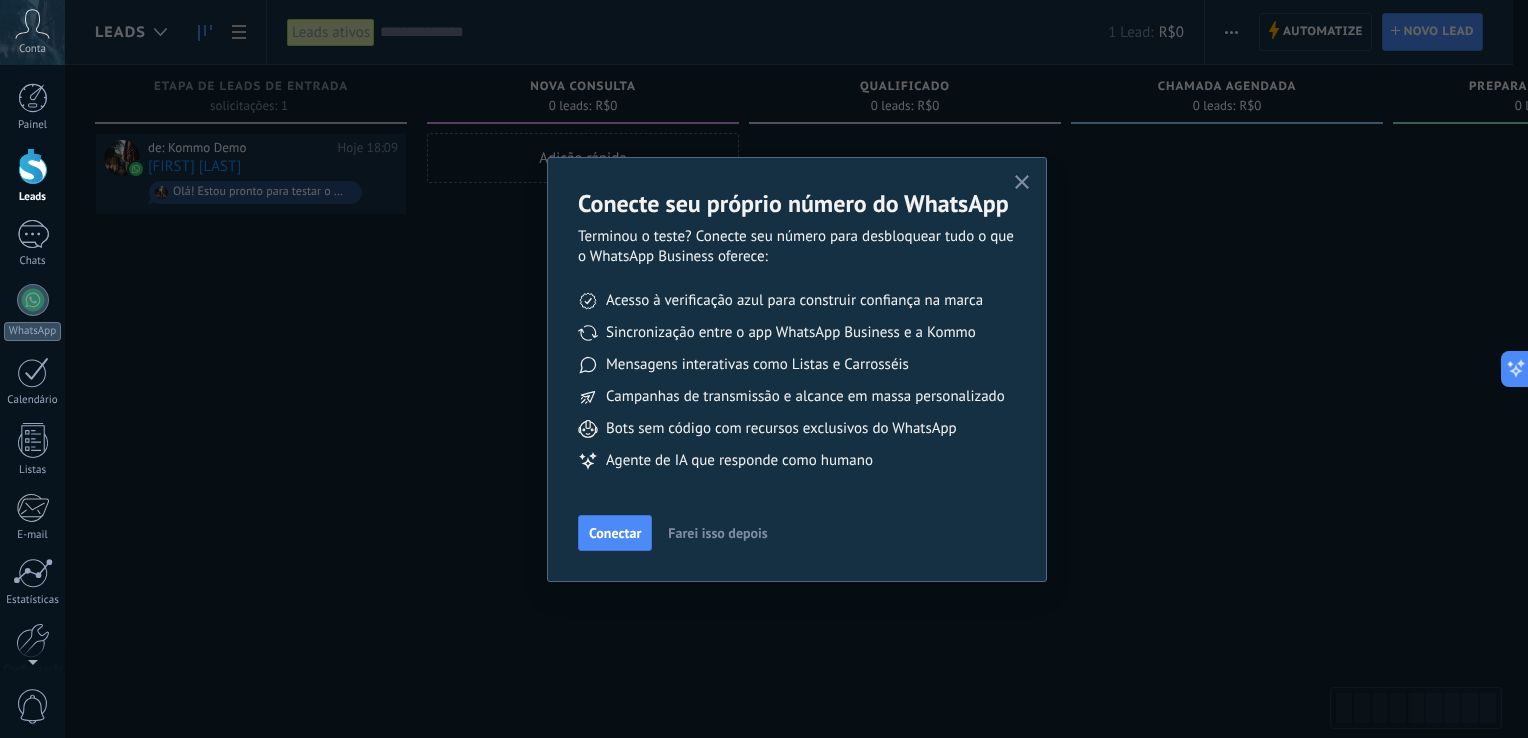 click on "Farei isso depois" at bounding box center [717, 533] 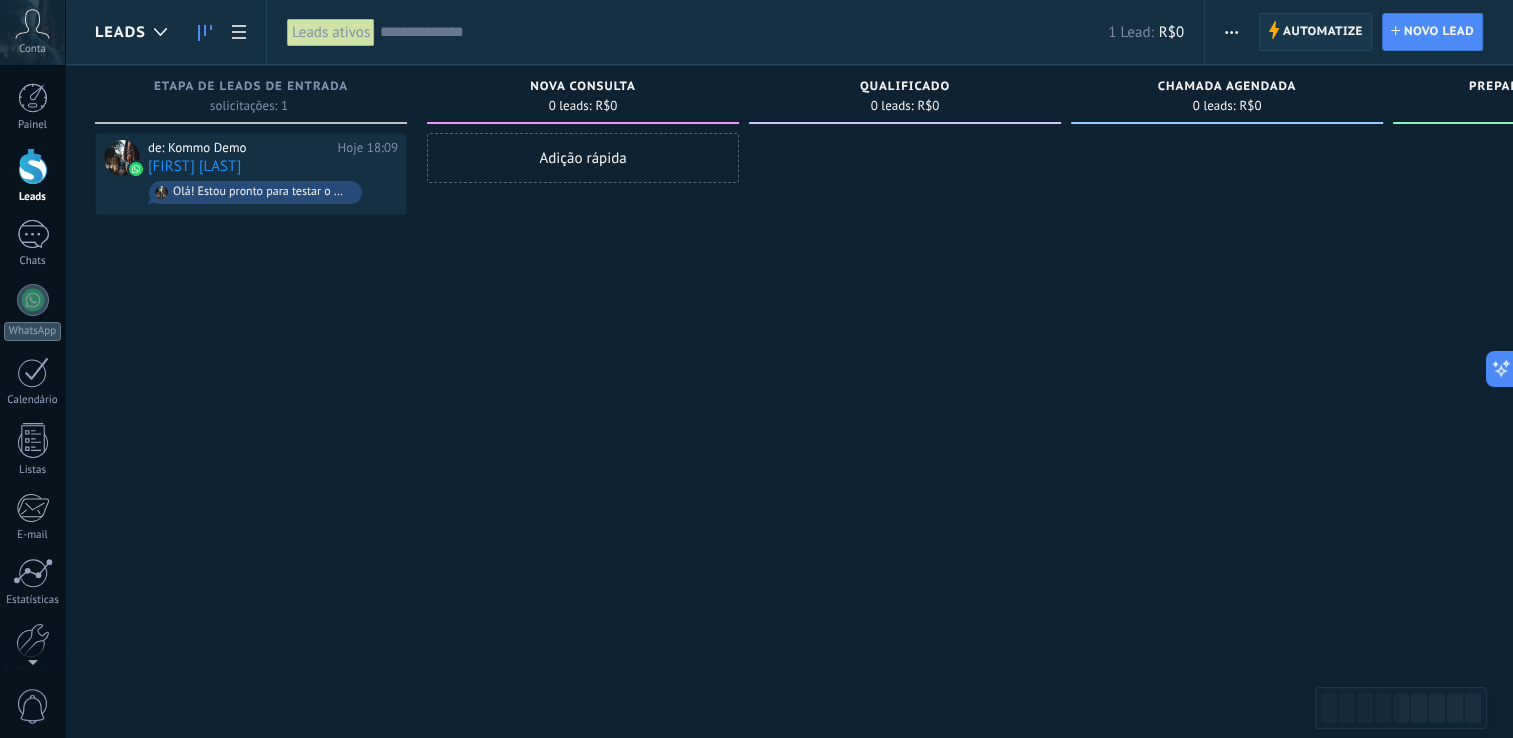 click on "Automatize" at bounding box center (1323, 32) 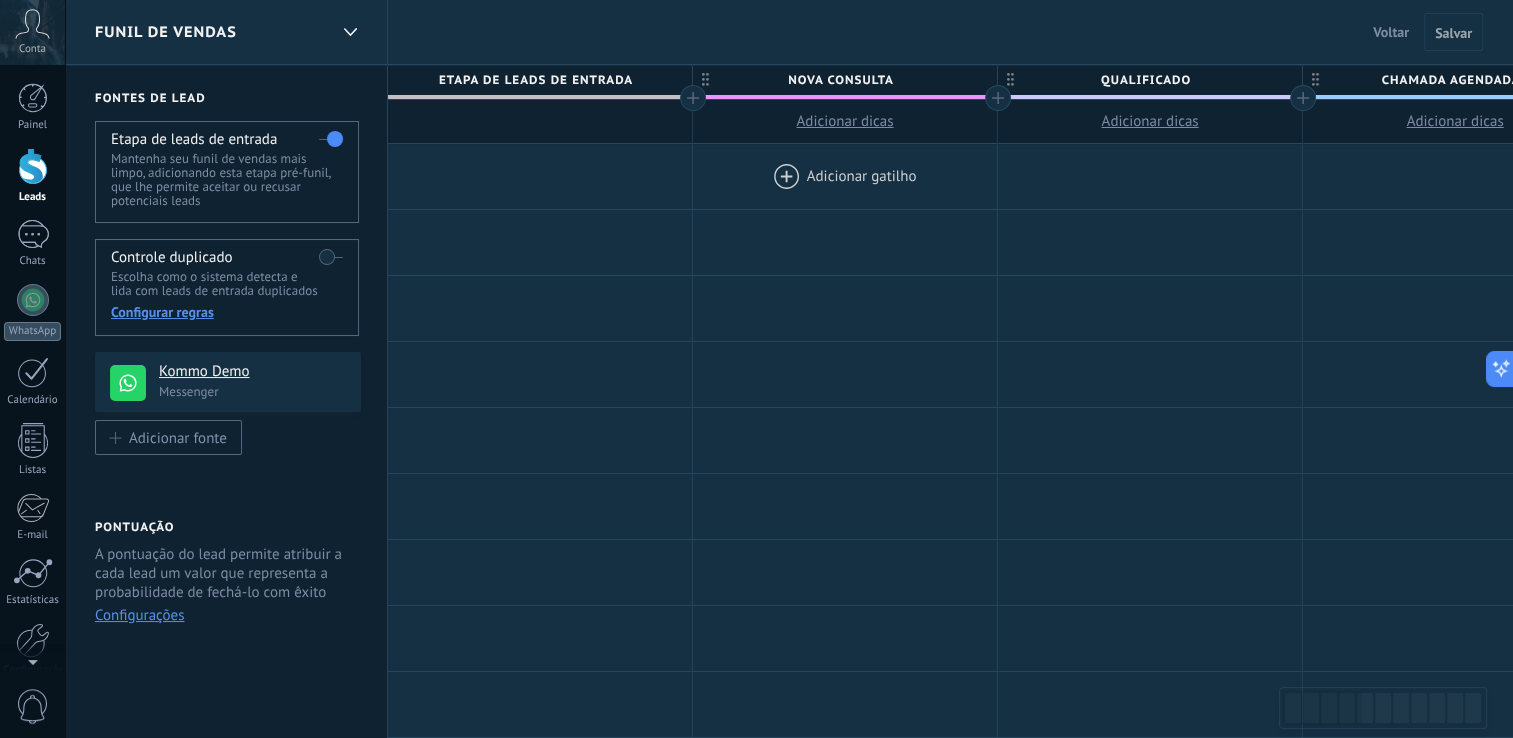 click at bounding box center (845, 176) 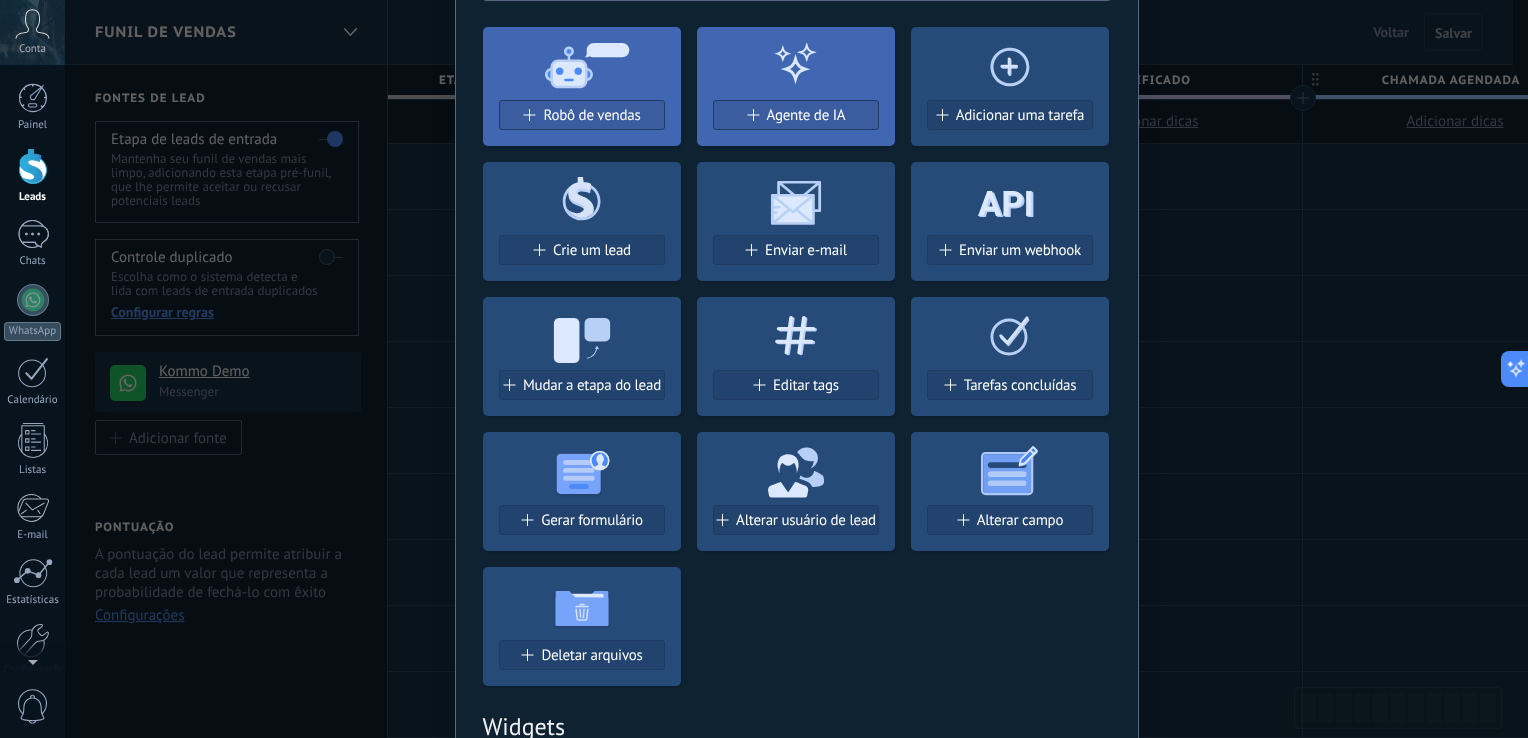 scroll, scrollTop: 100, scrollLeft: 0, axis: vertical 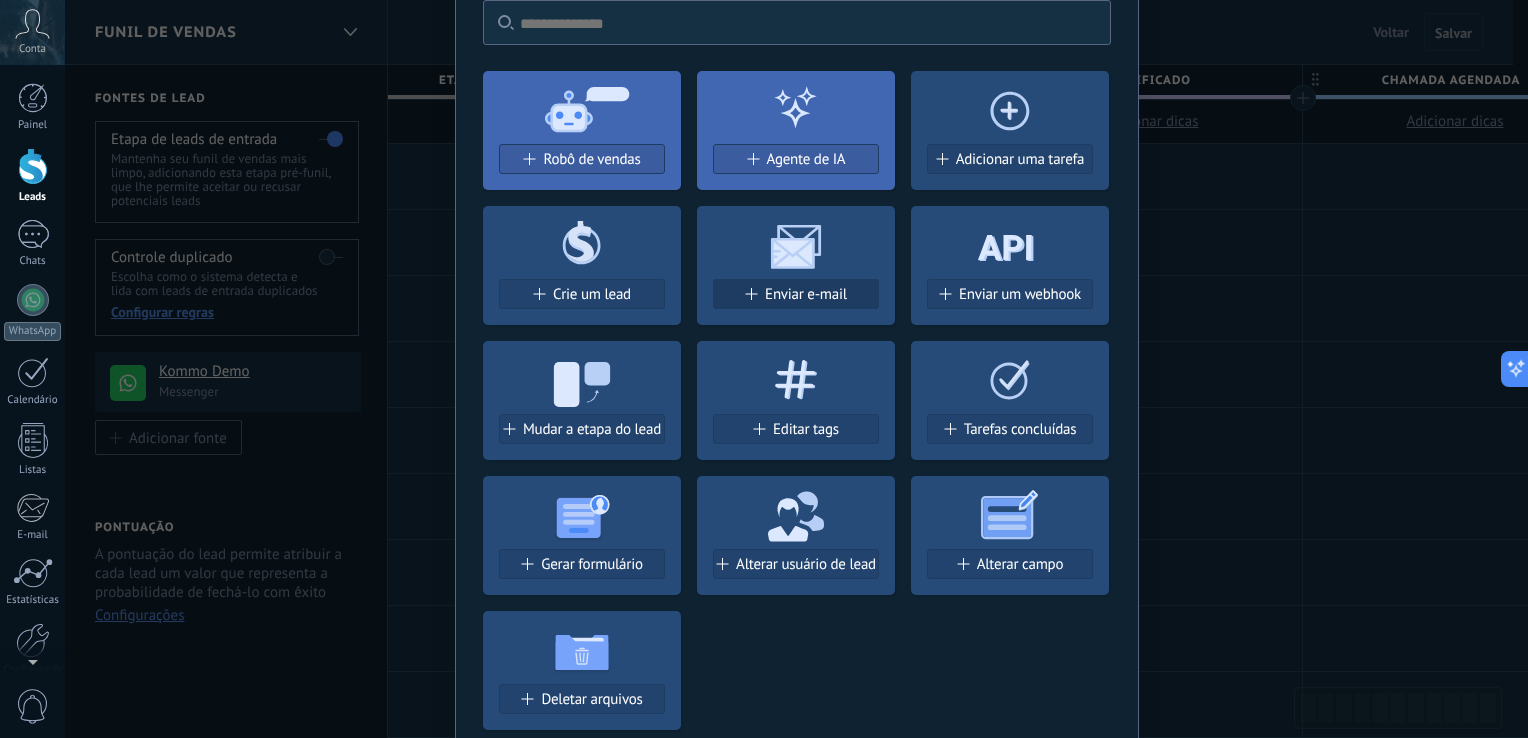 click on "Enviar e-mail" at bounding box center (796, 294) 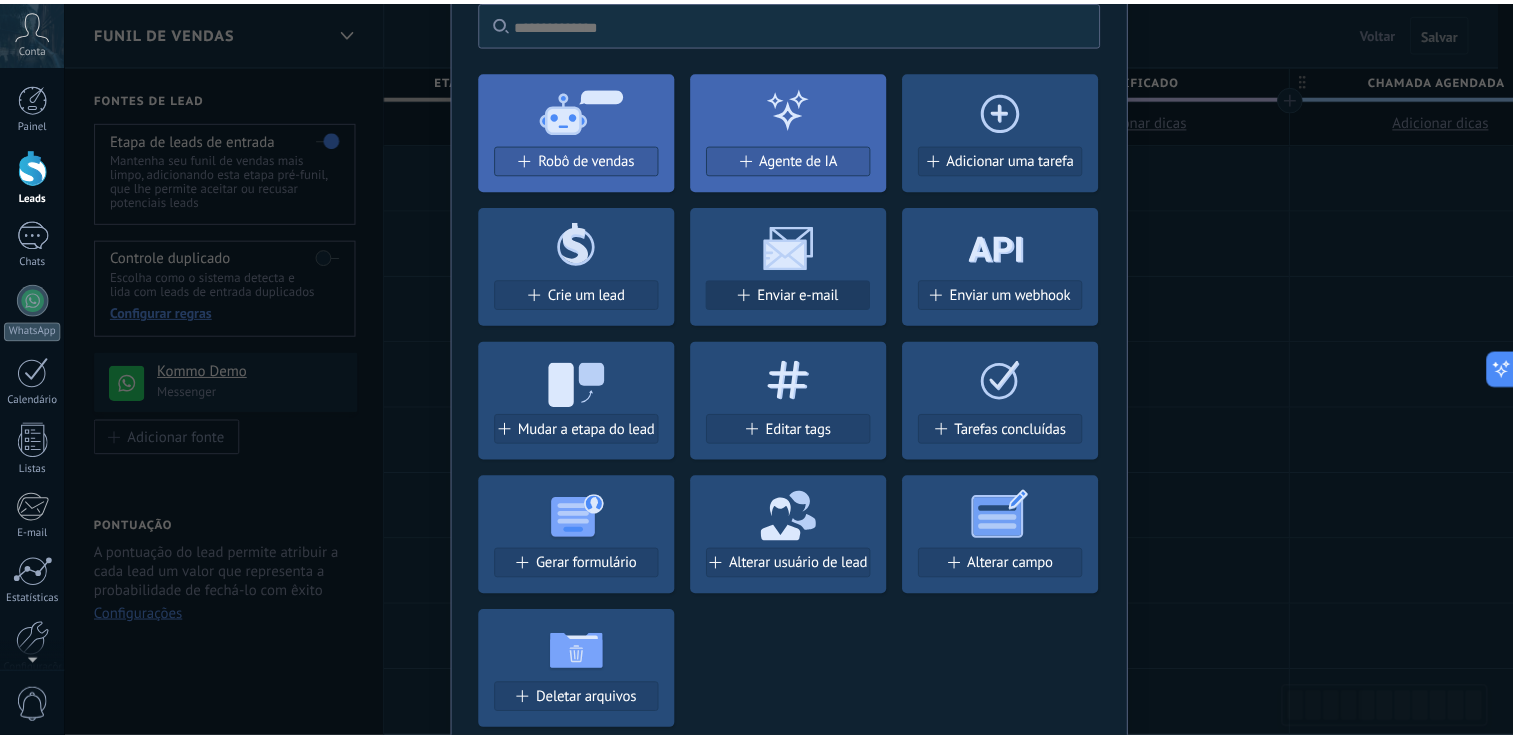 scroll, scrollTop: 0, scrollLeft: 0, axis: both 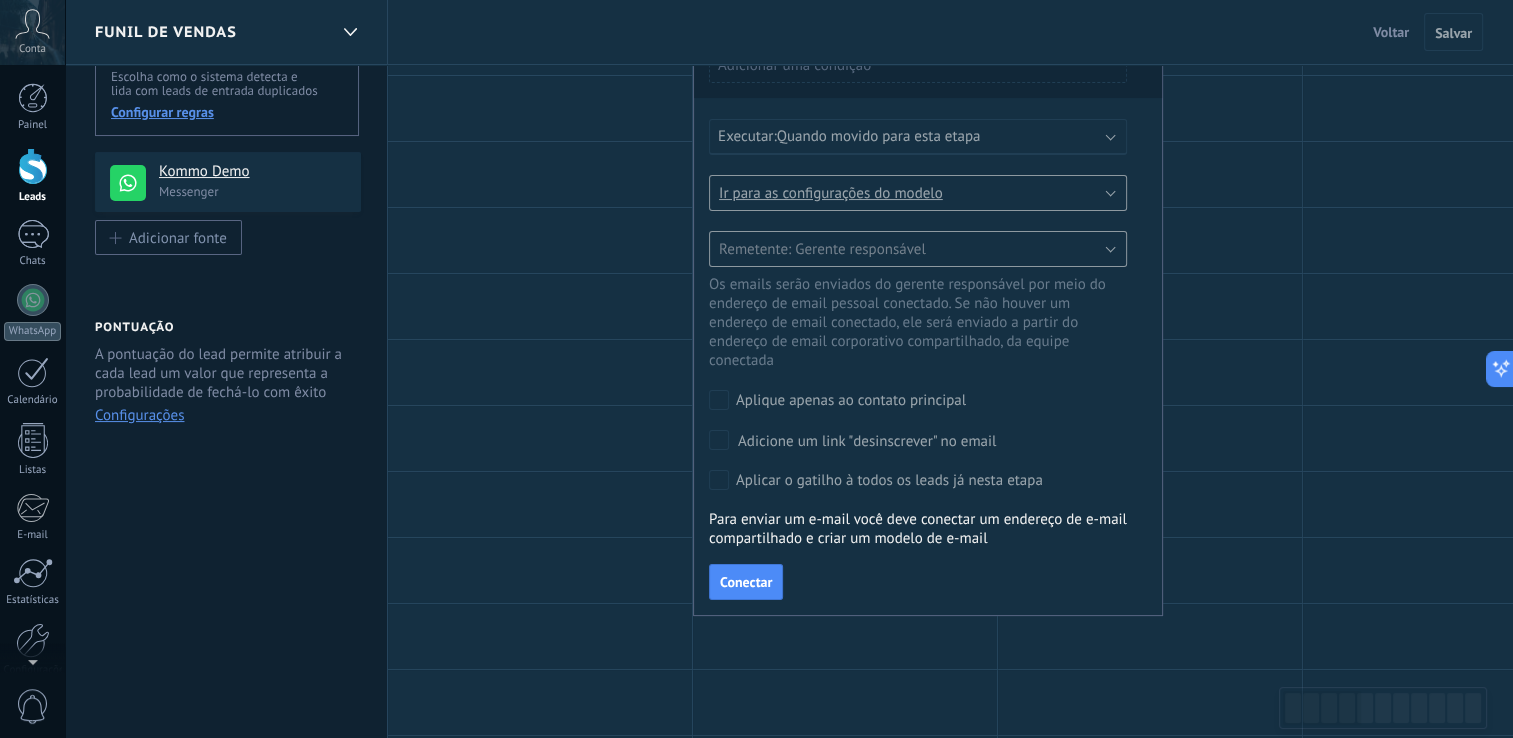 click on "Executar:" at bounding box center [747, 136] 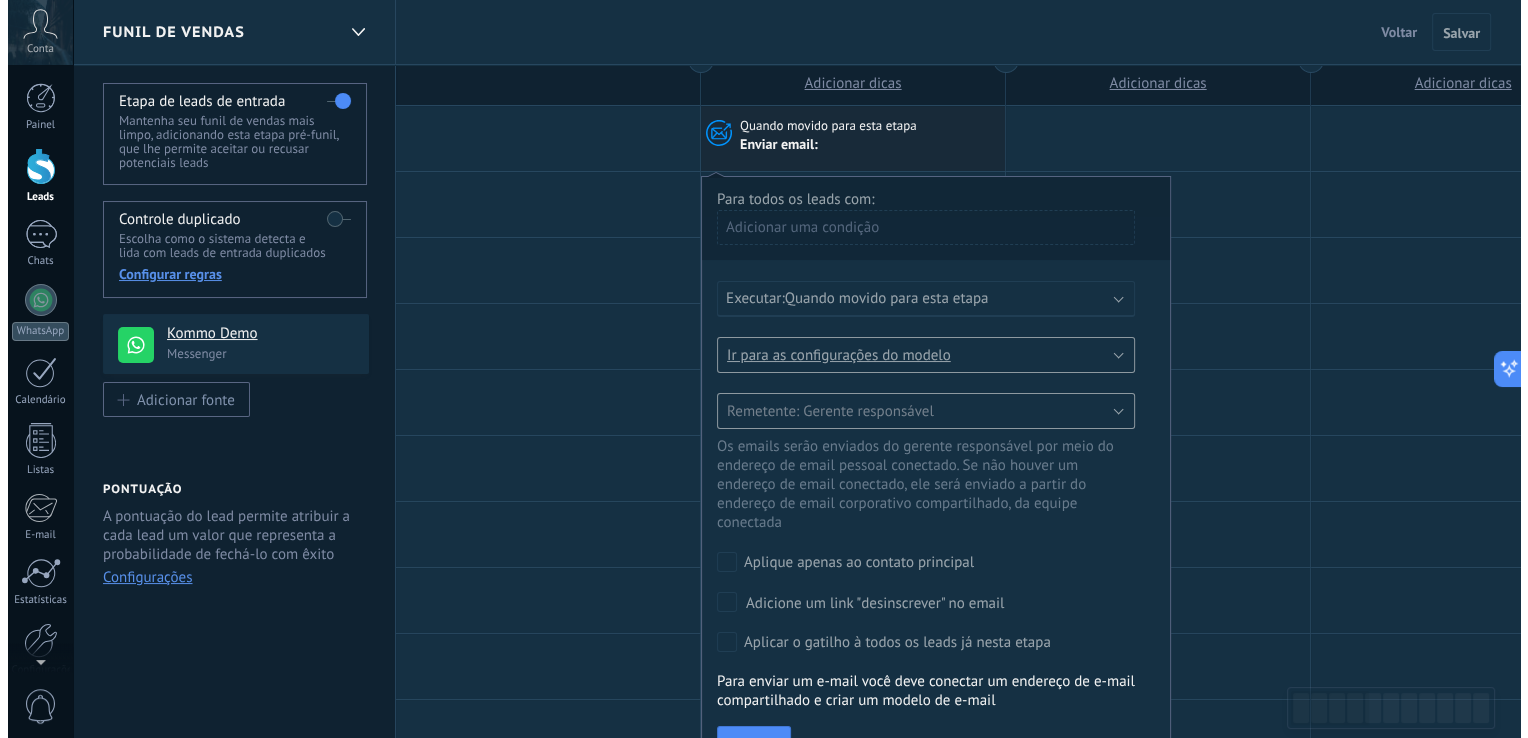 scroll, scrollTop: 0, scrollLeft: 0, axis: both 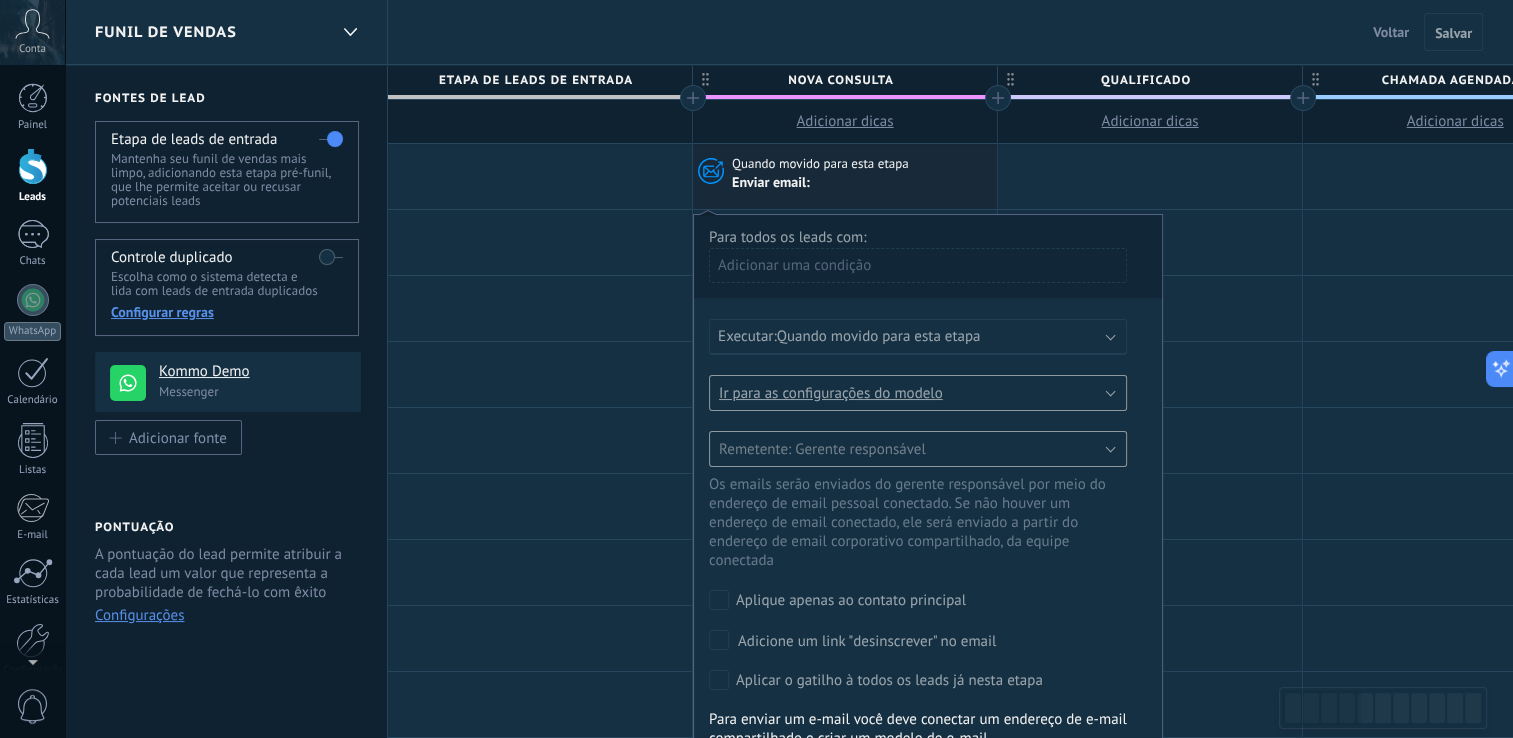 click on "Enviar email:" at bounding box center [861, 182] 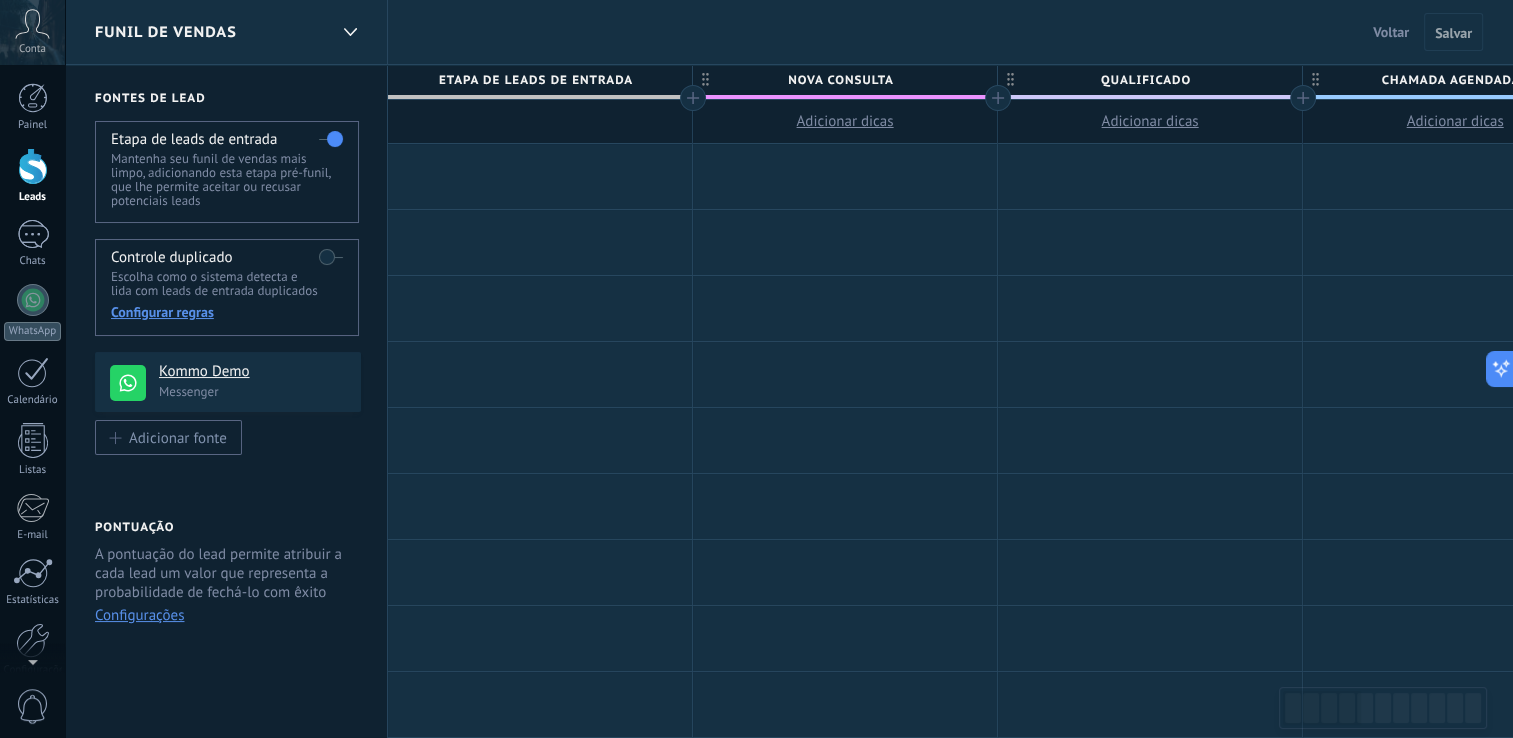 click on "Adicionar dicas" at bounding box center (845, 121) 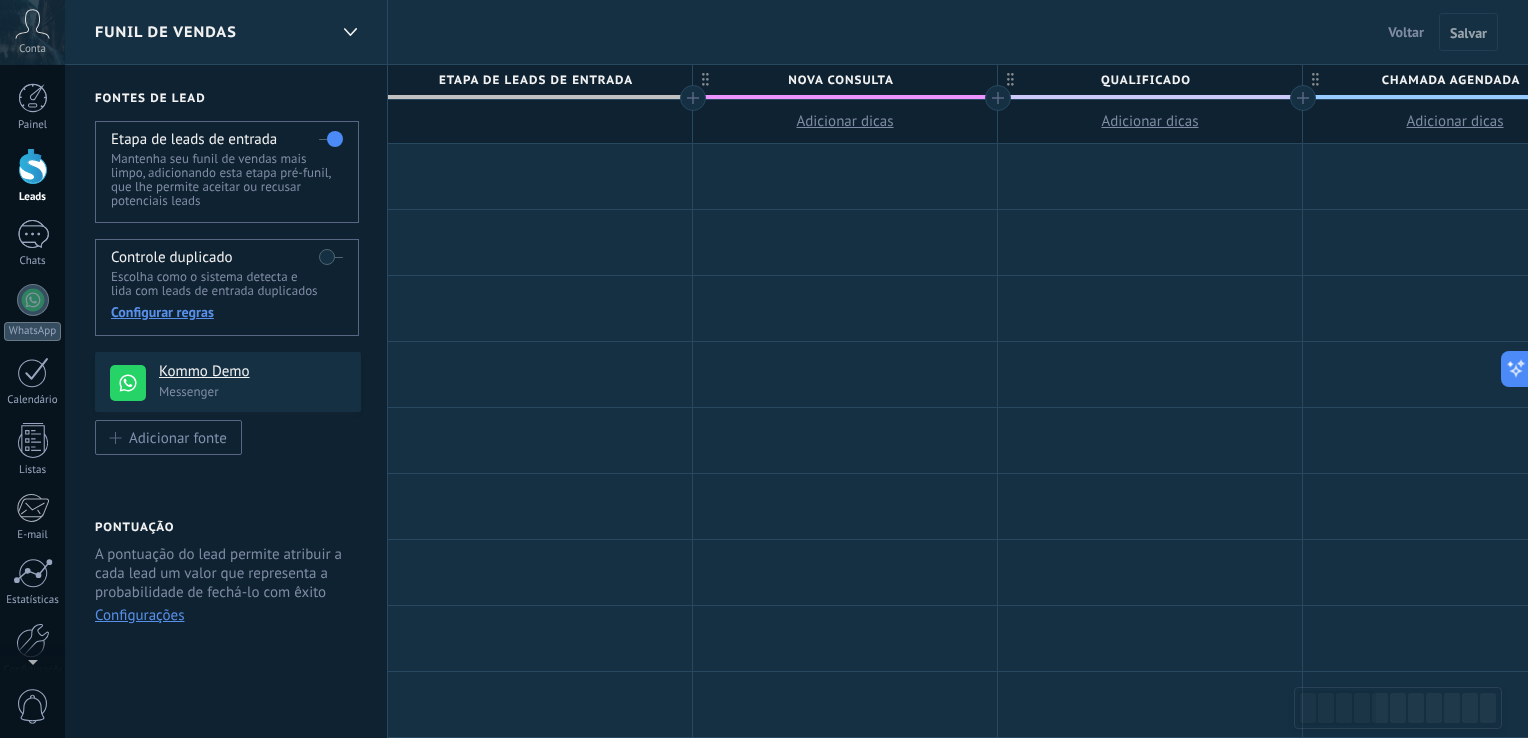 scroll, scrollTop: 19, scrollLeft: 0, axis: vertical 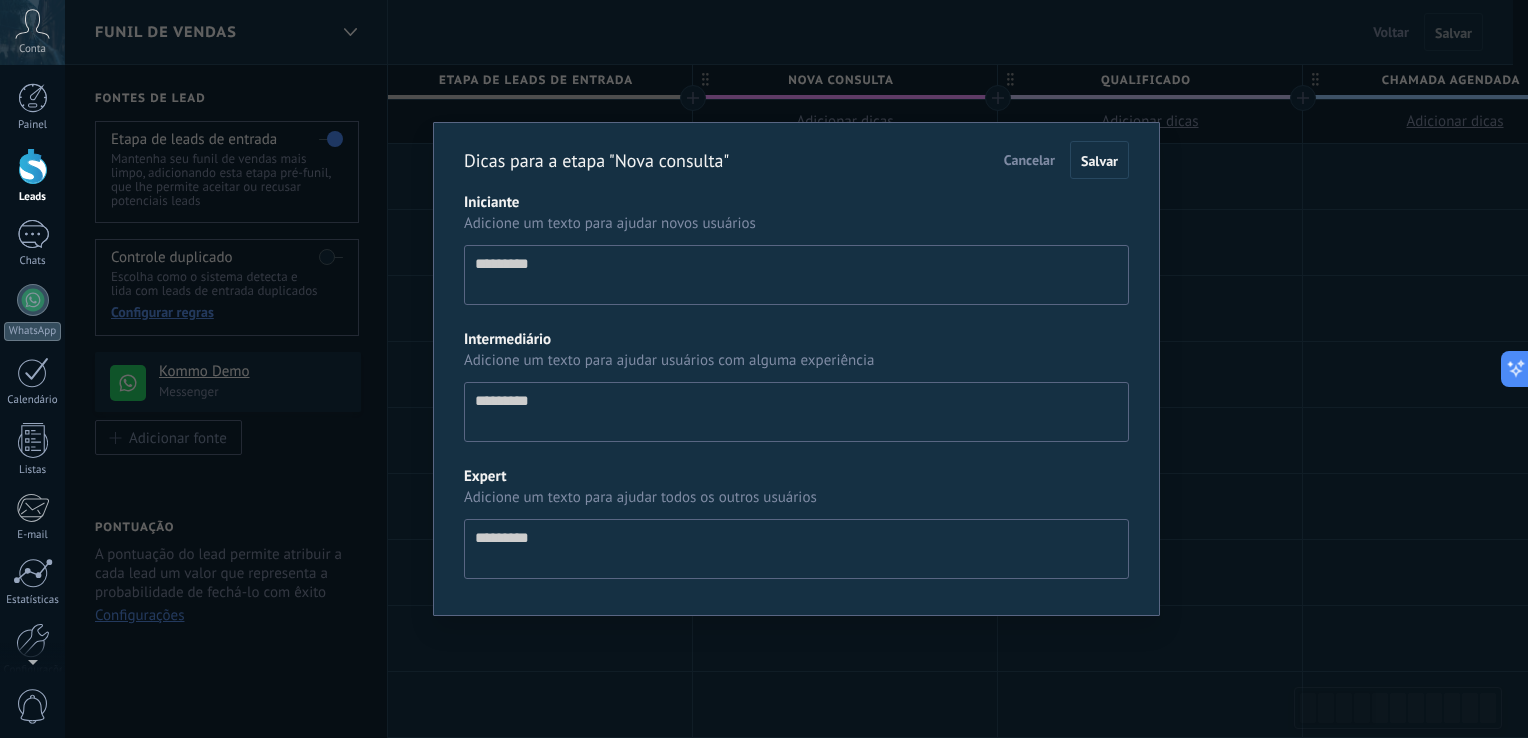 click on "Dicas para a etapa "Nova consulta" Cancelar Salvar" at bounding box center [796, 160] 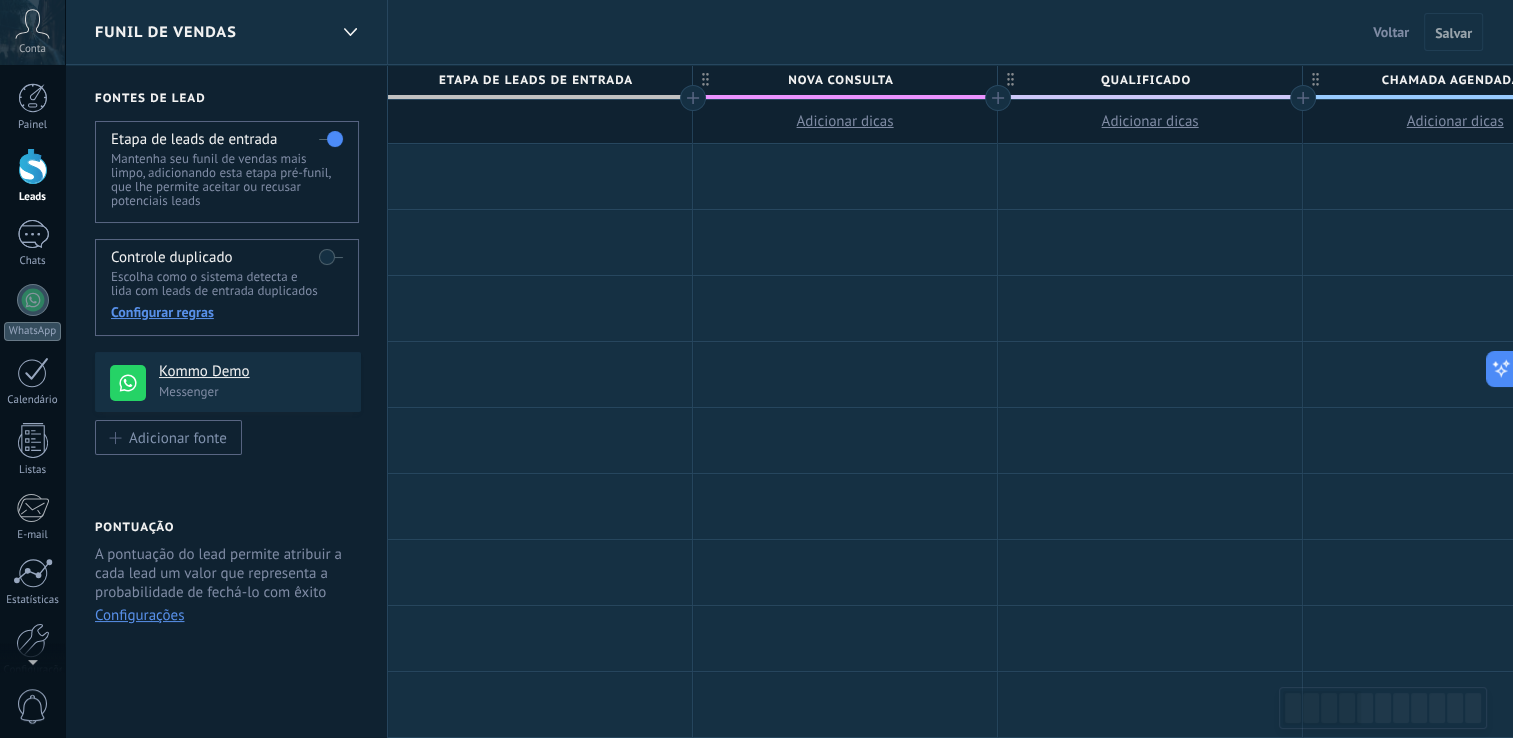 click at bounding box center (845, 176) 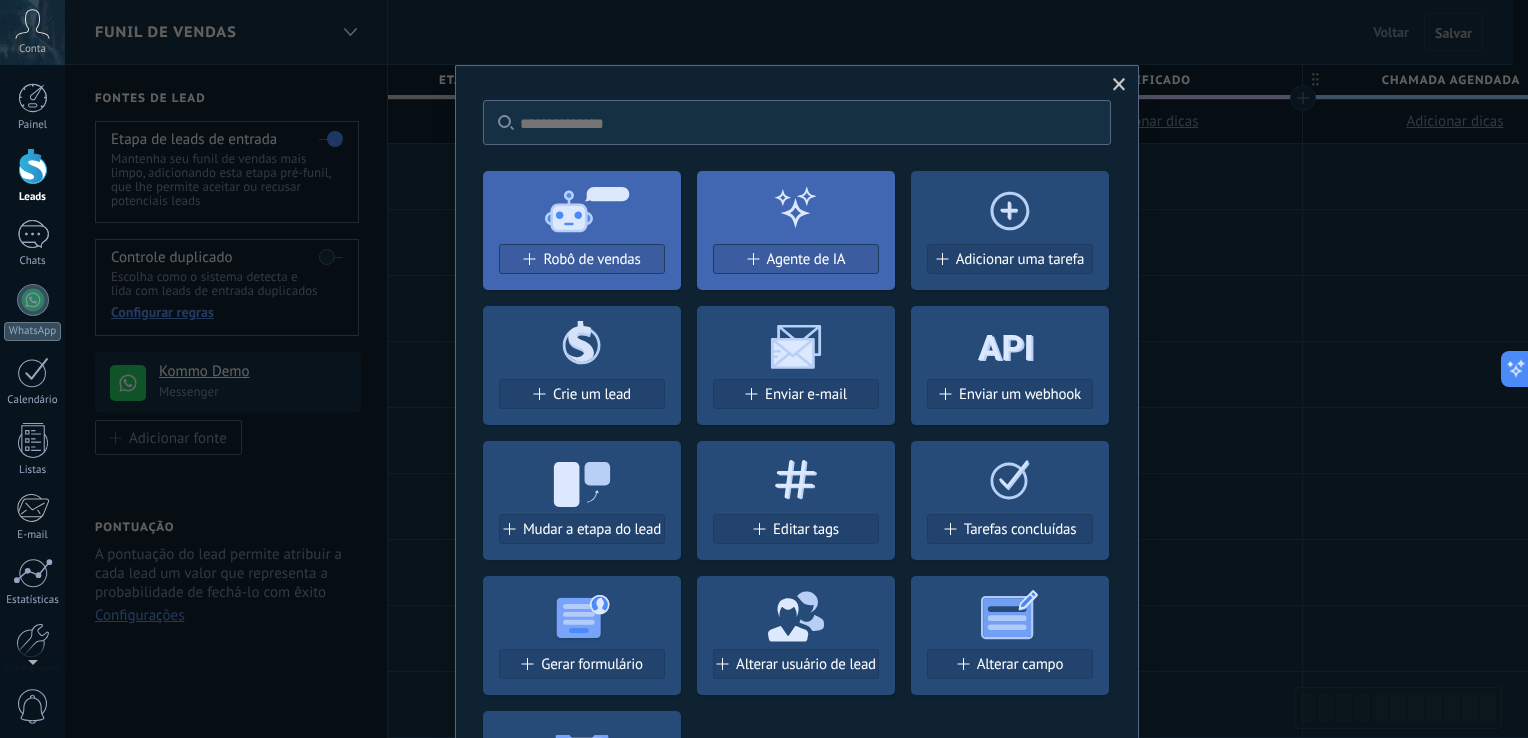 click on "Sem resultados. Robô de vendas Agente de IA Adicionar uma tarefa Crie um lead Enviar e-mail Enviar um webhook Mudar a etapa do lead Editar tags Tarefas concluídas Gerar formulário Alterar usuário de lead Alterar campo Deletar arquivos Widgets Google Analytics Conecte sua conta do Google Analytics e crie o Google Analytics personalizado Adicionar AdWords Adicionar leads anuncios do Google automaticamente às campanhas publicitárias segmentadas Autorizar Meta Conversions API Sincronize sua conta Meta para otimizar seus anúncios Conectar Facebook Adicionar leads às campanhas de redirecionamento do Facebook Conectar Chatter - WA+ChatGPT via Komanda F5 Integração do WhatsApp, Telegram, Avito & VK Instalar  Documentos do Google por AMOGURU  Documentos do Google por AMOGURU Instalar Distribuição inteligente por AMOGURU Distribuição inteligente de leads do AMOGURU Instalar Bloco de mudança de status por AMOGURU Mova leads apenas para estágios configurados. Instalar  Whatsapp por YouMessages Instalar" at bounding box center (797, 2111) 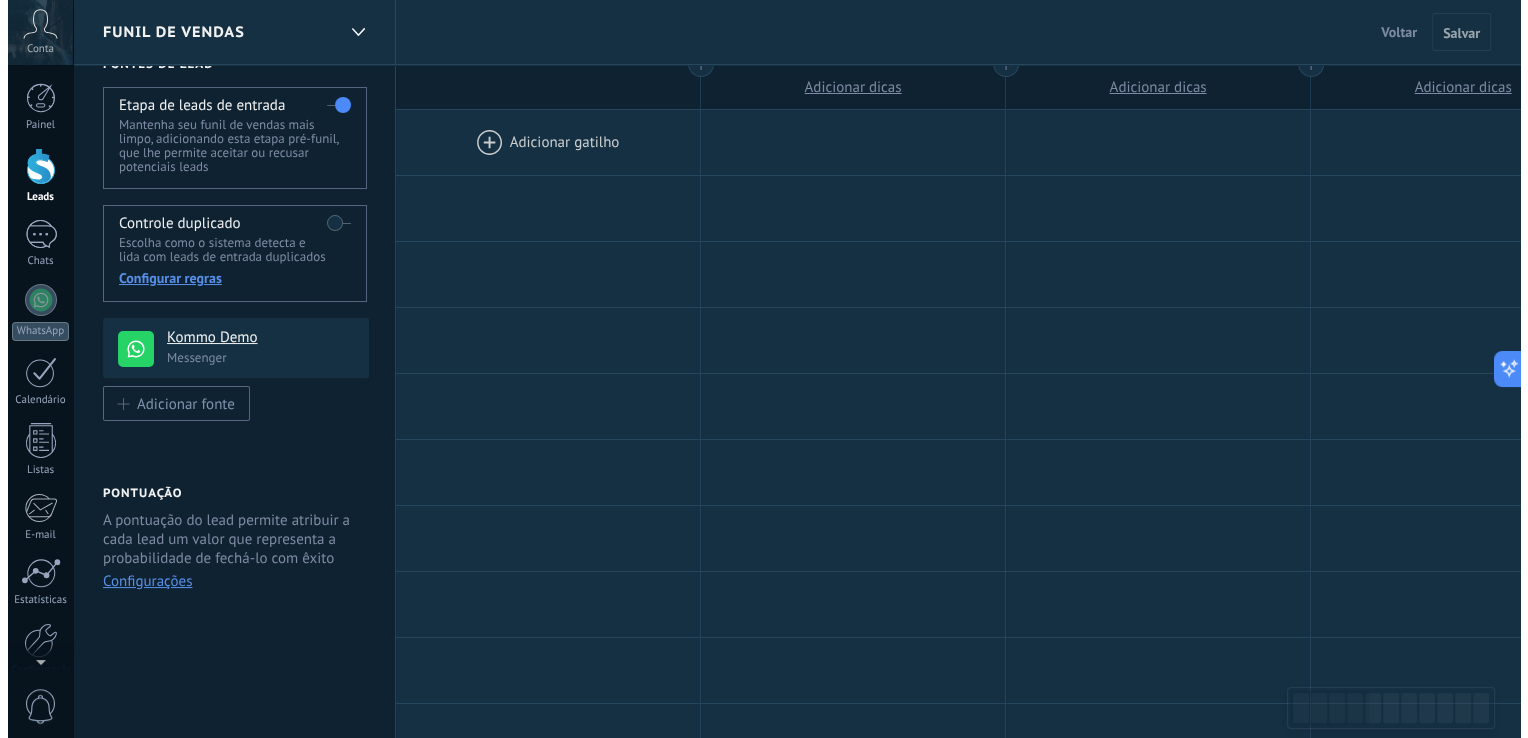 scroll, scrollTop: 0, scrollLeft: 0, axis: both 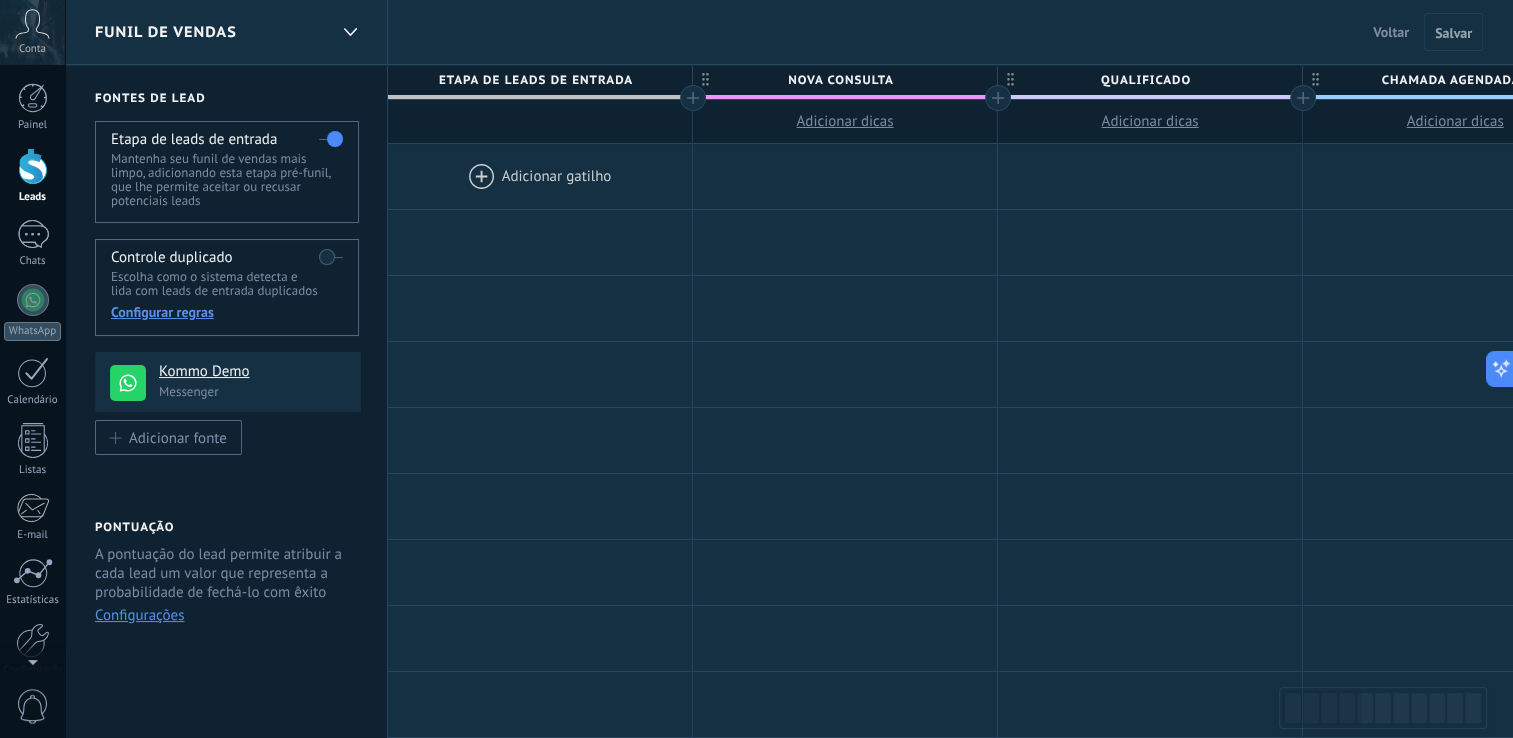 click on "Messenger" at bounding box center (254, 391) 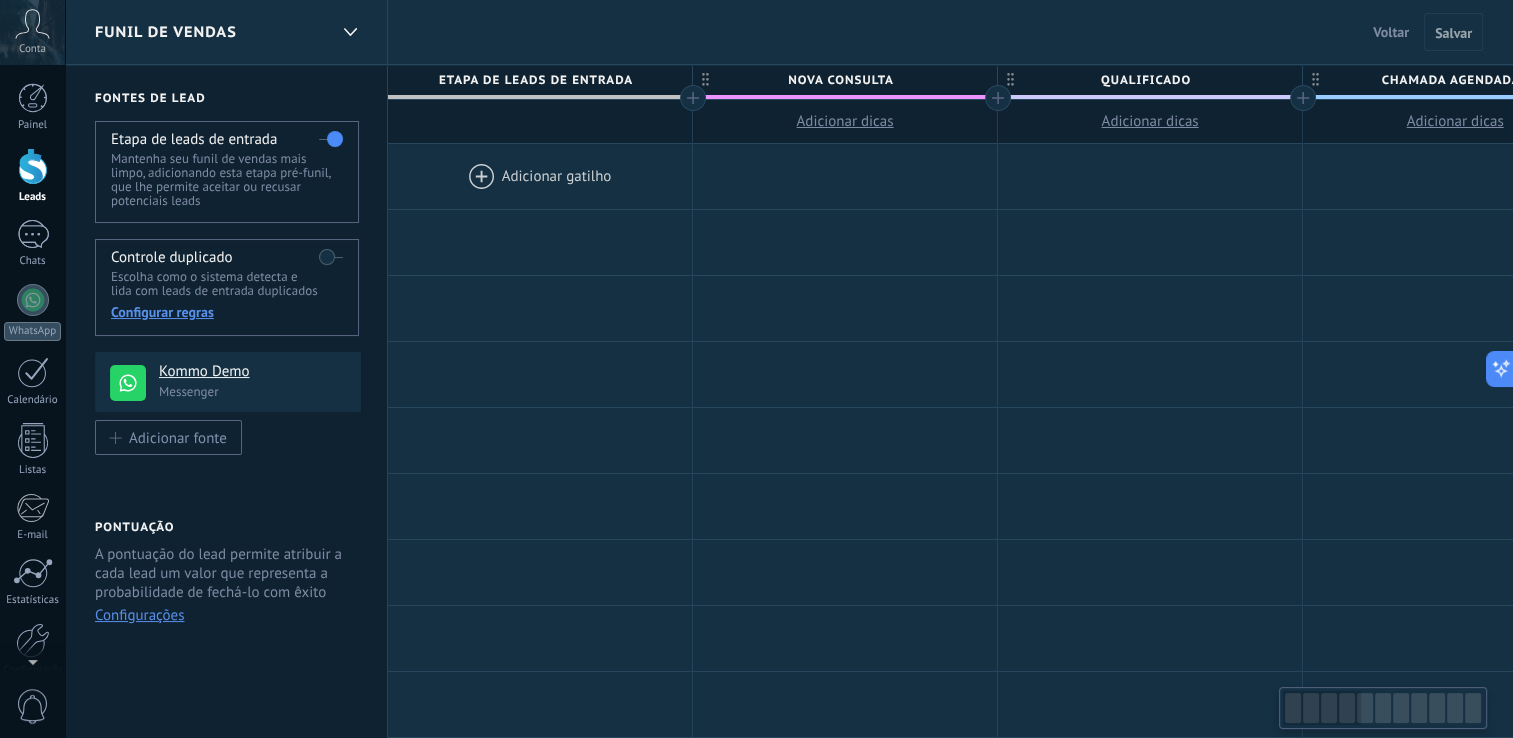 click on "Kommo Demo" at bounding box center (252, 372) 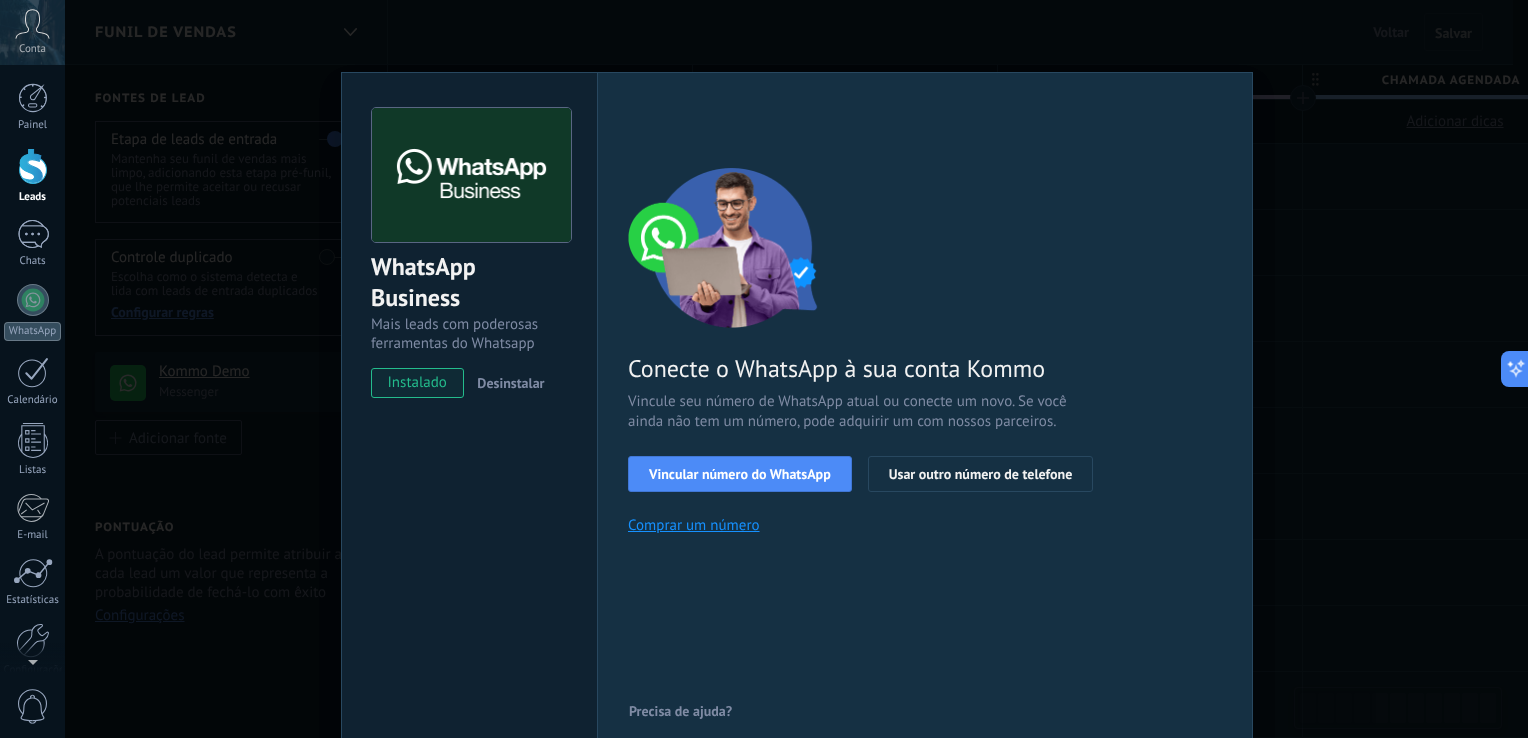 click on "WhatsApp Business Mais leads com poderosas ferramentas do Whatsapp instalado Desinstalar" at bounding box center [469, 417] 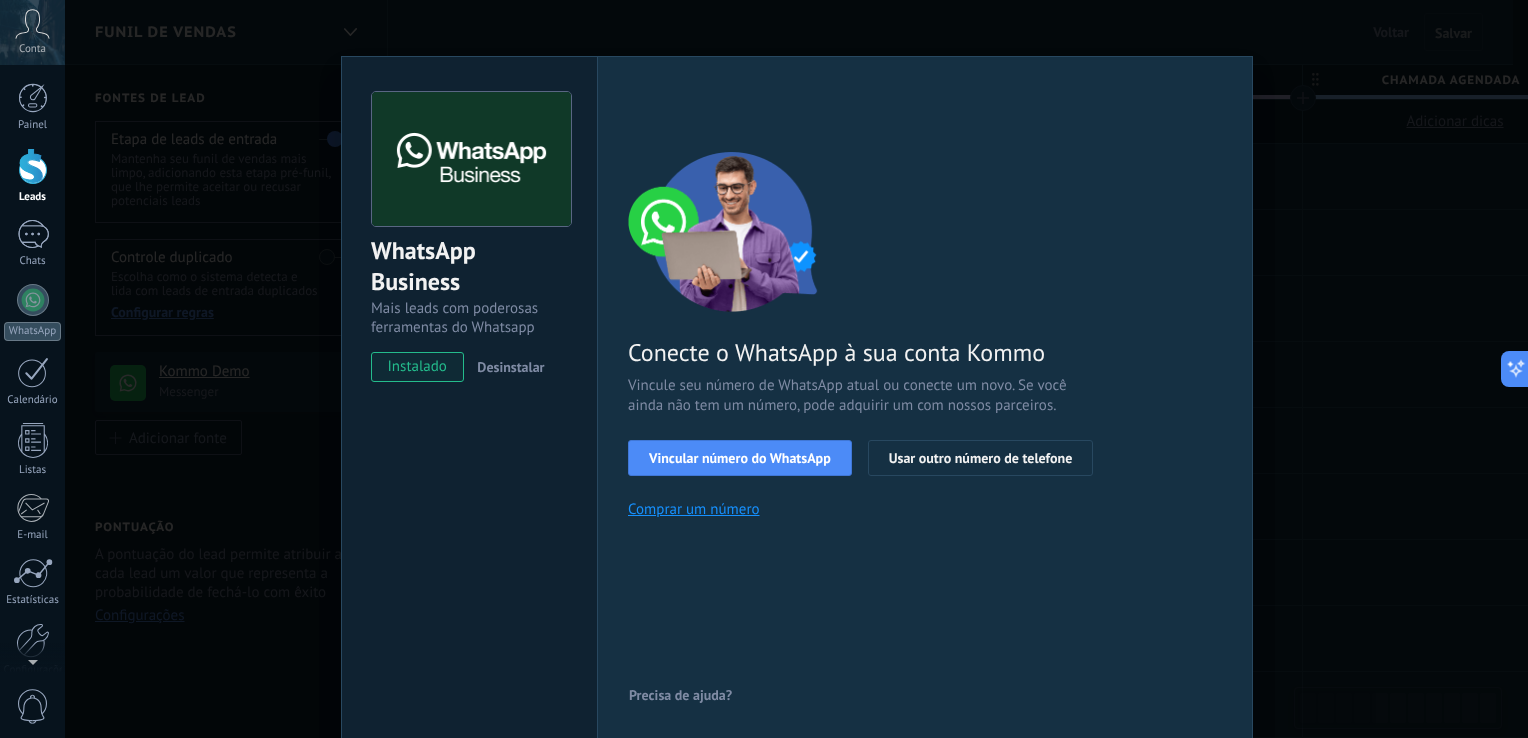 scroll, scrollTop: 24, scrollLeft: 0, axis: vertical 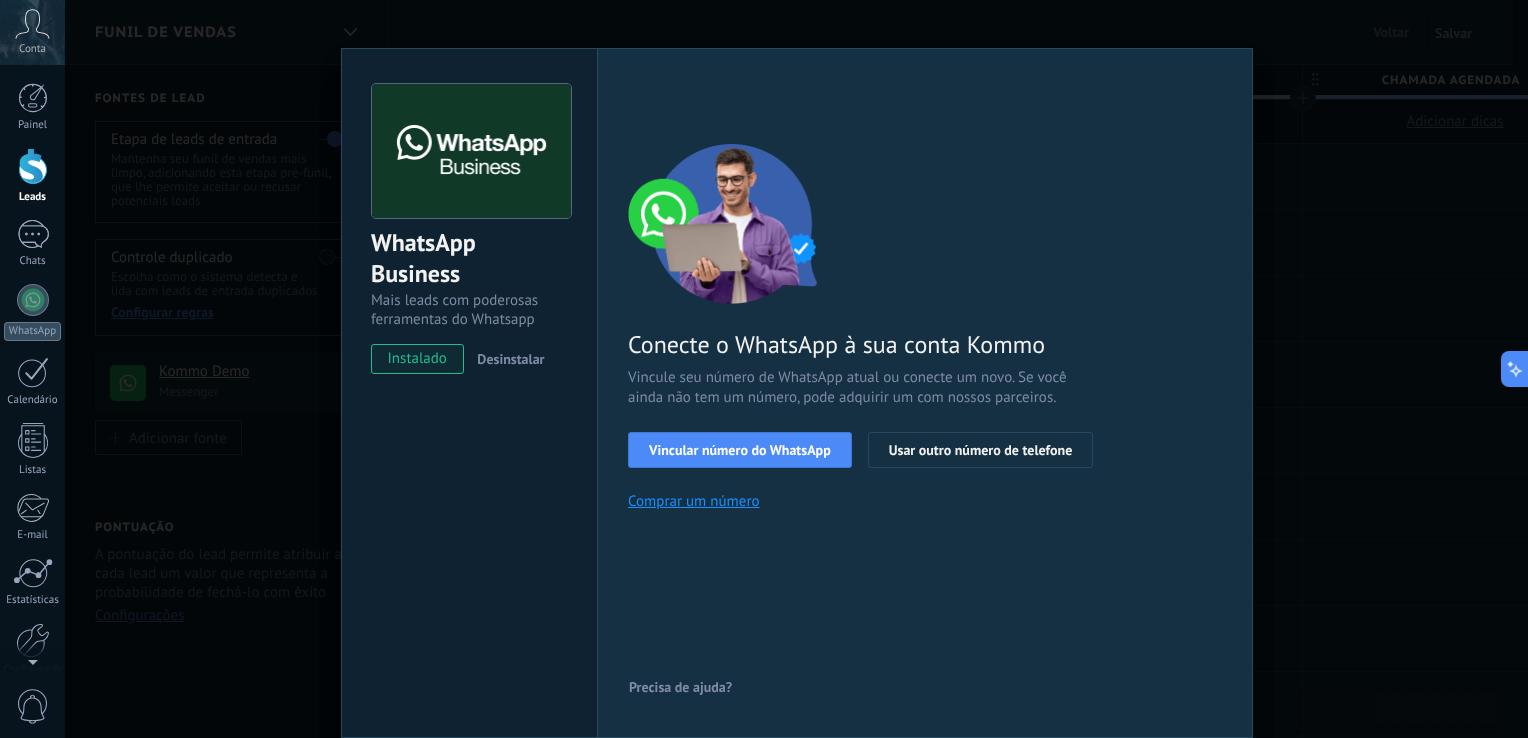 click on "WhatsApp Business Mais leads com poderosas ferramentas do Whatsapp instalado Desinstalar Configurações Autorização Esta aba registra os usuários que permitiram acesso à esta conta. Se você quiser remover a possibilidade de um usuário de enviar solicitações para a conta em relação a esta integração, você pode revogar o acesso. Se o acesso de todos os usuários for revogado, a integração parará de funcionar. Este app está instalado, mas ninguém concedeu acesso ainda. WhatsApp Cloud API Mais _:  Salvar < Voltar 1 Selecionar aplicativo 2 Conectar Facebook 3 Finalizar configuração Conecte o WhatsApp à sua conta Kommo Vincule seu número de WhatsApp atual ou conecte um novo. Se você ainda não tem um número, pode adquirir um com nossos parceiros. Vincular número do WhatsApp Usar outro número de telefone Comprar um número Precisa de ajuda?" at bounding box center (796, 369) 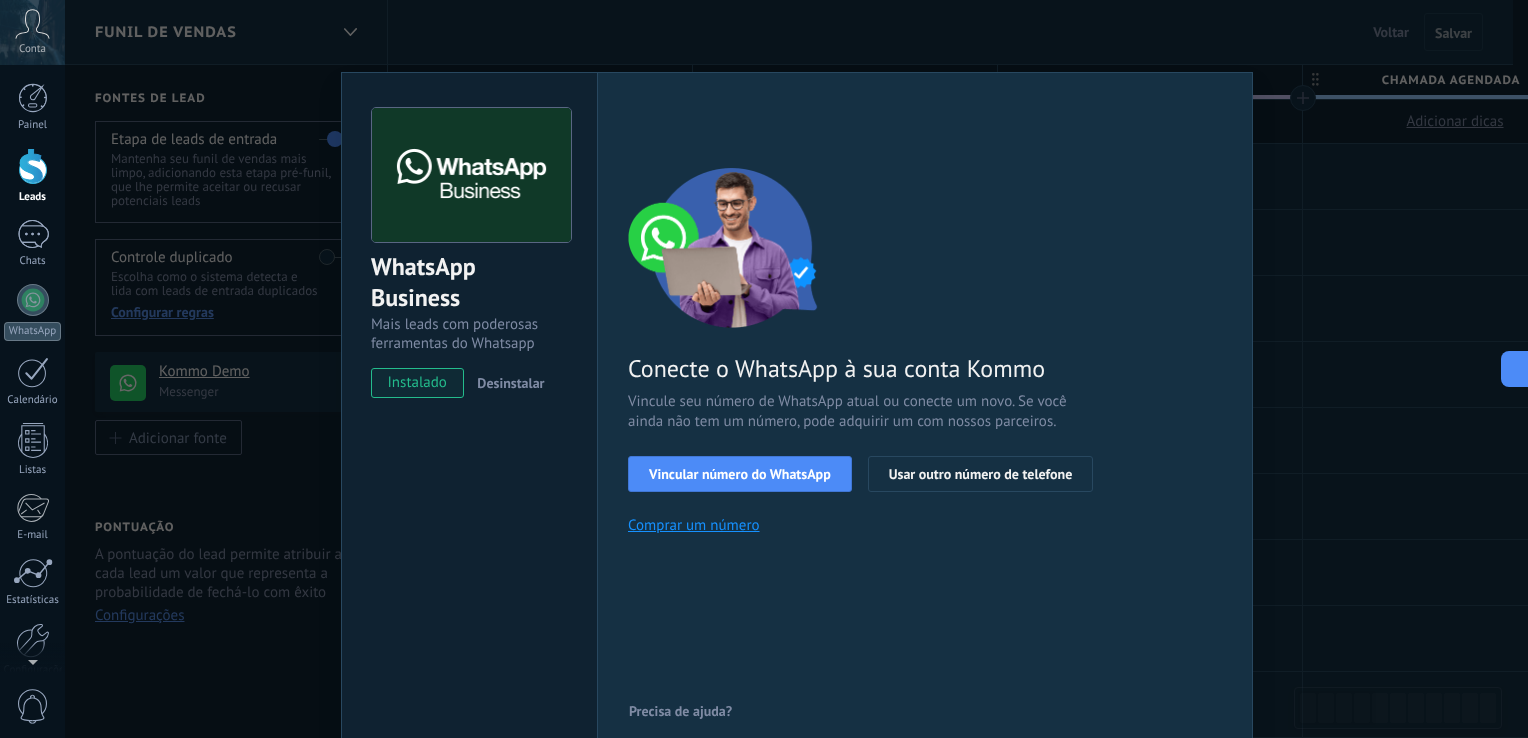 scroll, scrollTop: 0, scrollLeft: 0, axis: both 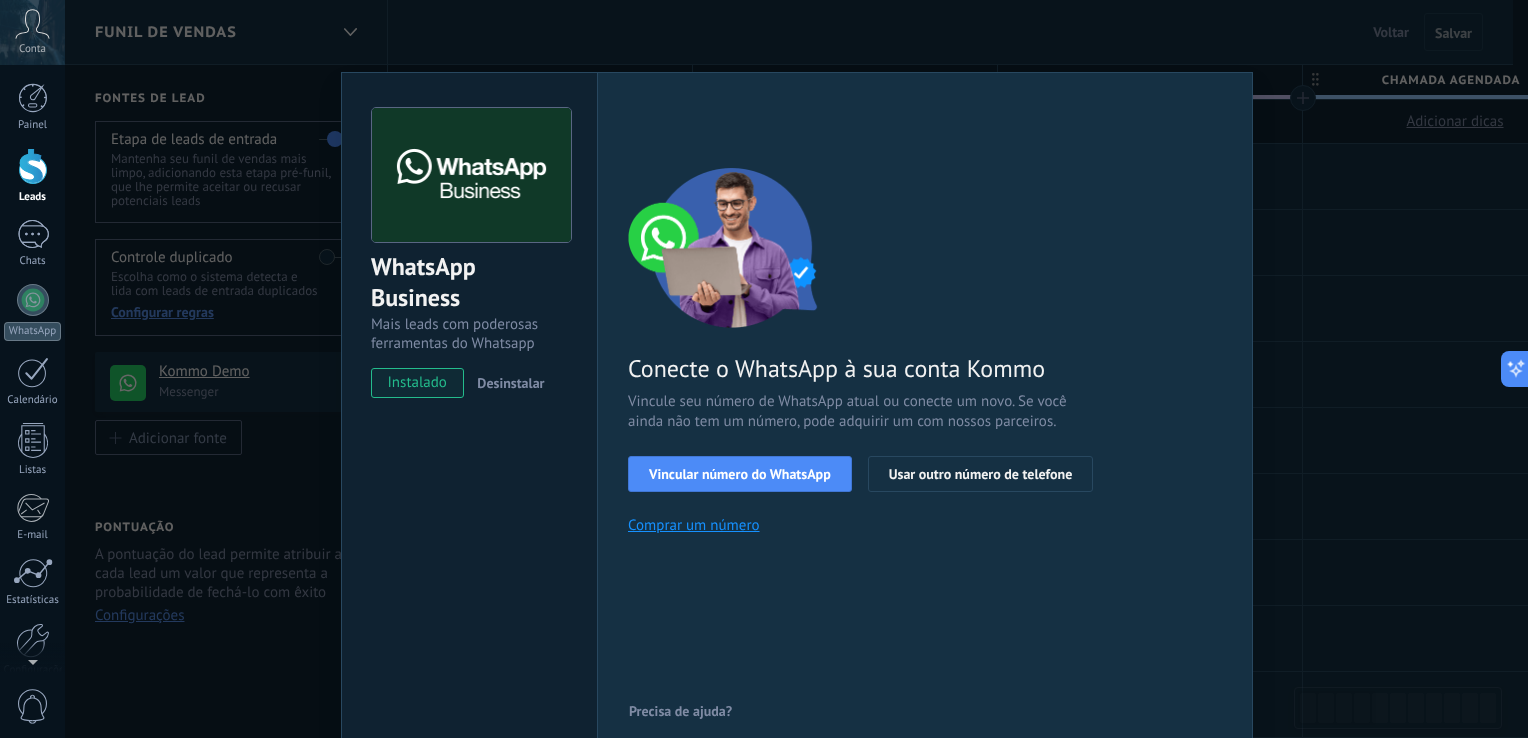 click on "WhatsApp Business Mais leads com poderosas ferramentas do Whatsapp instalado Desinstalar Configurações Autorização Esta aba registra os usuários que permitiram acesso à esta conta. Se você quiser remover a possibilidade de um usuário de enviar solicitações para a conta em relação a esta integração, você pode revogar o acesso. Se o acesso de todos os usuários for revogado, a integração parará de funcionar. Este app está instalado, mas ninguém concedeu acesso ainda. WhatsApp Cloud API Mais _:  Salvar < Voltar 1 Selecionar aplicativo 2 Conectar Facebook 3 Finalizar configuração Conecte o WhatsApp à sua conta Kommo Vincule seu número de WhatsApp atual ou conecte um novo. Se você ainda não tem um número, pode adquirir um com nossos parceiros. Vincular número do WhatsApp Usar outro número de telefone Comprar um número Precisa de ajuda?" at bounding box center [796, 369] 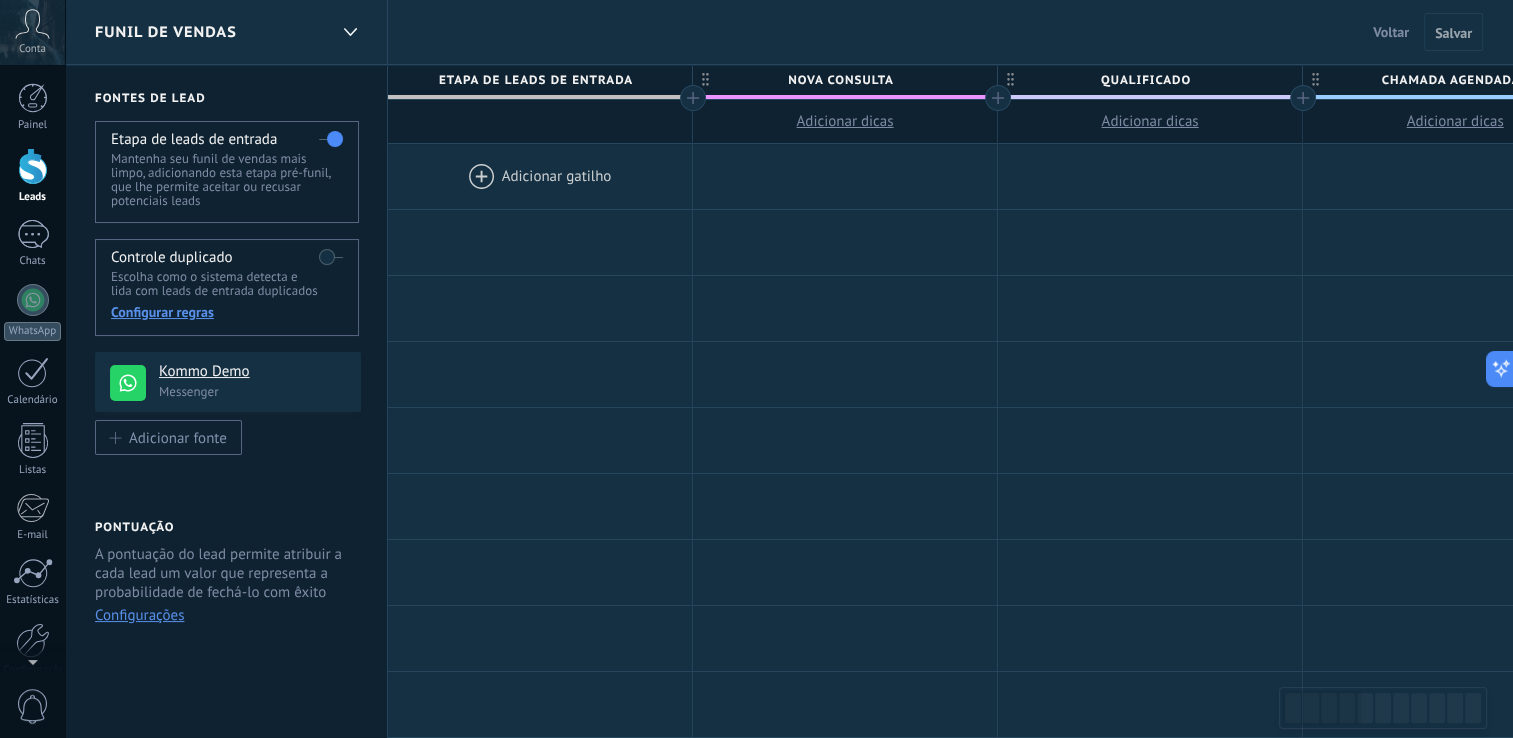 click at bounding box center (331, 257) 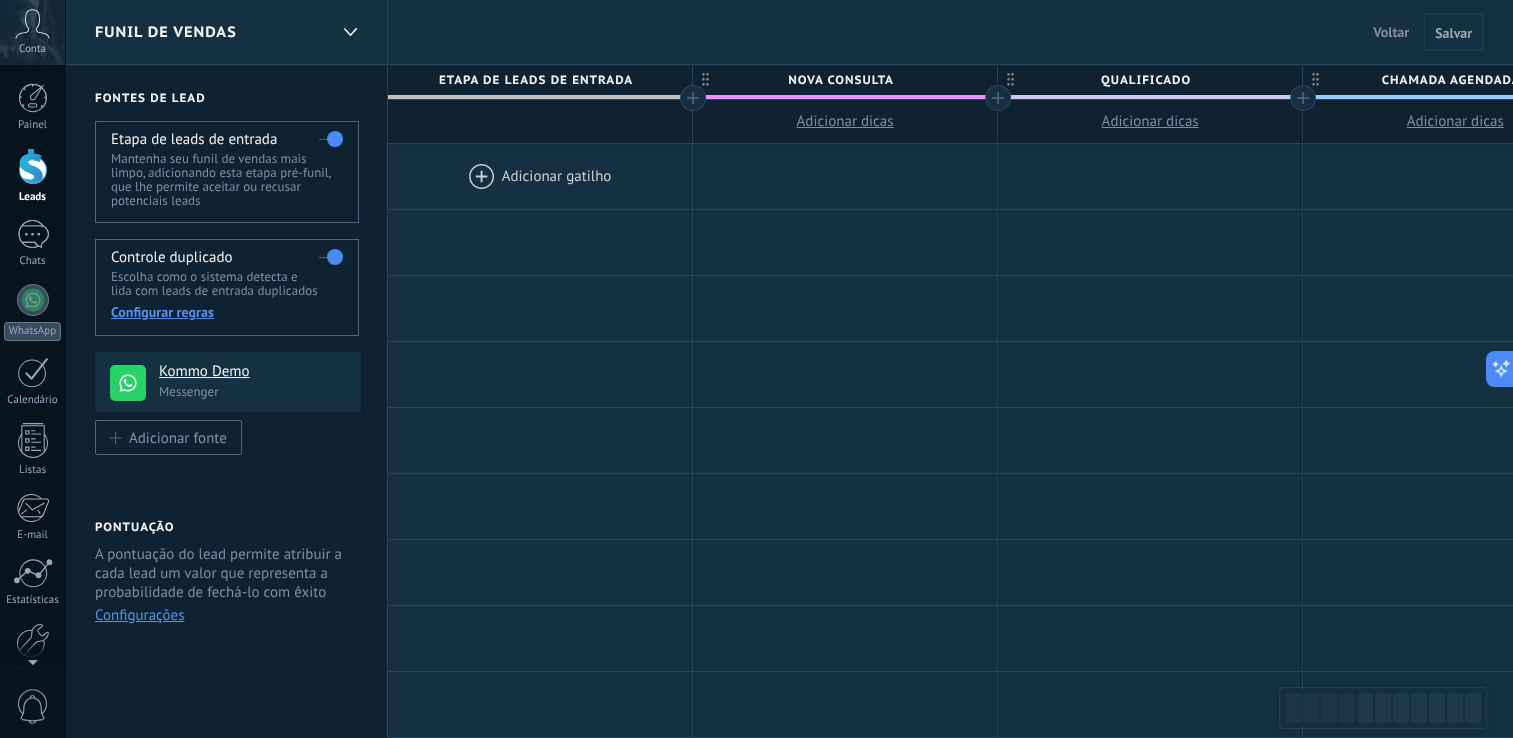 click at bounding box center (331, 139) 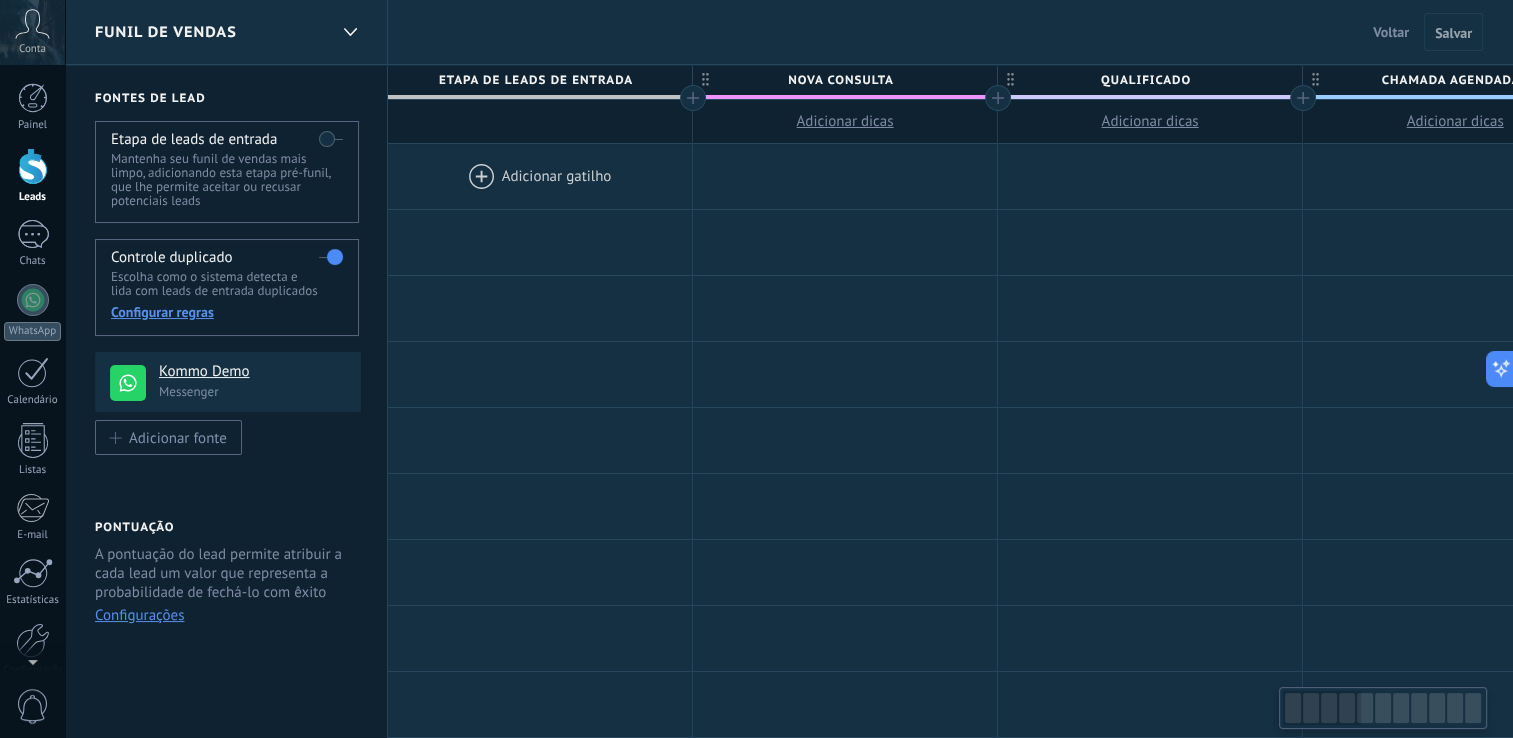 click at bounding box center (331, 257) 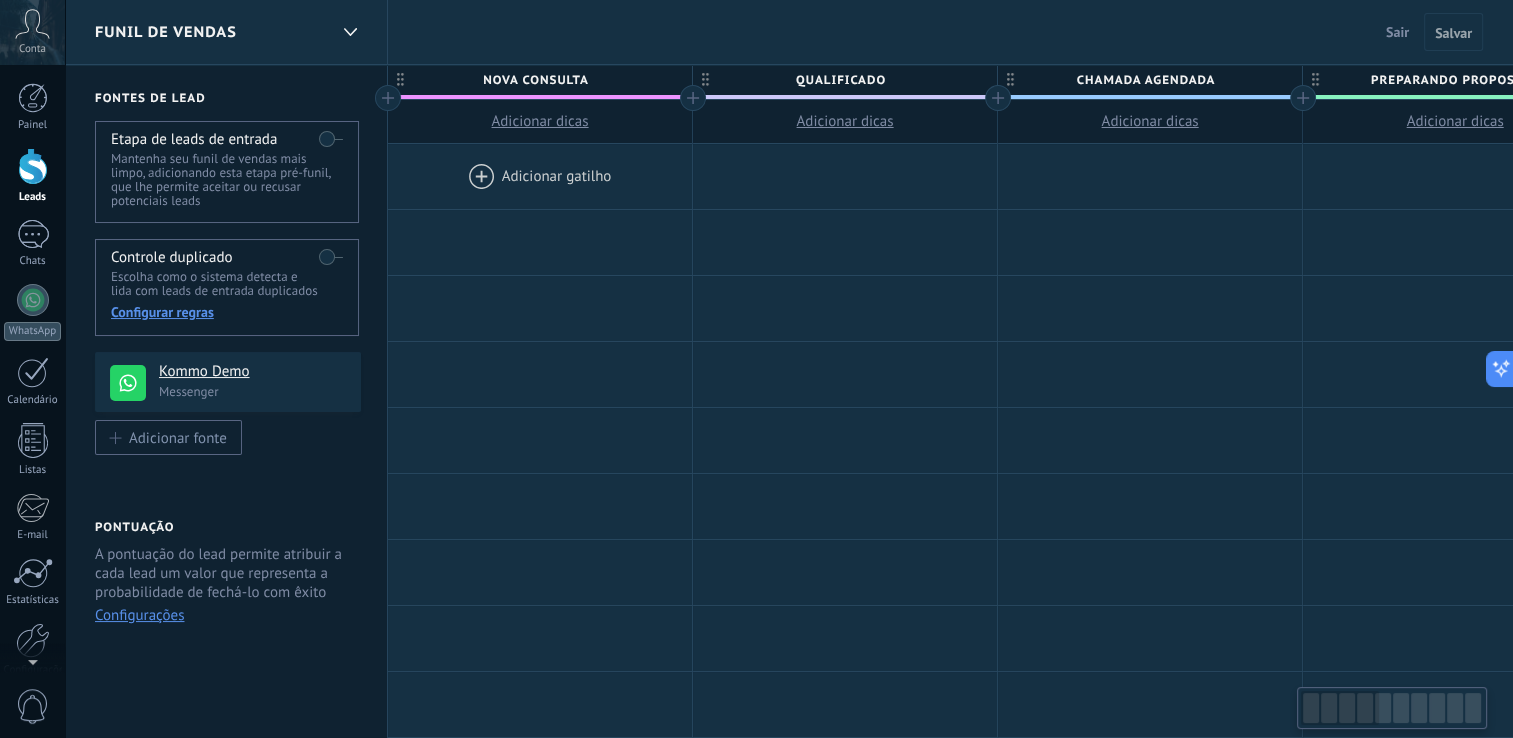 click at bounding box center [540, 176] 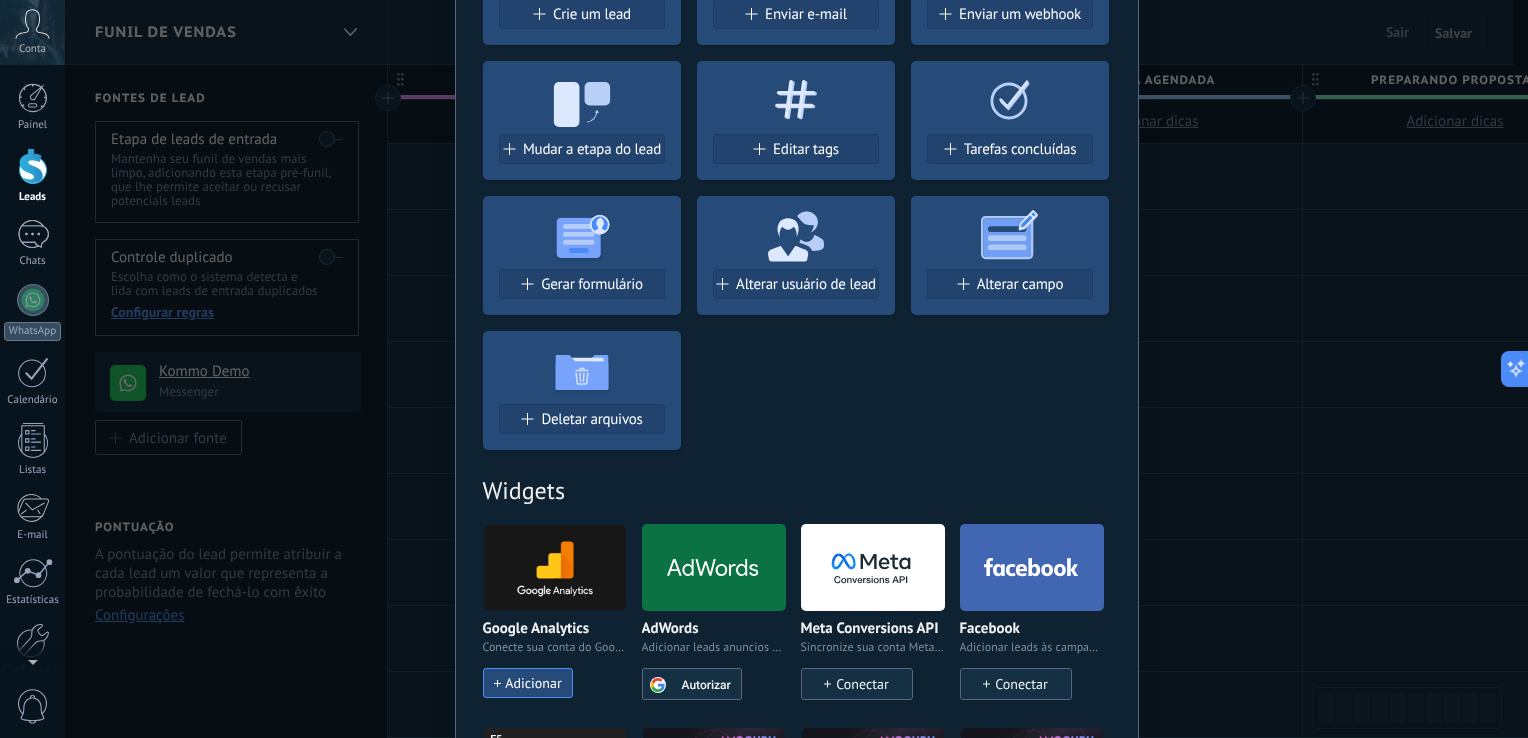 scroll, scrollTop: 100, scrollLeft: 0, axis: vertical 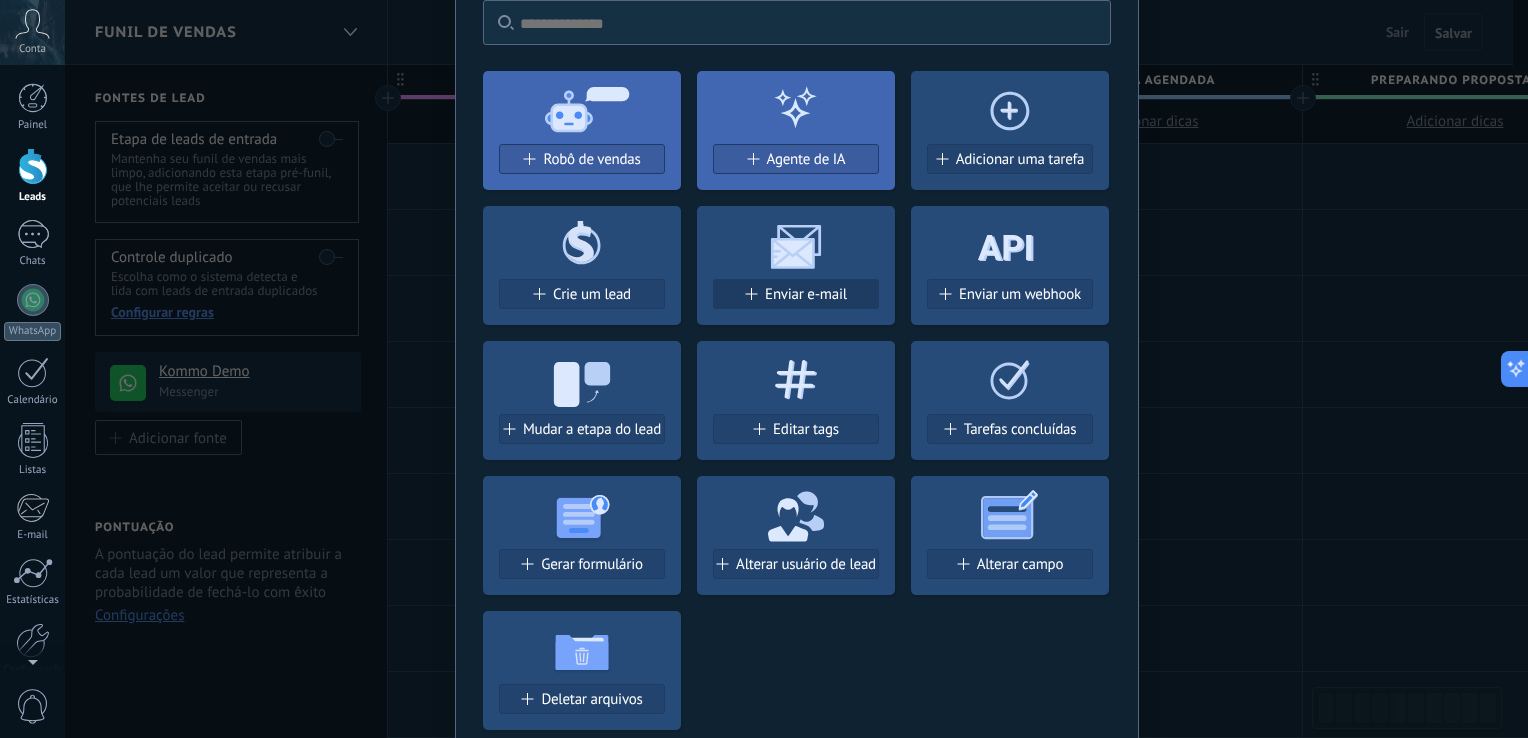 click on "Enviar e-mail" at bounding box center (806, 294) 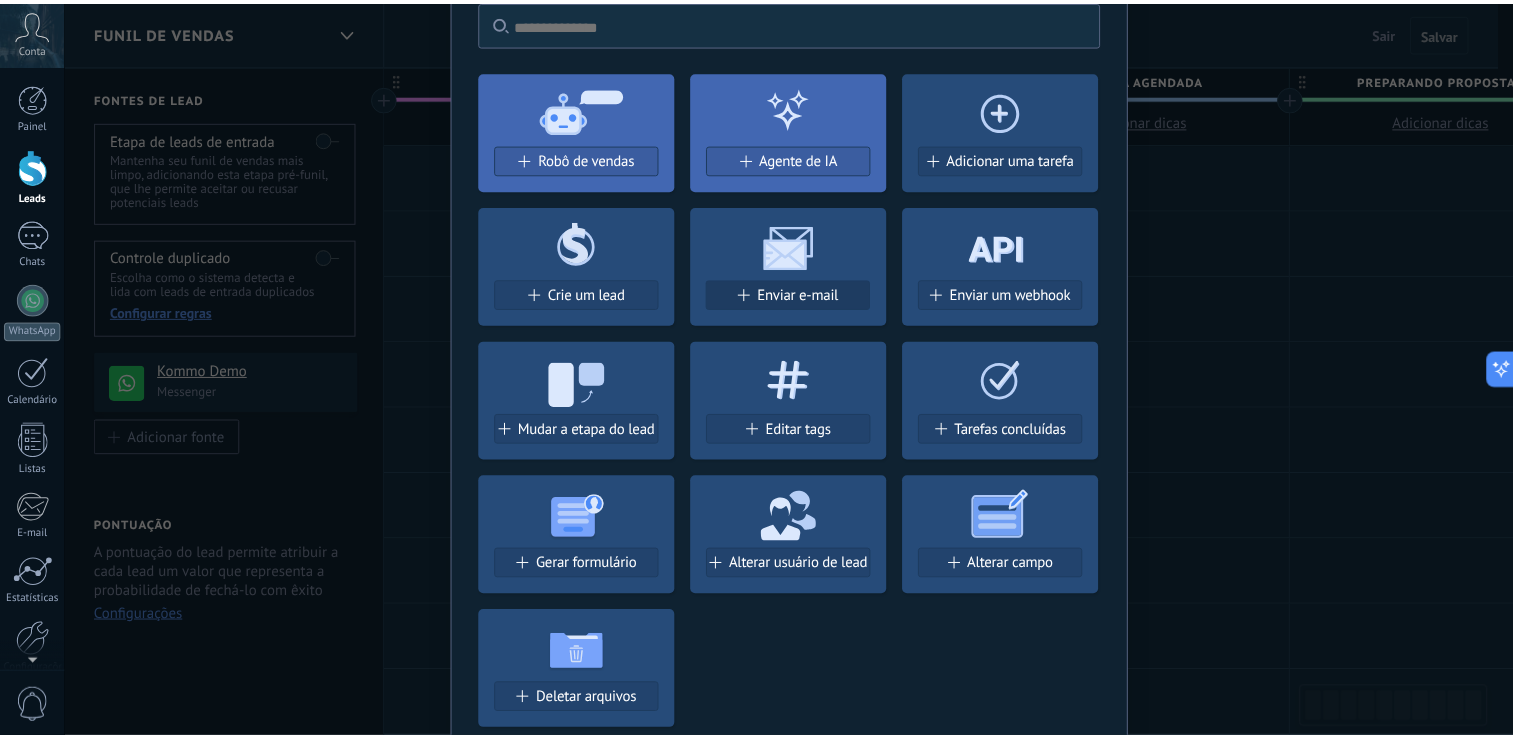 scroll, scrollTop: 0, scrollLeft: 0, axis: both 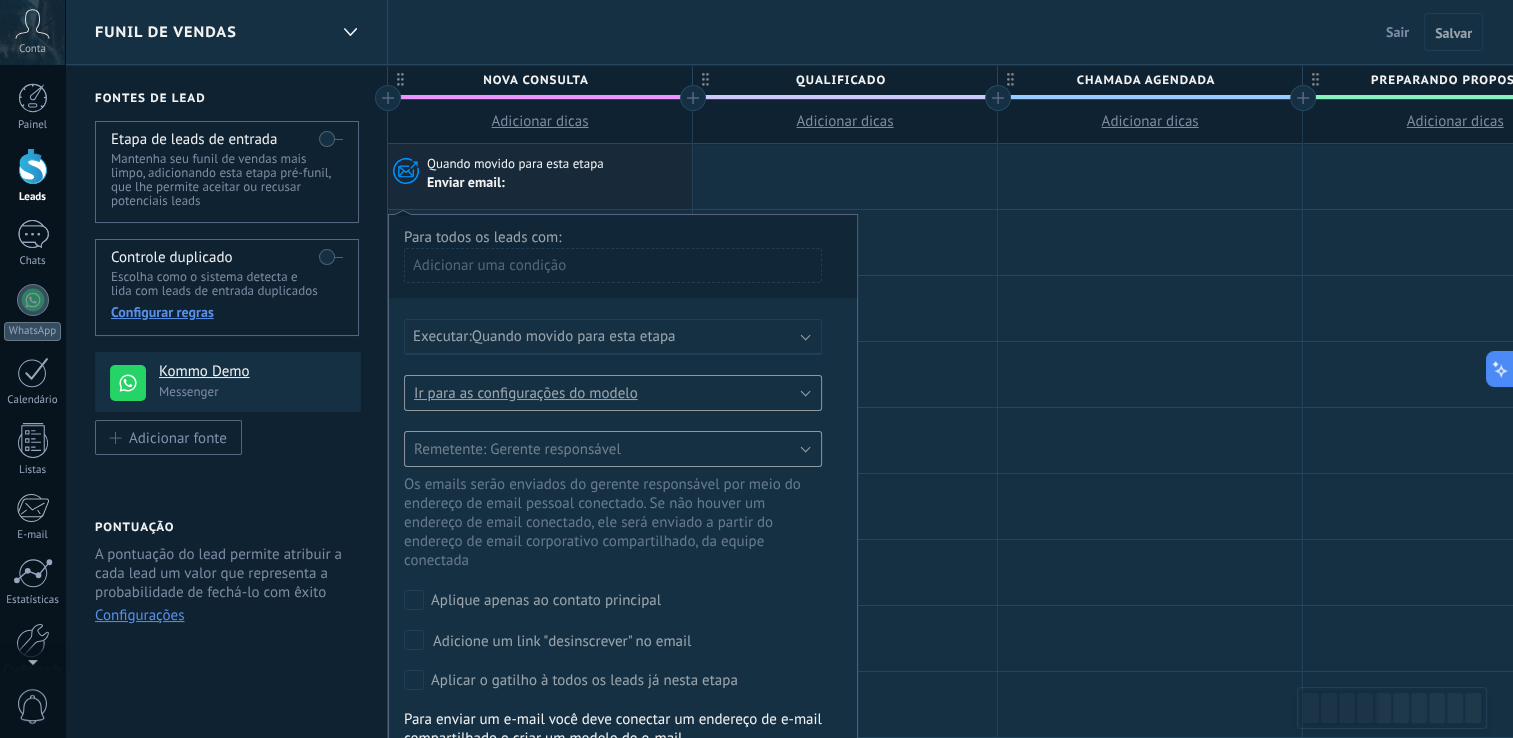 click on "Adicionar uma condição" at bounding box center (613, 265) 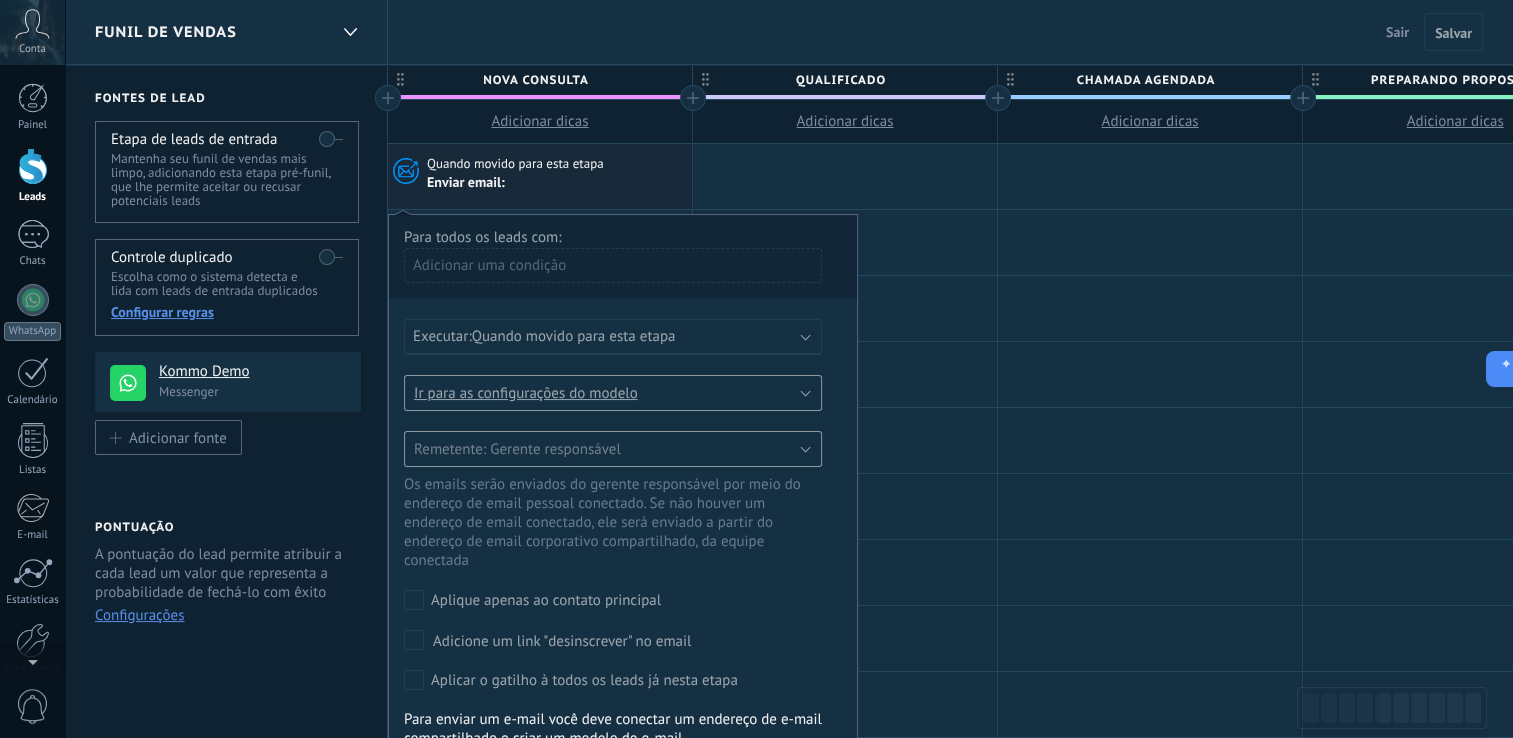 click on "Quando movido para esta etapa" at bounding box center (574, 336) 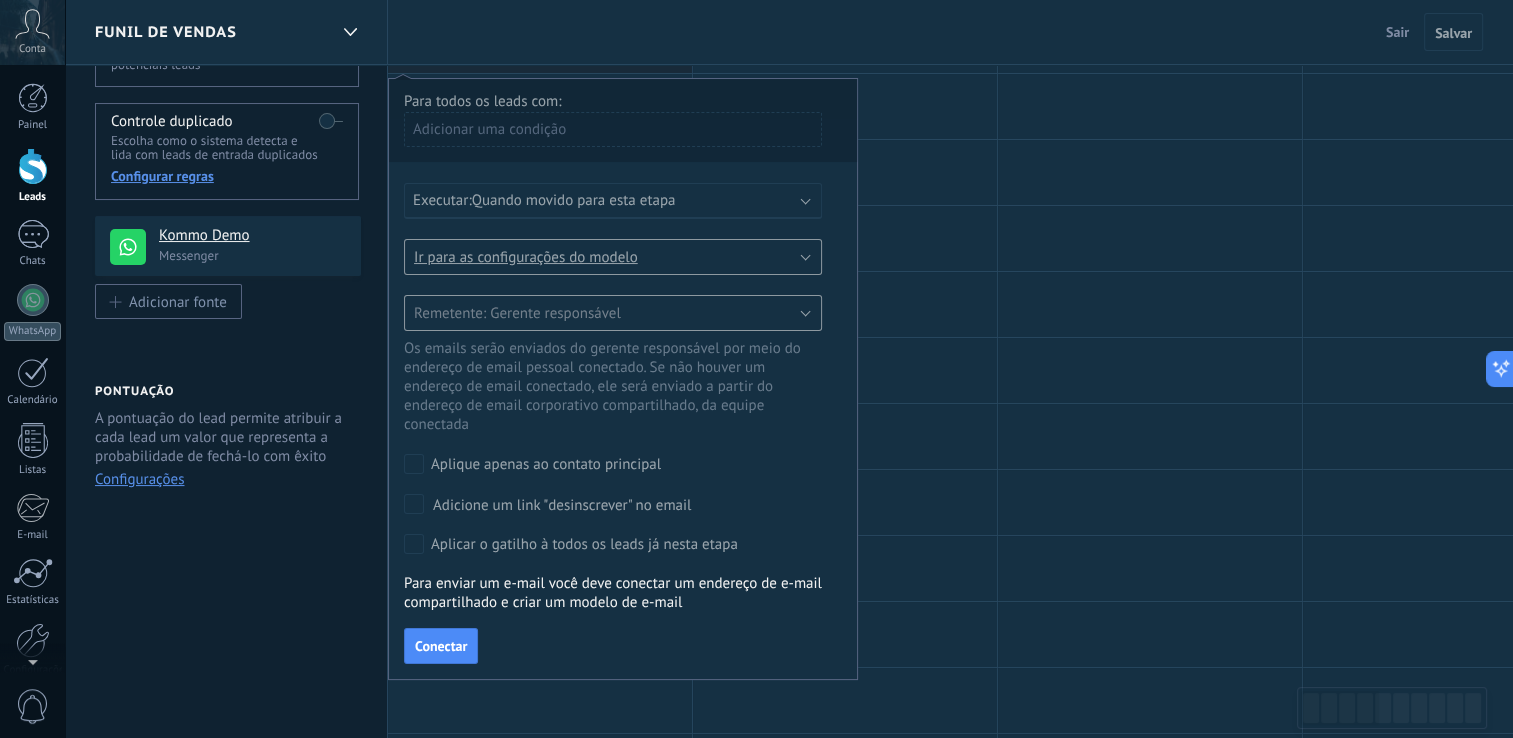 scroll, scrollTop: 300, scrollLeft: 0, axis: vertical 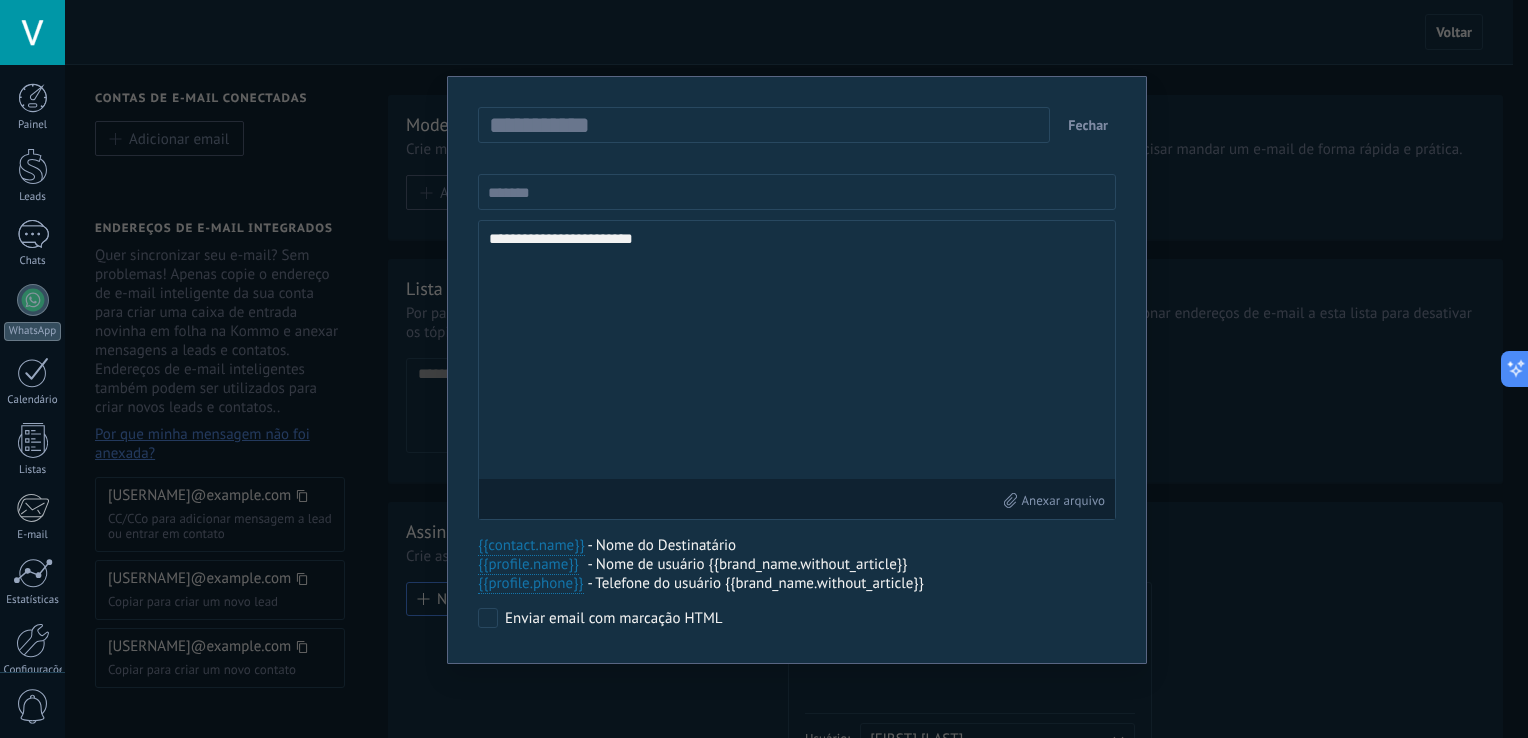 click on "Fechar" at bounding box center [1088, 125] 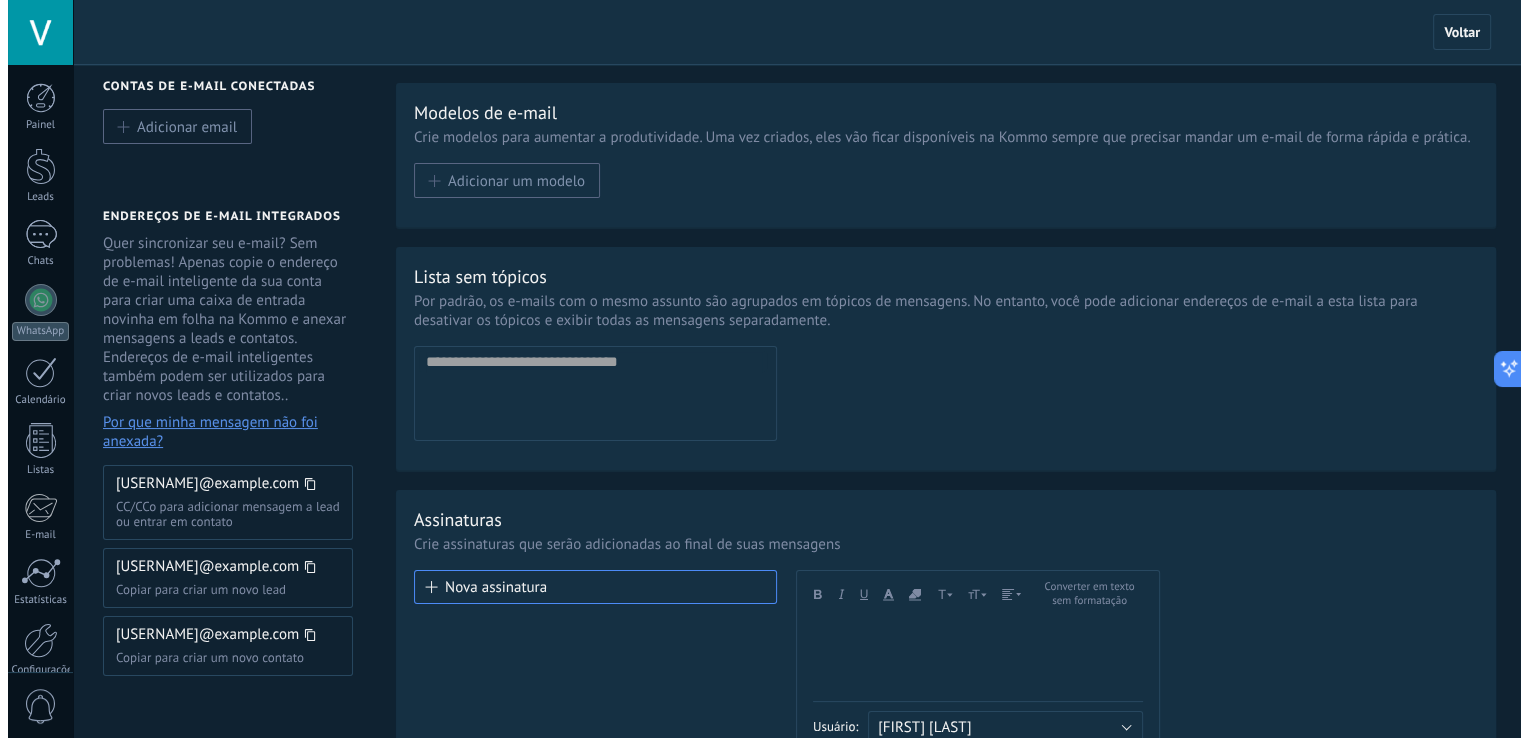 scroll, scrollTop: 0, scrollLeft: 0, axis: both 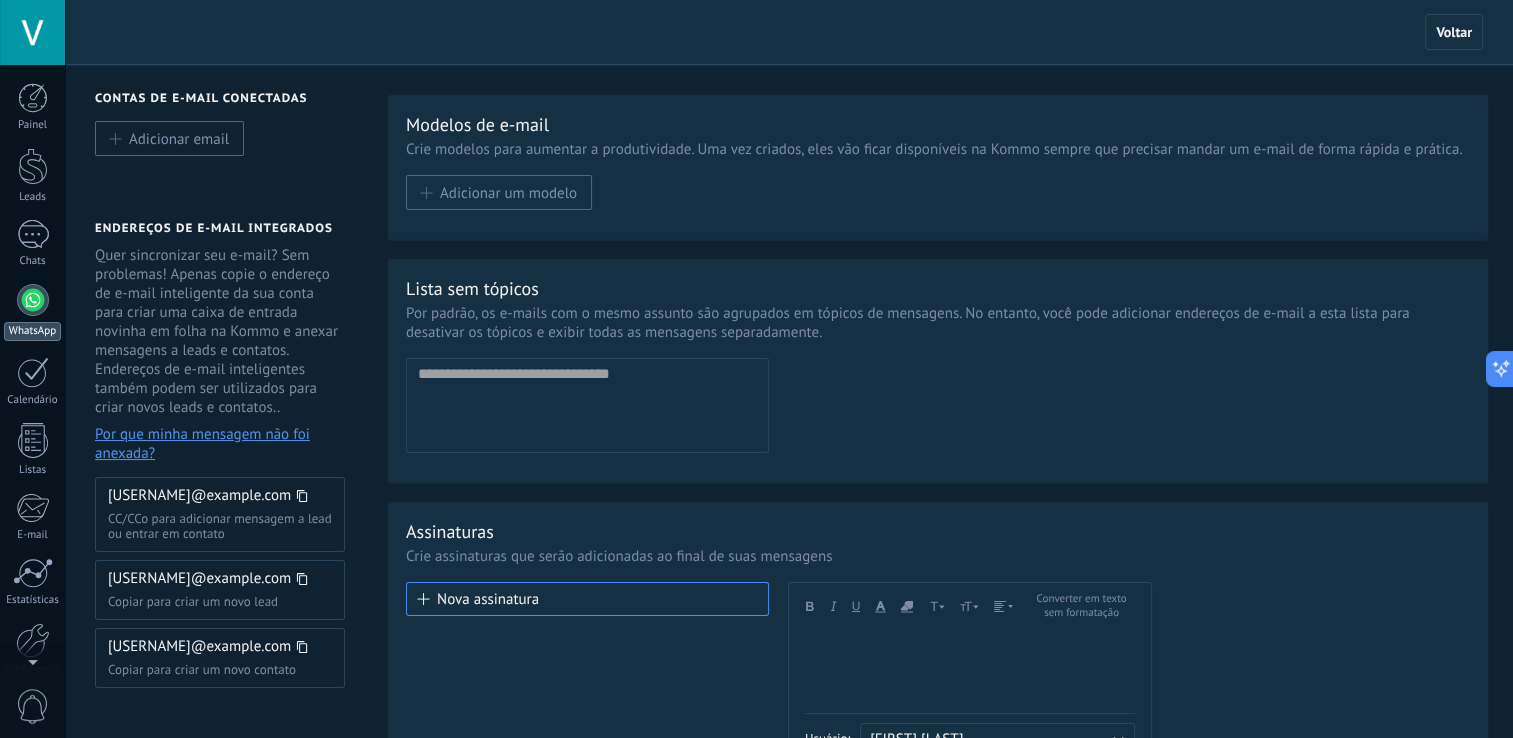 click at bounding box center [33, 300] 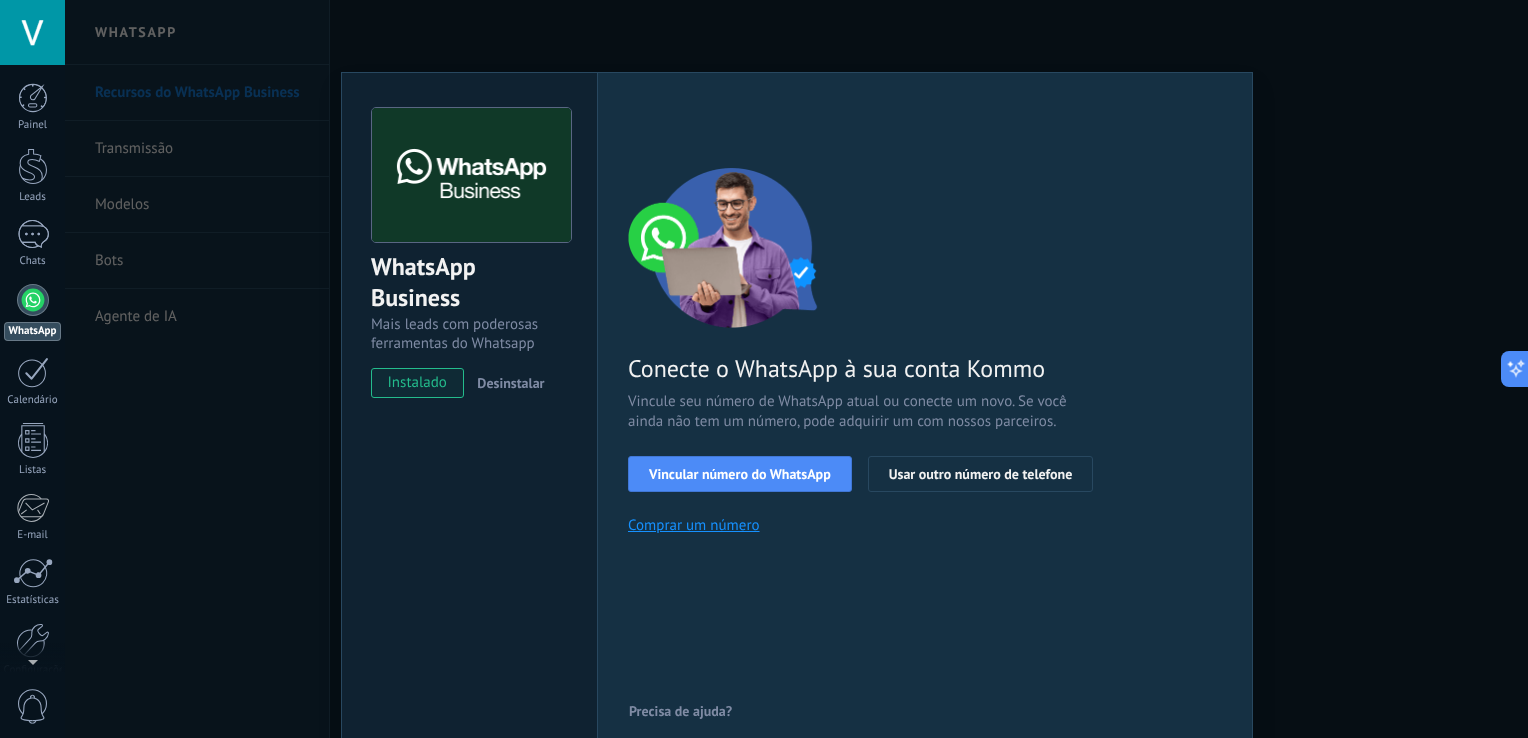 click on "WhatsApp Business Mais leads com poderosas ferramentas do Whatsapp instalado Desinstalar Configurações Autorização This tab logs the users who have granted integration access to this account. If you want to to remove a user's ability to send requests to the account on behalf of this integration, you can revoke access. If access is revoked from all users, the integration will stop working. This app is installed, but no one has given it access yet. WhatsApp Cloud API Mais _:  Salvar < Voltar 1 Selecionar aplicativo 2 Conectar Facebook 3 Finalizar configuração Conecte o WhatsApp à sua conta Kommo Vincule seu número de WhatsApp atual ou conecte um novo. Se você ainda não tem um número, pode adquirir um com nossos parceiros. Vincular número do WhatsApp Usar outro número de telefone Comprar um número Precisa de ajuda?" at bounding box center (796, 369) 